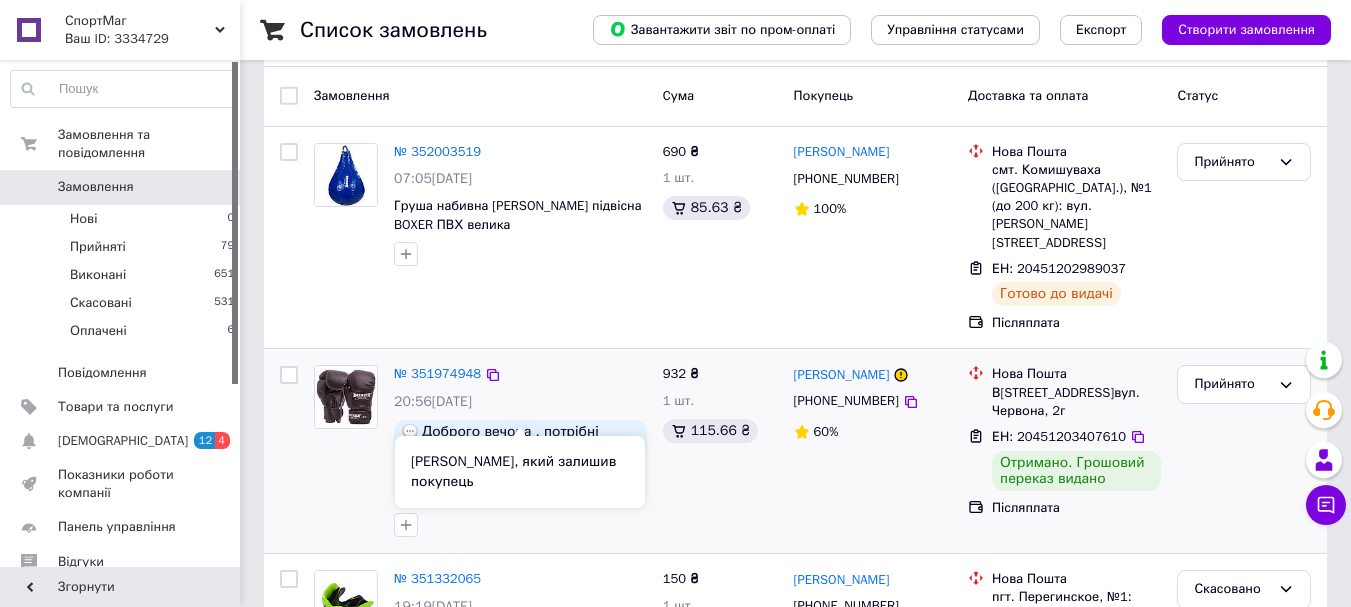 scroll, scrollTop: 200, scrollLeft: 0, axis: vertical 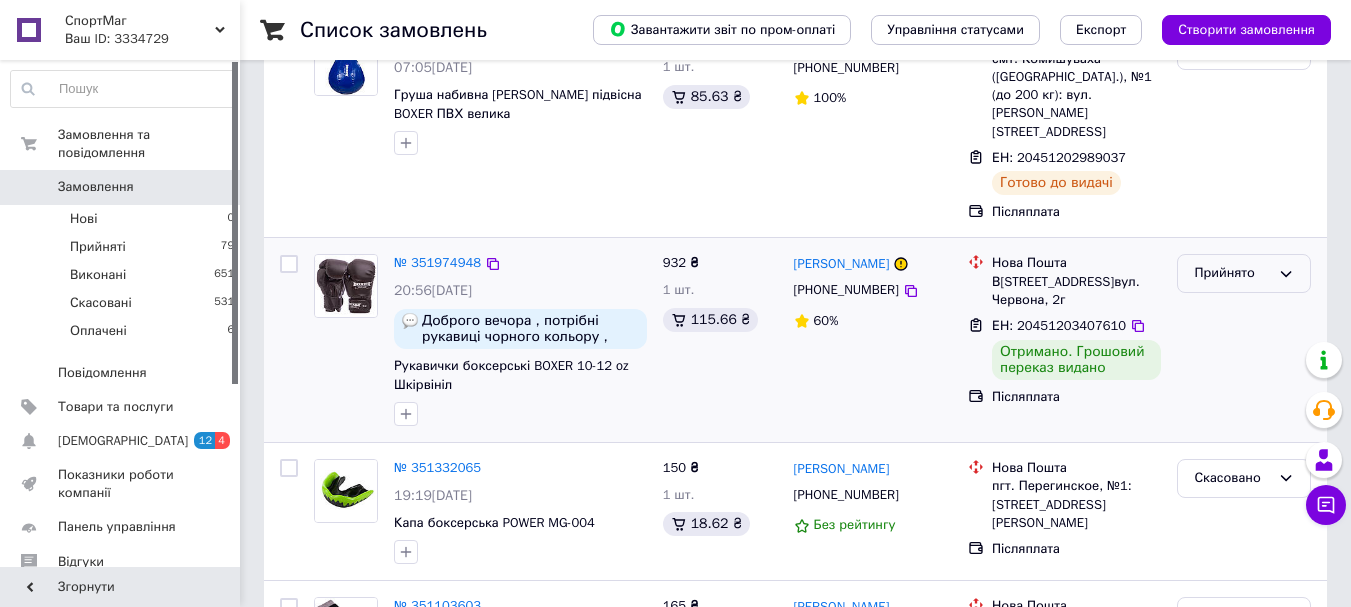 click on "Прийнято" at bounding box center (1232, 273) 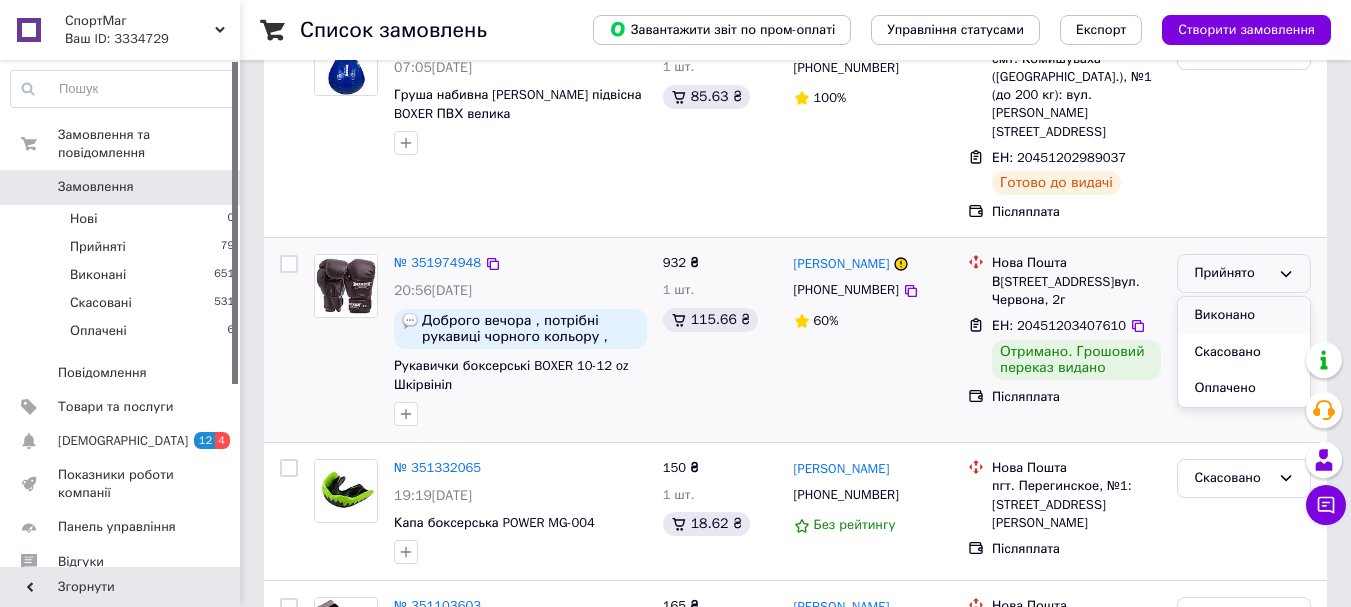 click on "Виконано" at bounding box center (1244, 315) 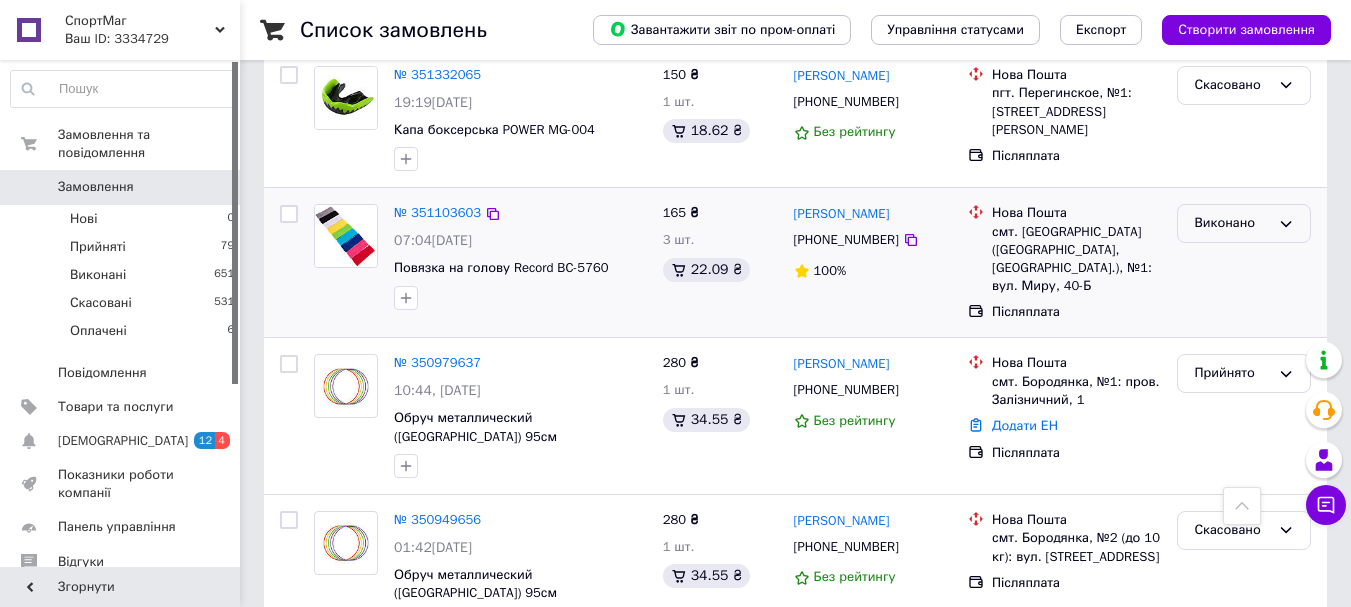 scroll, scrollTop: 700, scrollLeft: 0, axis: vertical 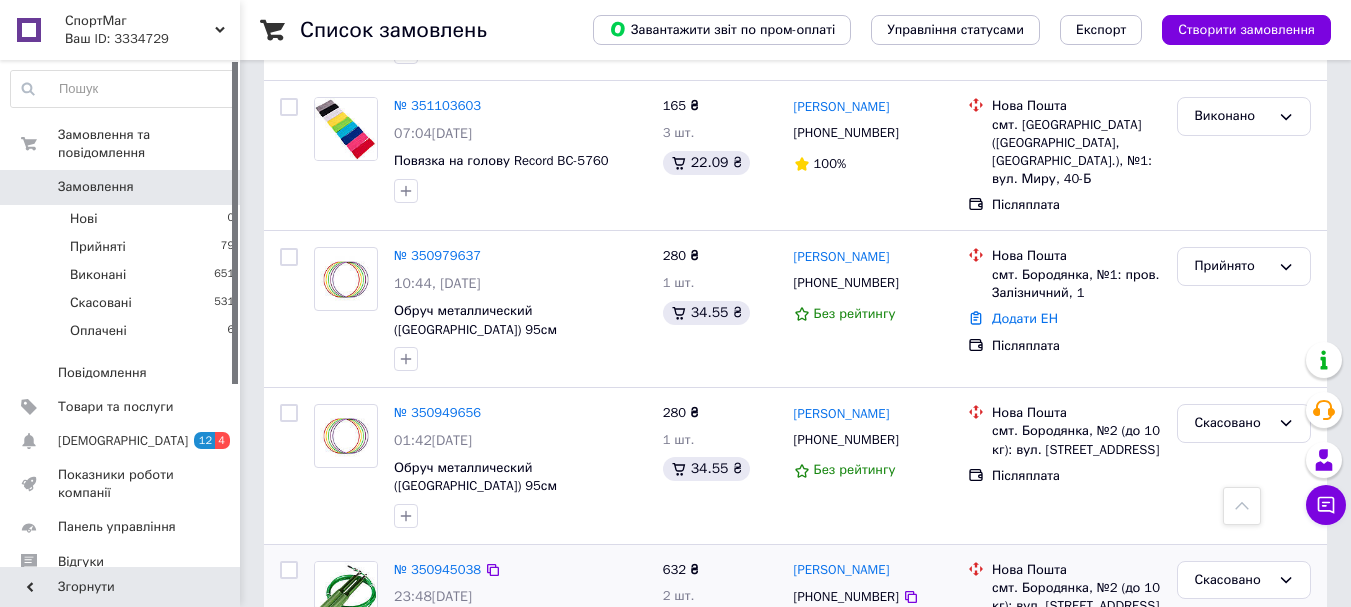 click on "[PERSON_NAME] [PHONE_NUMBER] Без рейтингу" at bounding box center [873, 629] 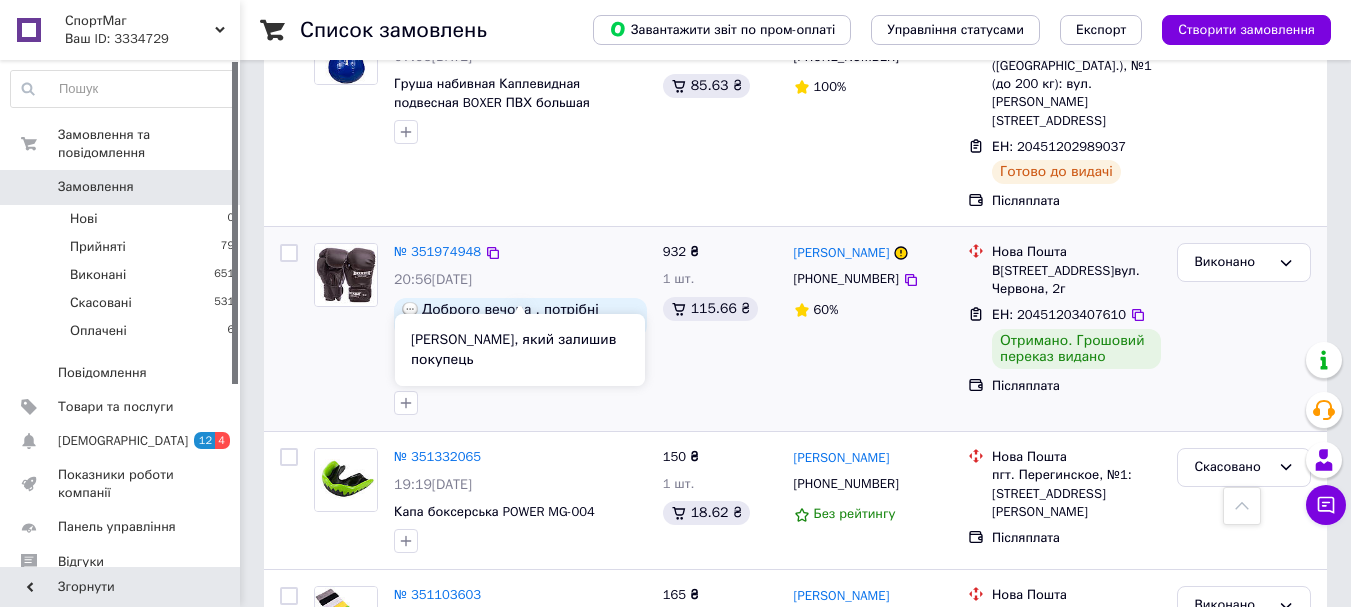scroll, scrollTop: 200, scrollLeft: 0, axis: vertical 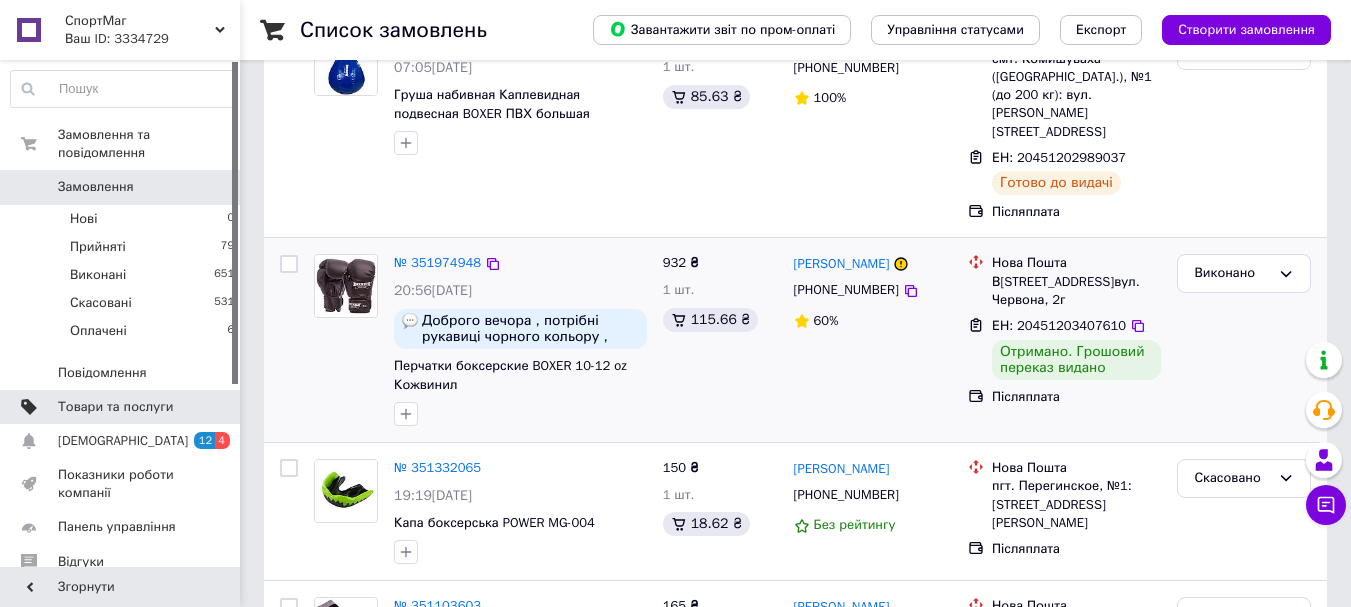 click on "Товари та послуги" at bounding box center [115, 407] 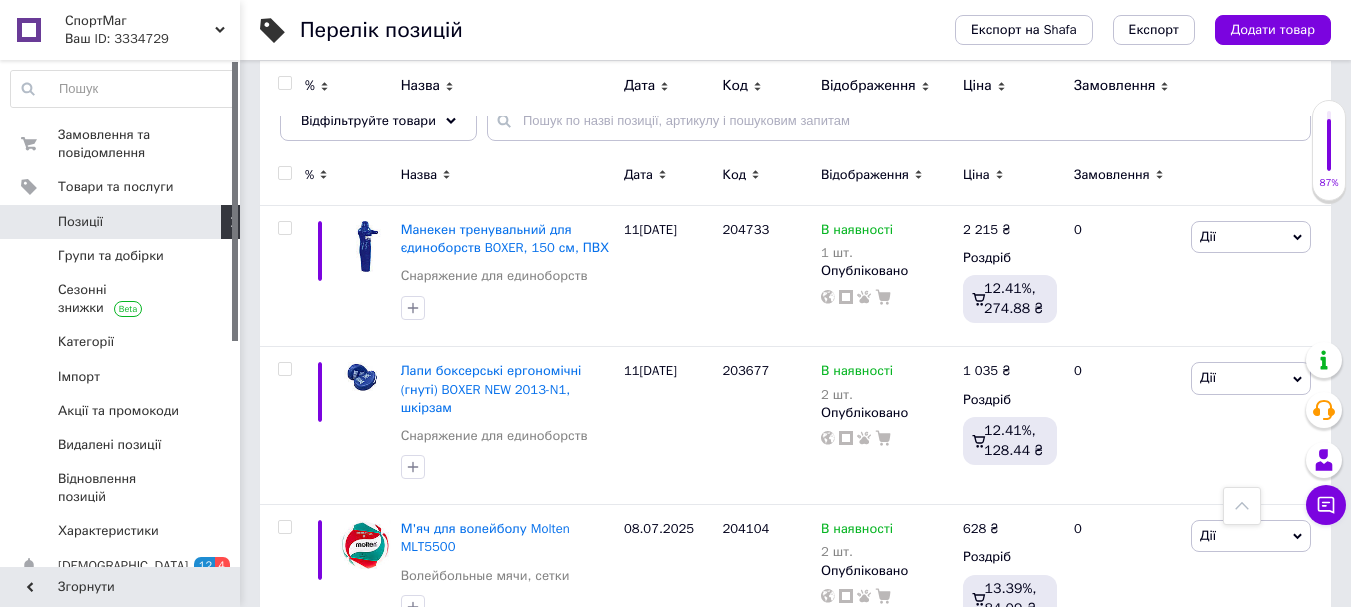 scroll, scrollTop: 0, scrollLeft: 0, axis: both 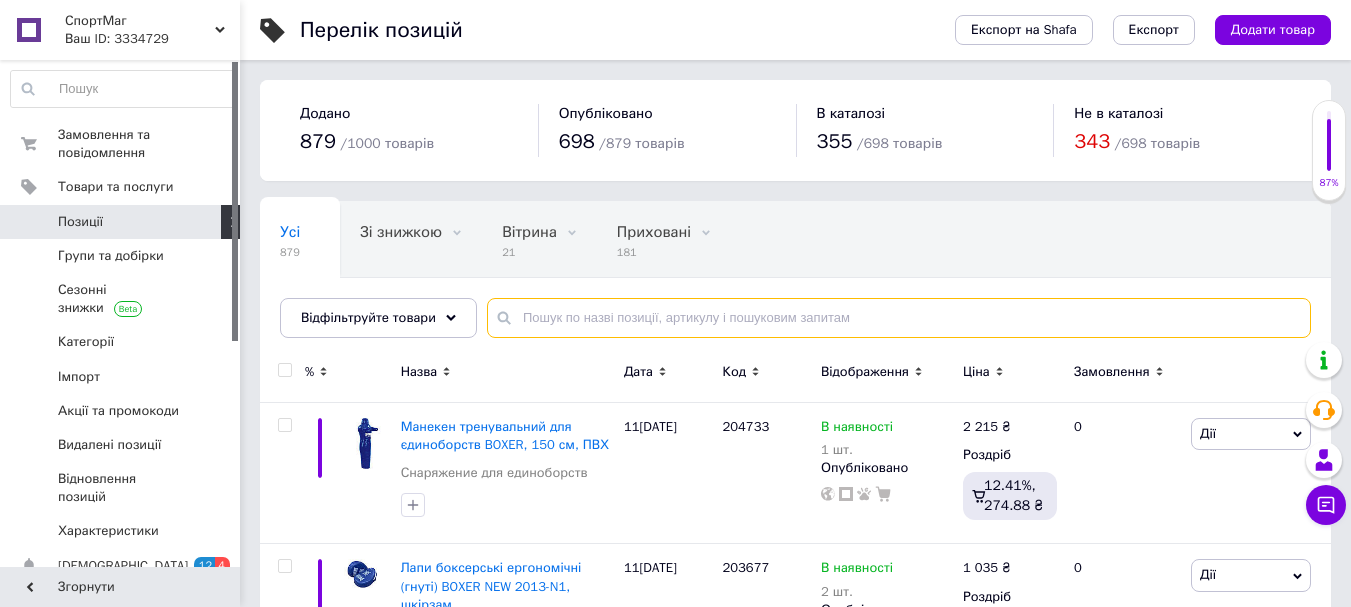 click at bounding box center (899, 318) 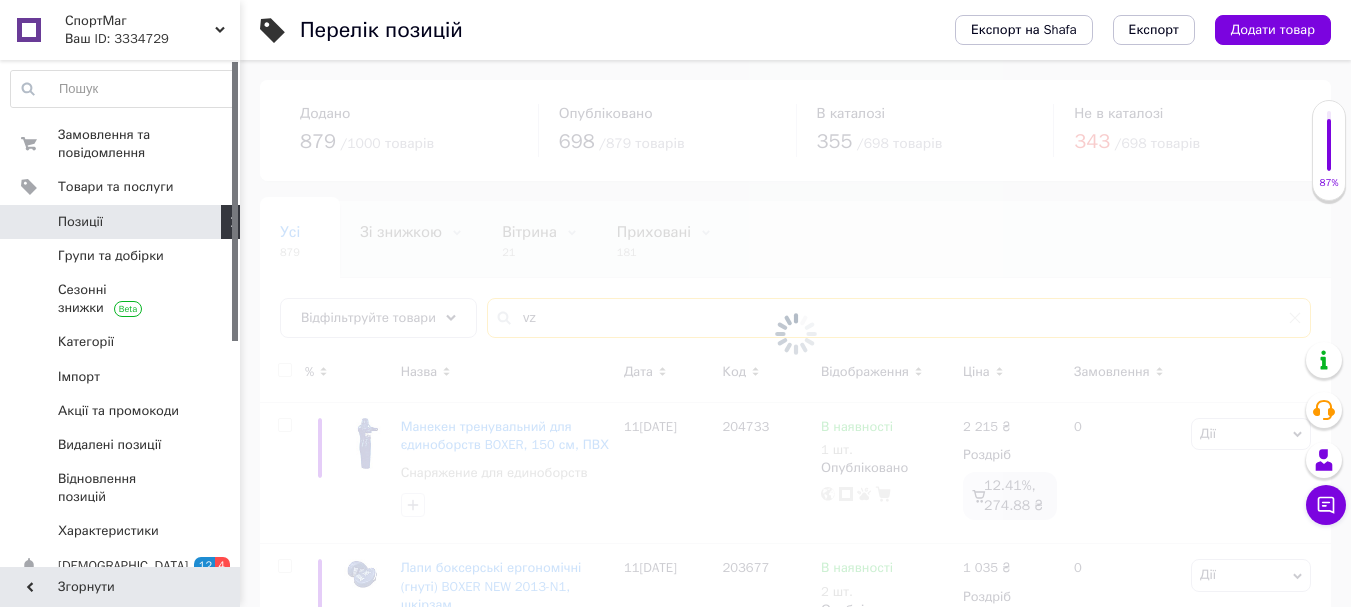 type on "v" 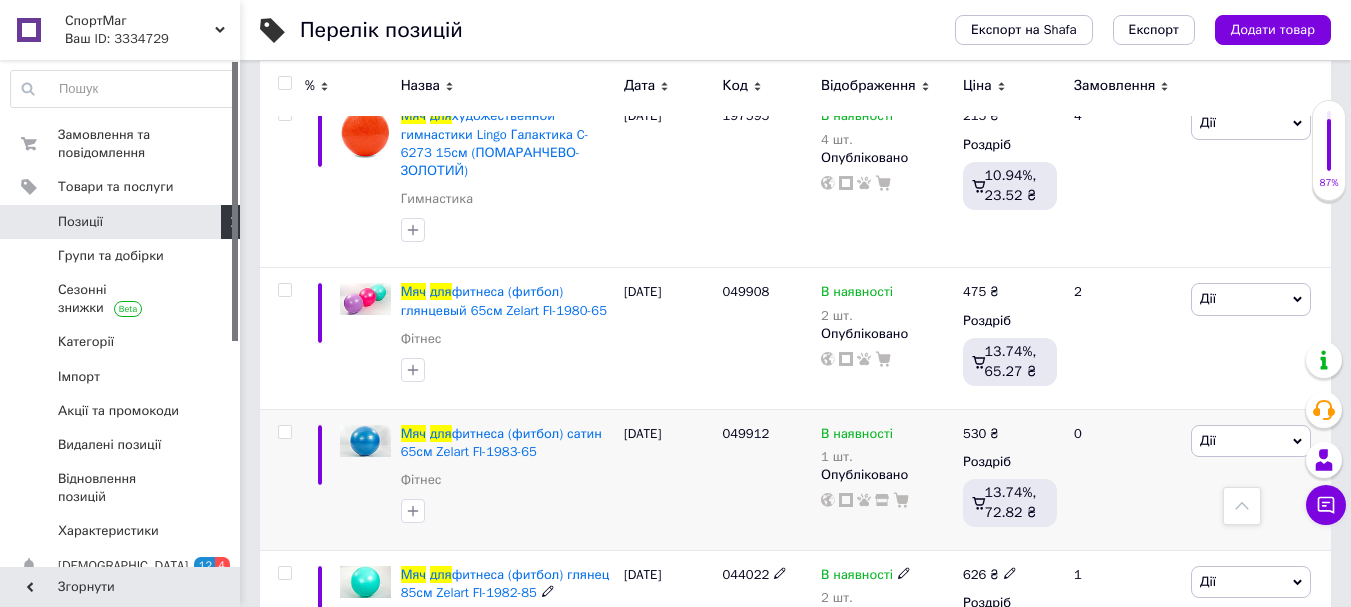 scroll, scrollTop: 1400, scrollLeft: 0, axis: vertical 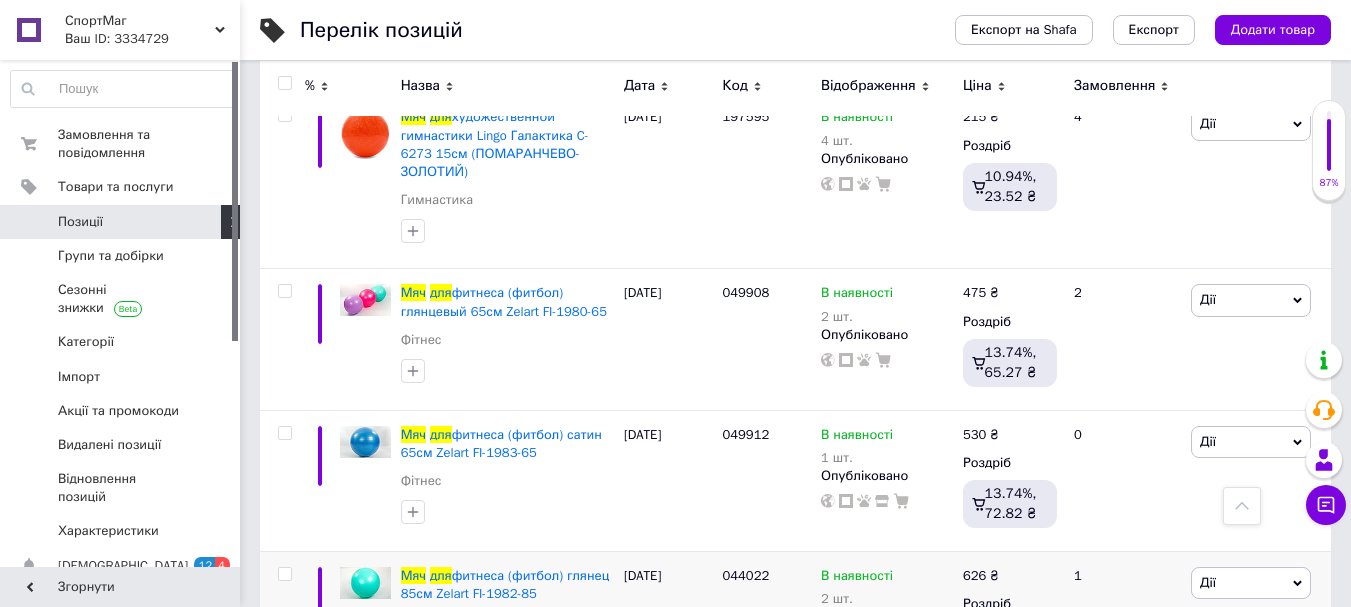 type on "мяч для" 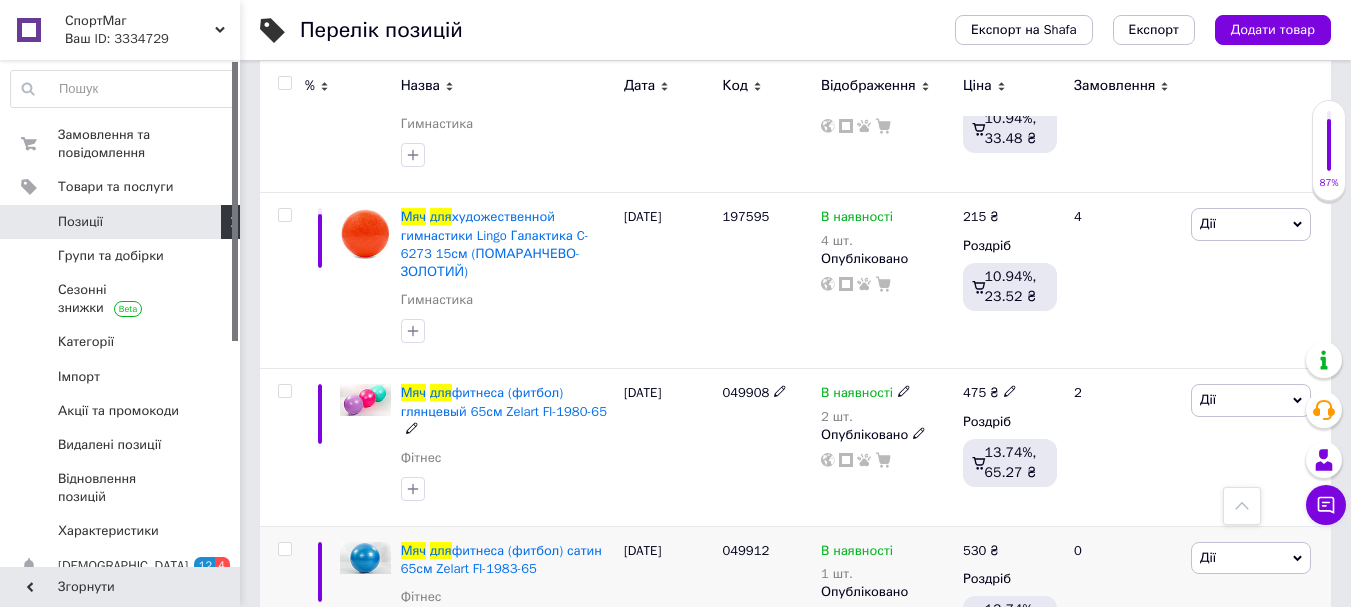 scroll, scrollTop: 1500, scrollLeft: 0, axis: vertical 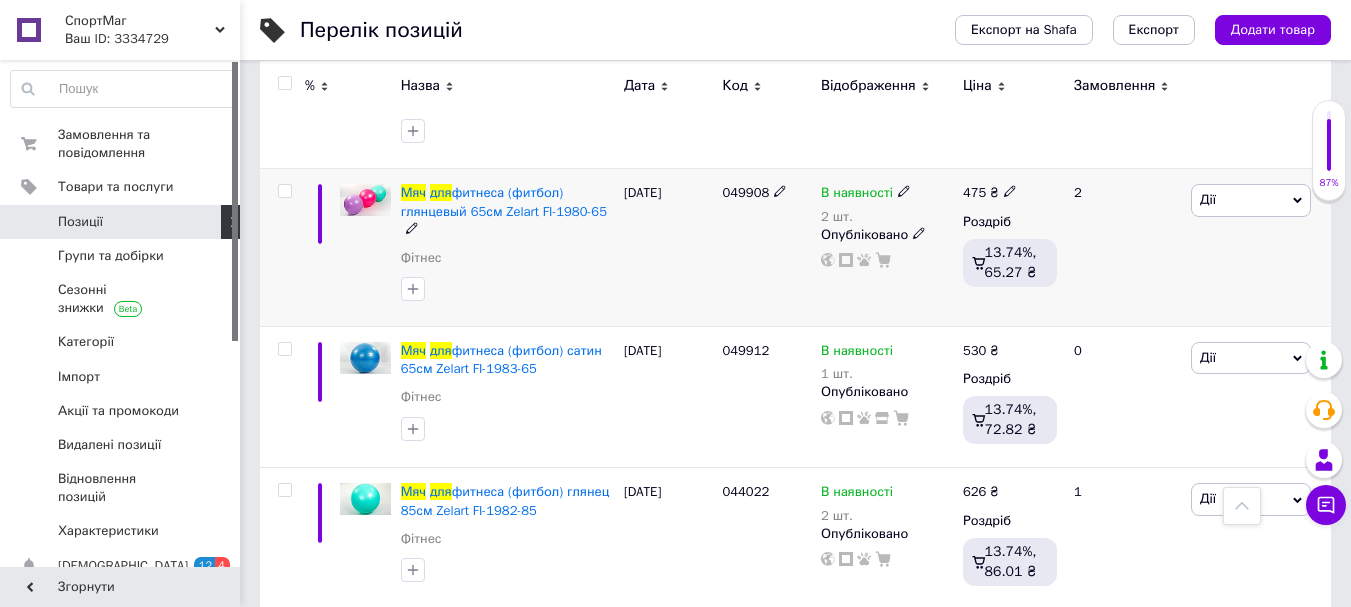 click 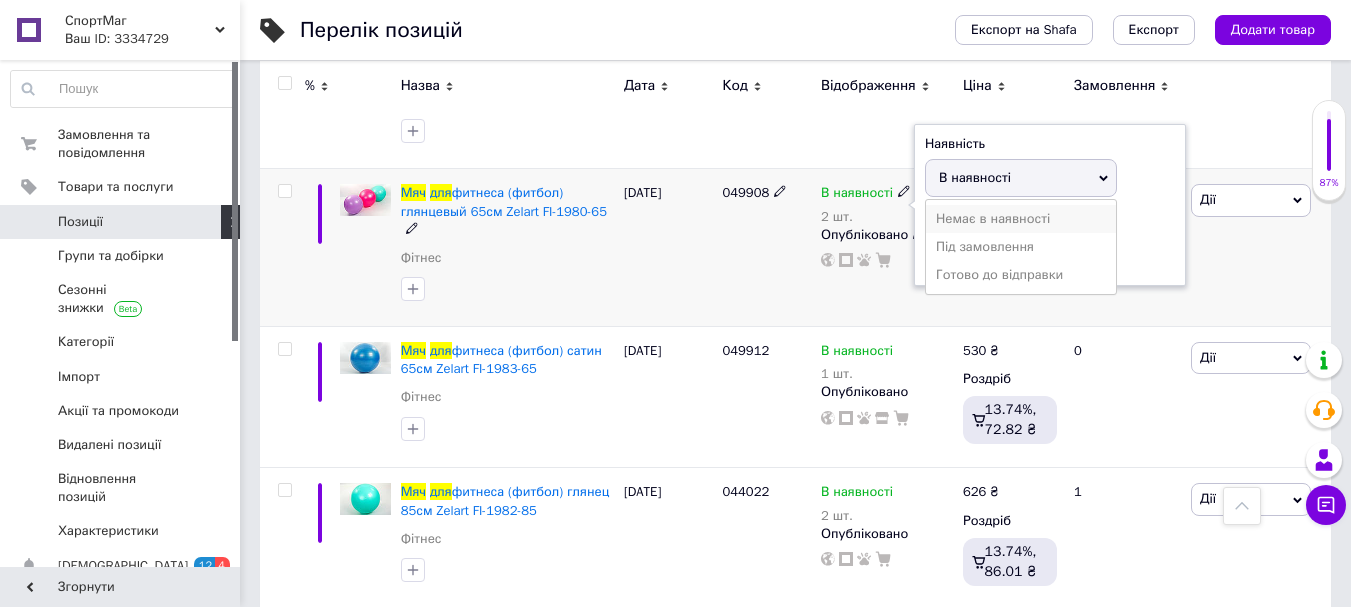 click on "Немає в наявності" at bounding box center (1021, 219) 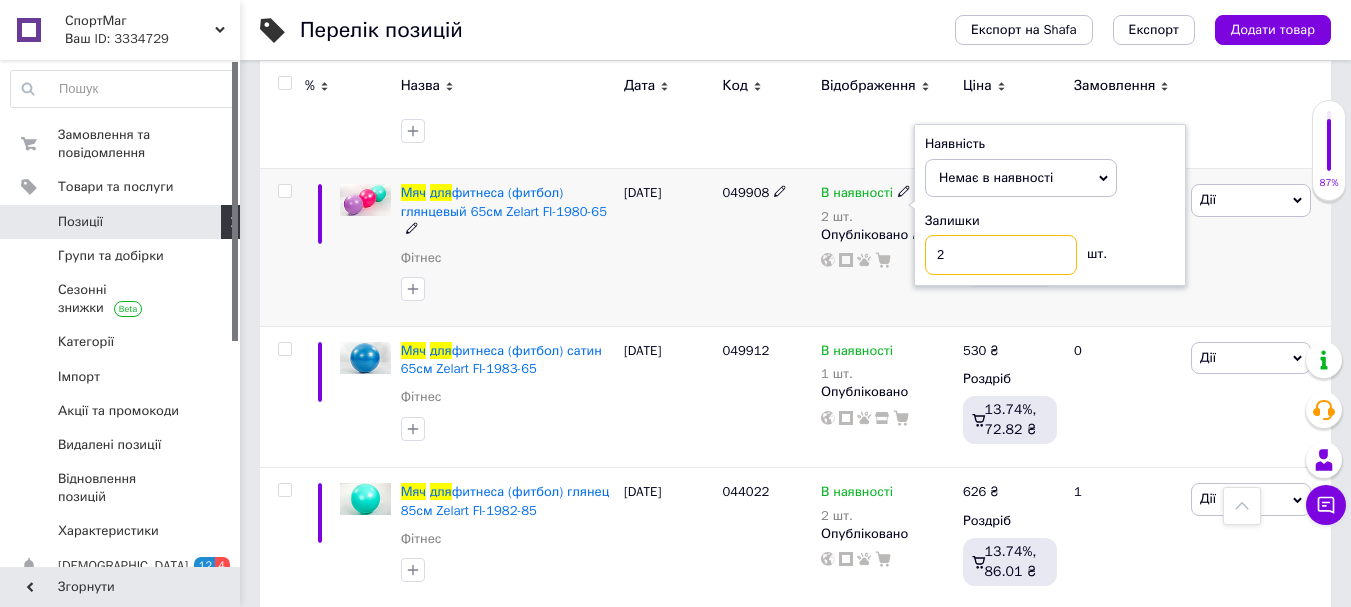 drag, startPoint x: 956, startPoint y: 218, endPoint x: 909, endPoint y: 236, distance: 50.32892 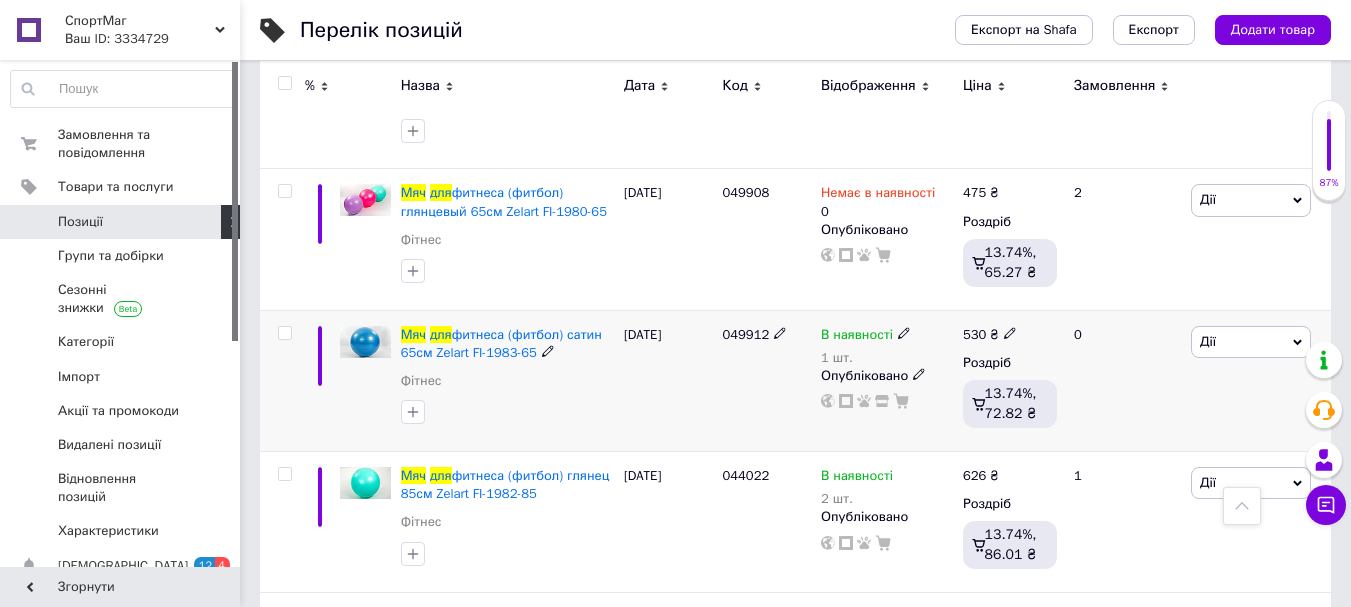 click 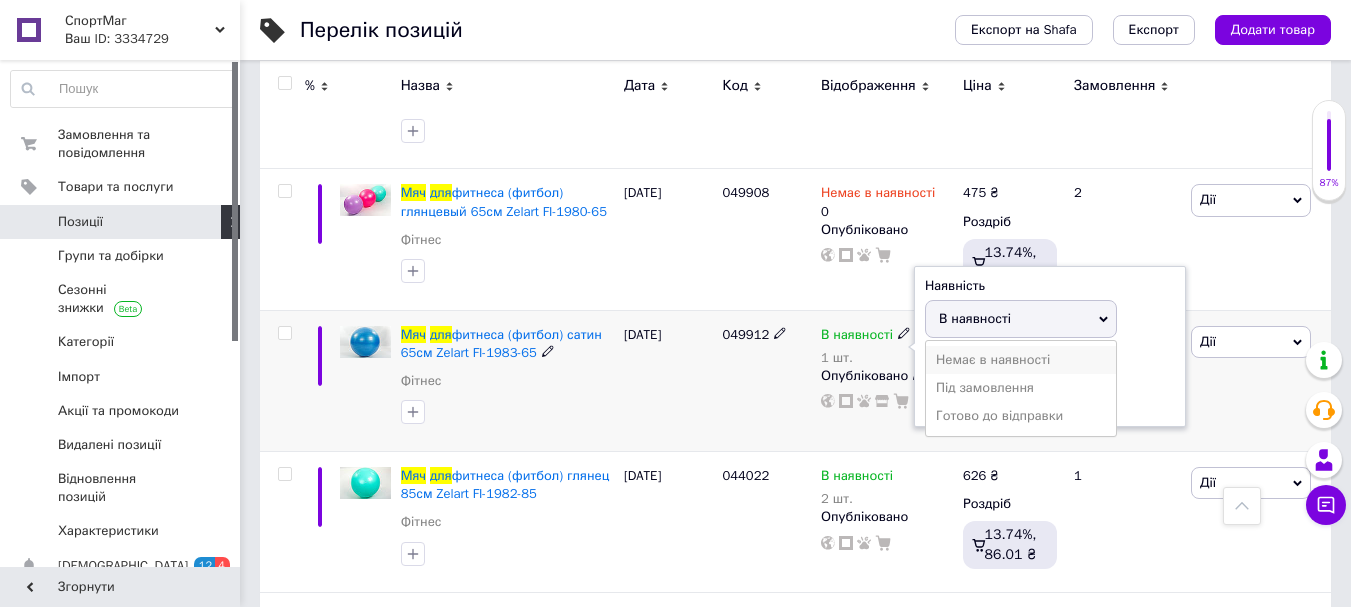 click on "Немає в наявності" at bounding box center [1021, 360] 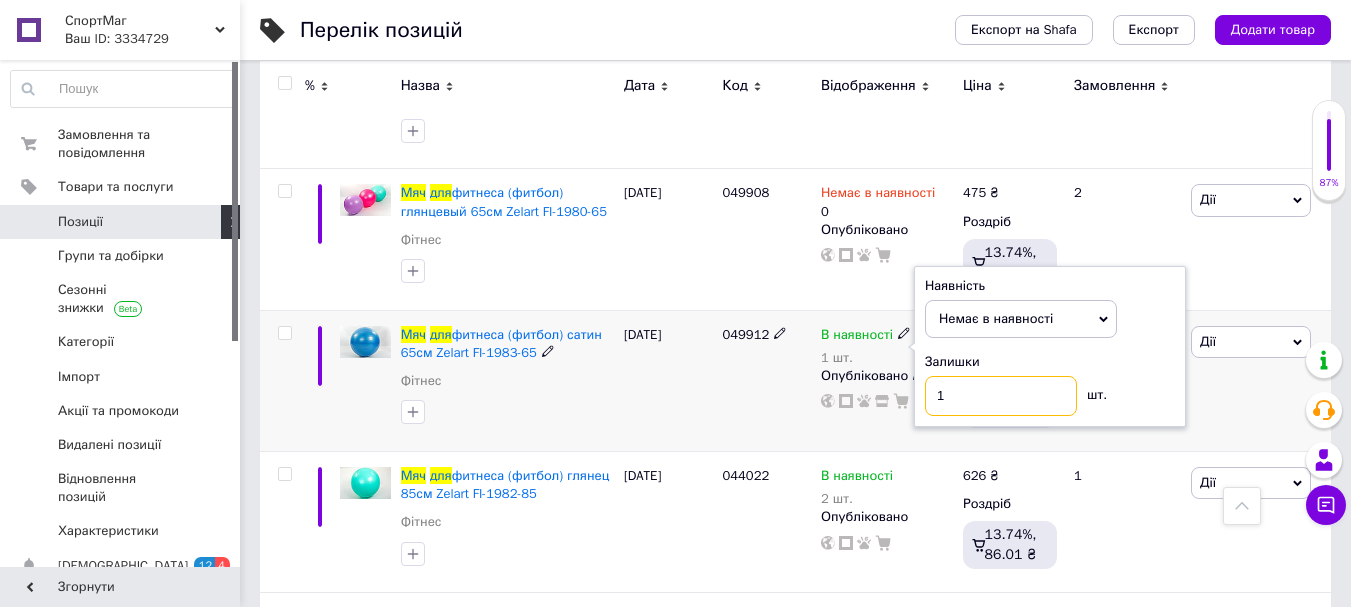 click on "В наявності 1 шт. Наявність Немає в наявності В наявності Під замовлення Готово до відправки Залишки 1 шт. Опубліковано" at bounding box center [887, 368] 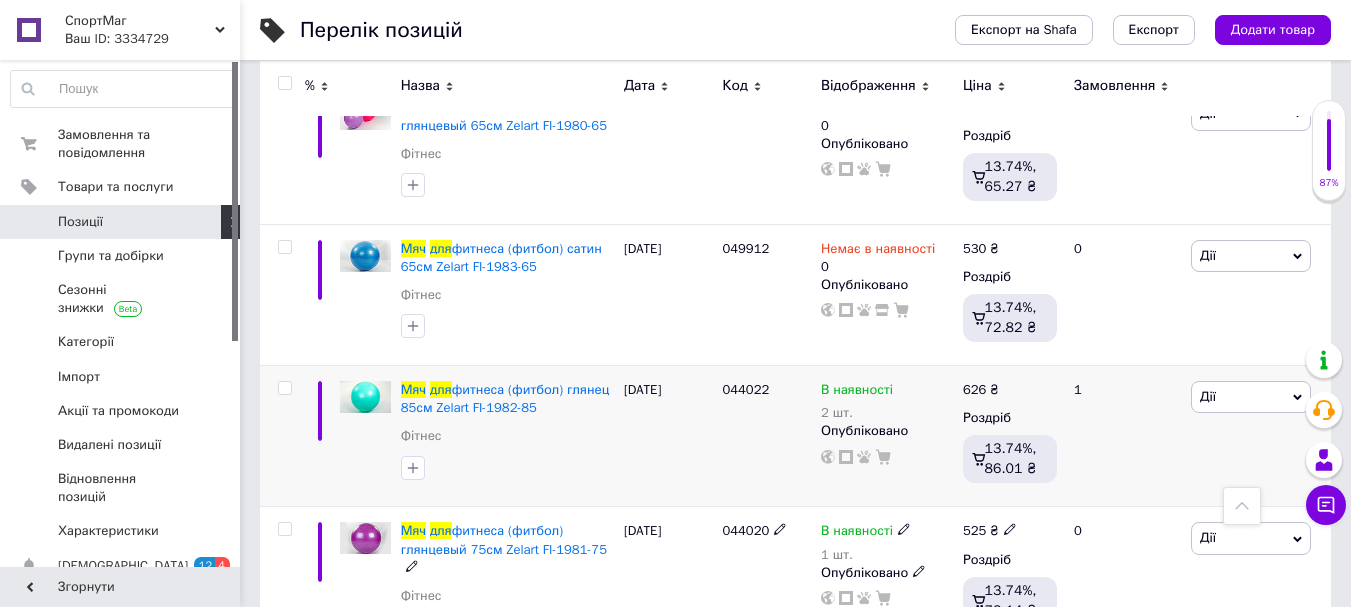 scroll, scrollTop: 1500, scrollLeft: 0, axis: vertical 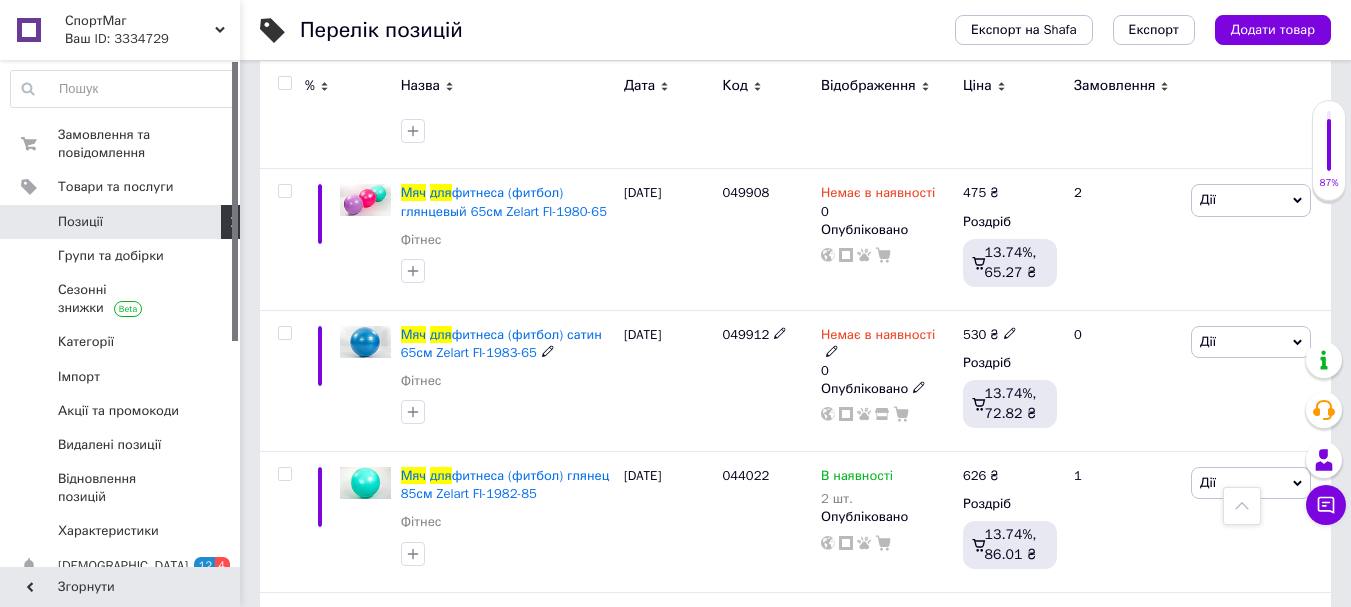 click 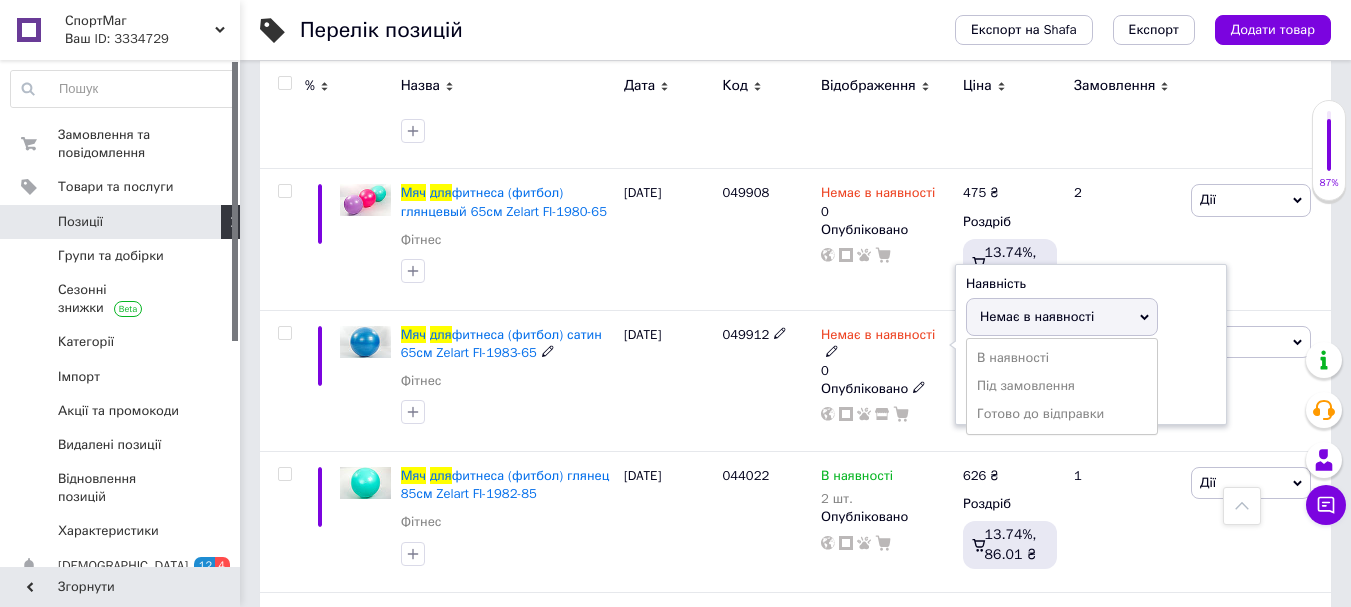 drag, startPoint x: 978, startPoint y: 320, endPoint x: 988, endPoint y: 330, distance: 14.142136 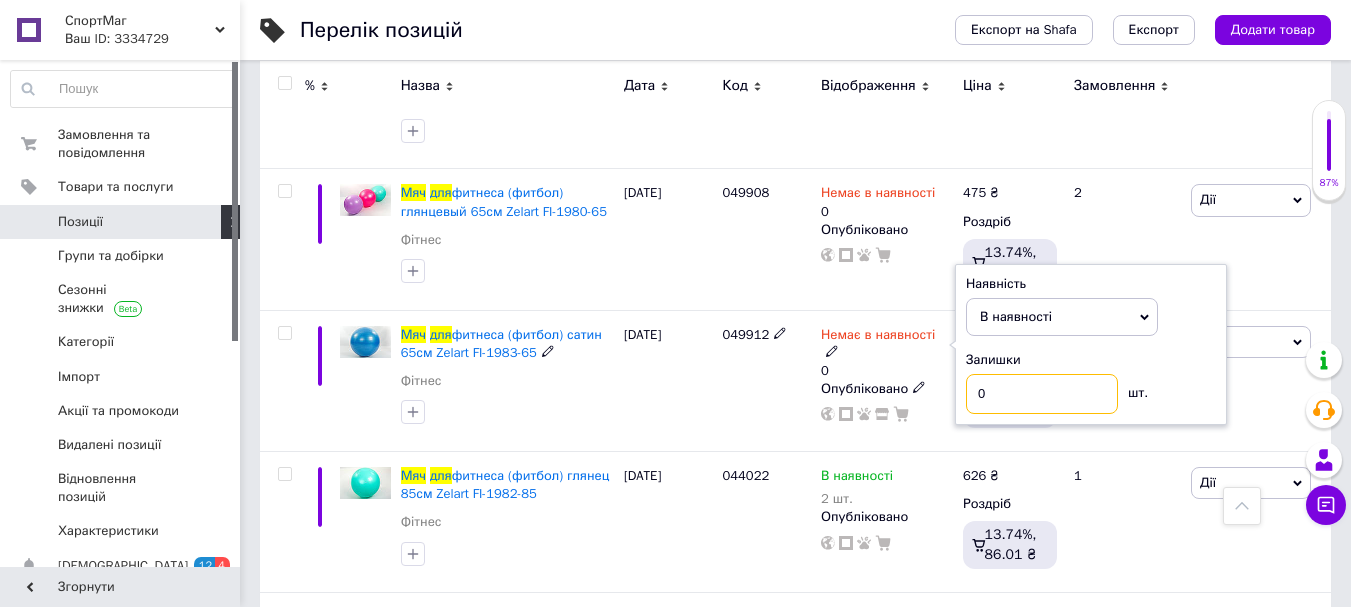 drag, startPoint x: 988, startPoint y: 363, endPoint x: 957, endPoint y: 369, distance: 31.575306 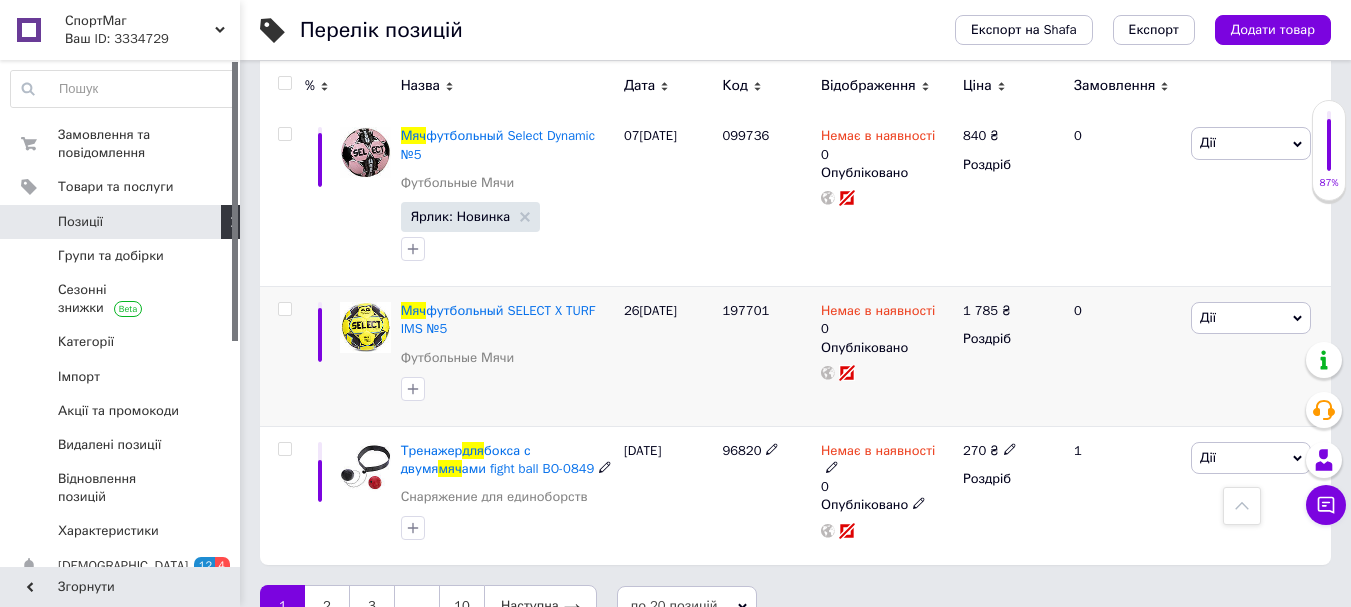 scroll, scrollTop: 2827, scrollLeft: 0, axis: vertical 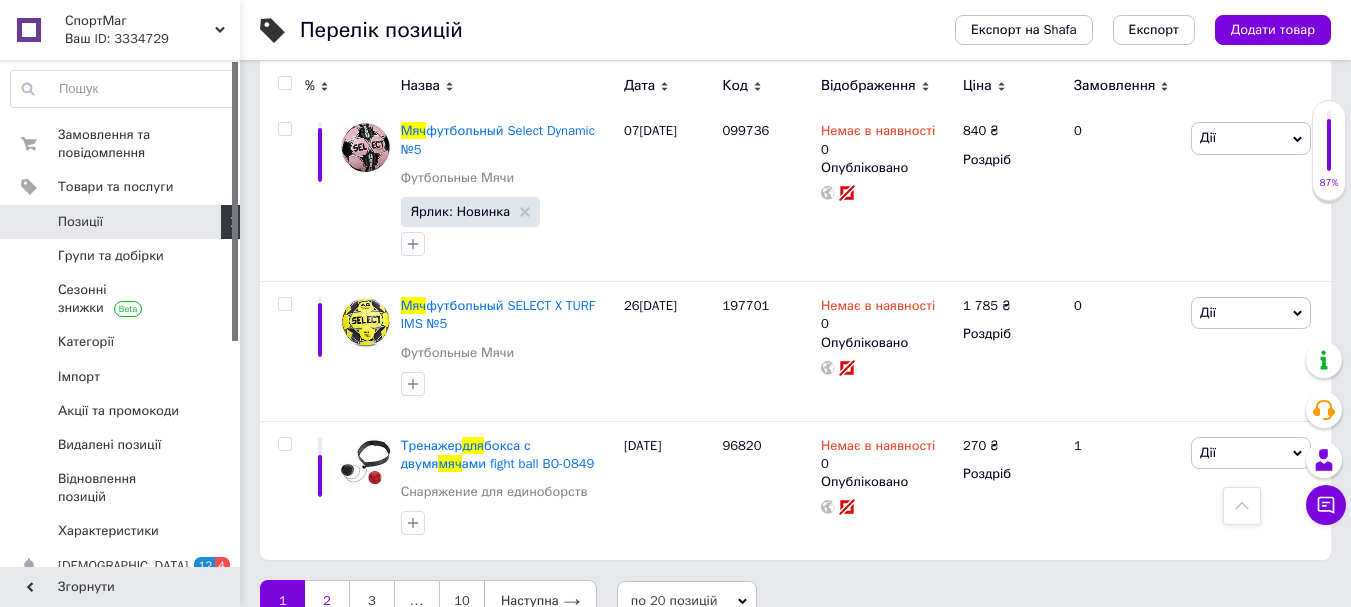 click on "2" at bounding box center (327, 601) 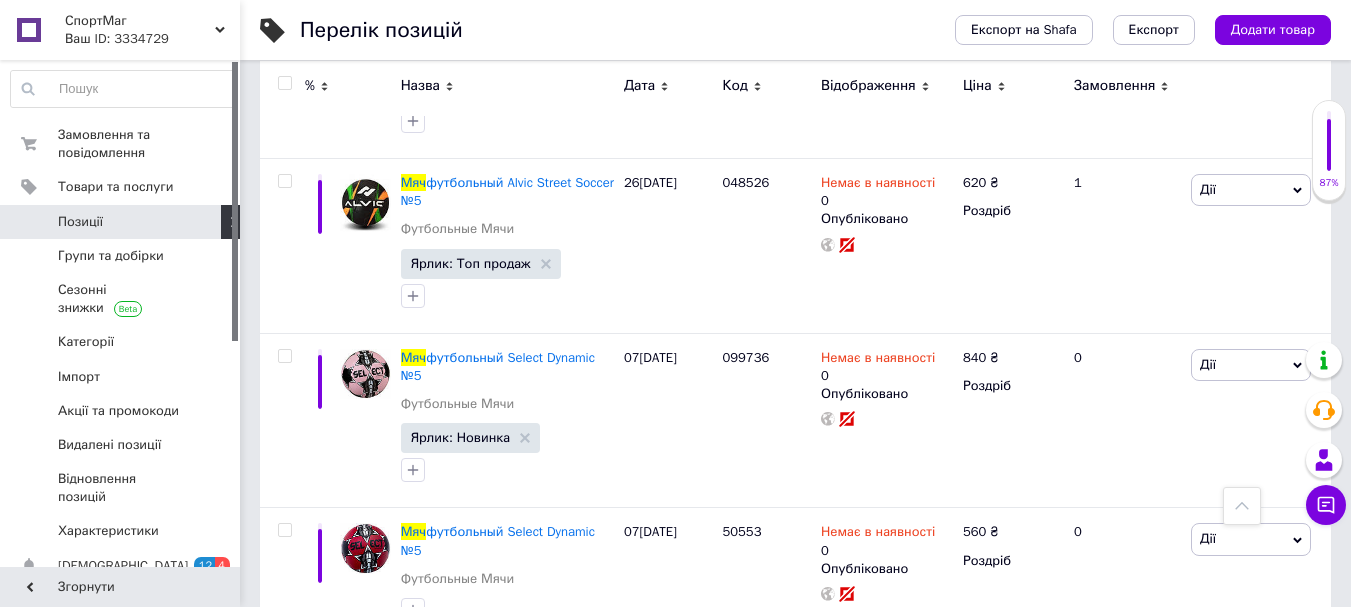 scroll, scrollTop: 2267, scrollLeft: 0, axis: vertical 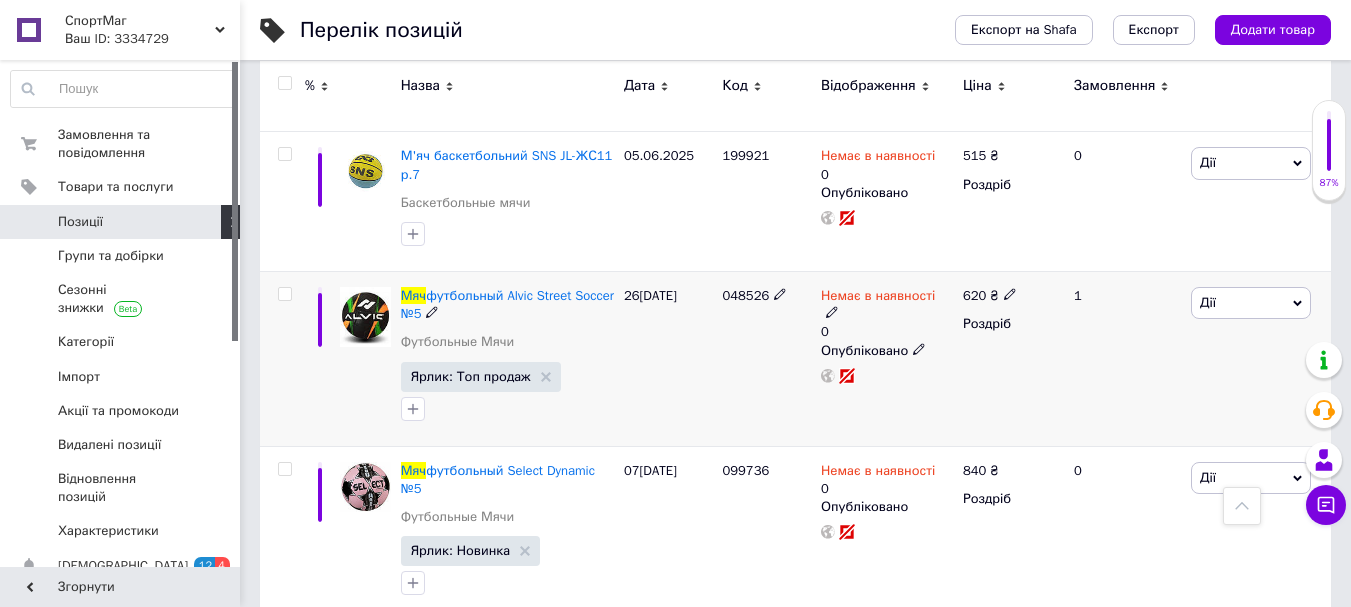 click 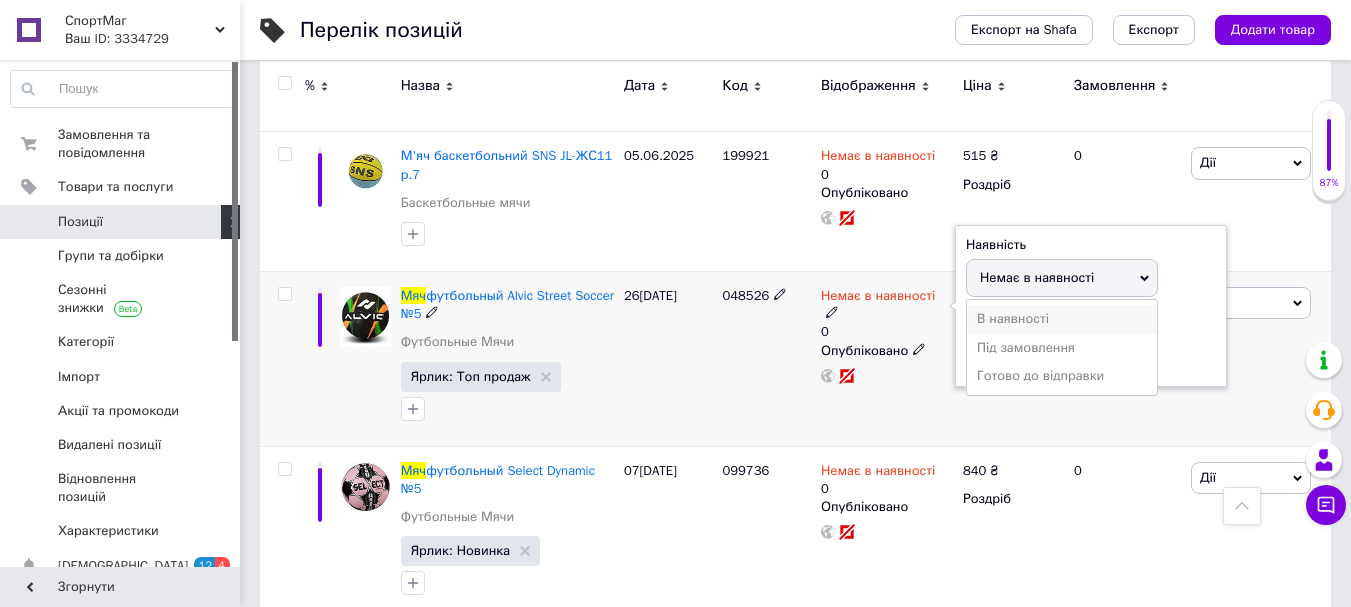 click on "В наявності" at bounding box center [1062, 319] 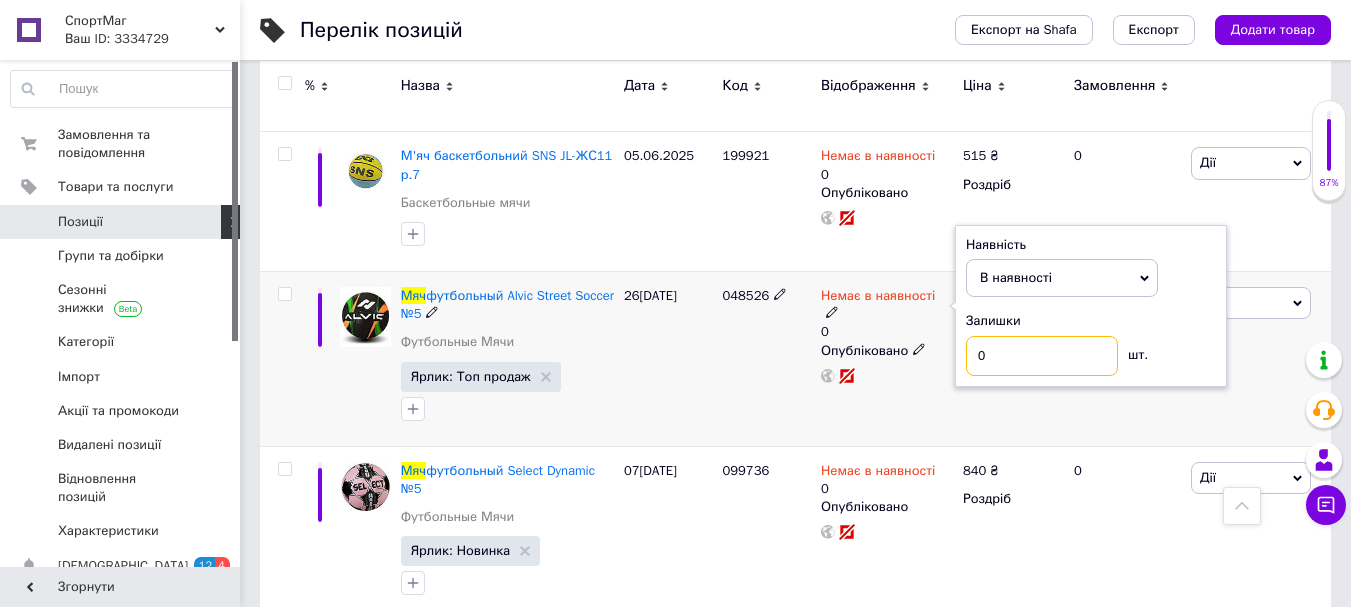 click on "Немає в наявності 0 Наявність В наявності Немає в наявності Під замовлення Готово до відправки Залишки 0 шт. Опубліковано" at bounding box center [887, 335] 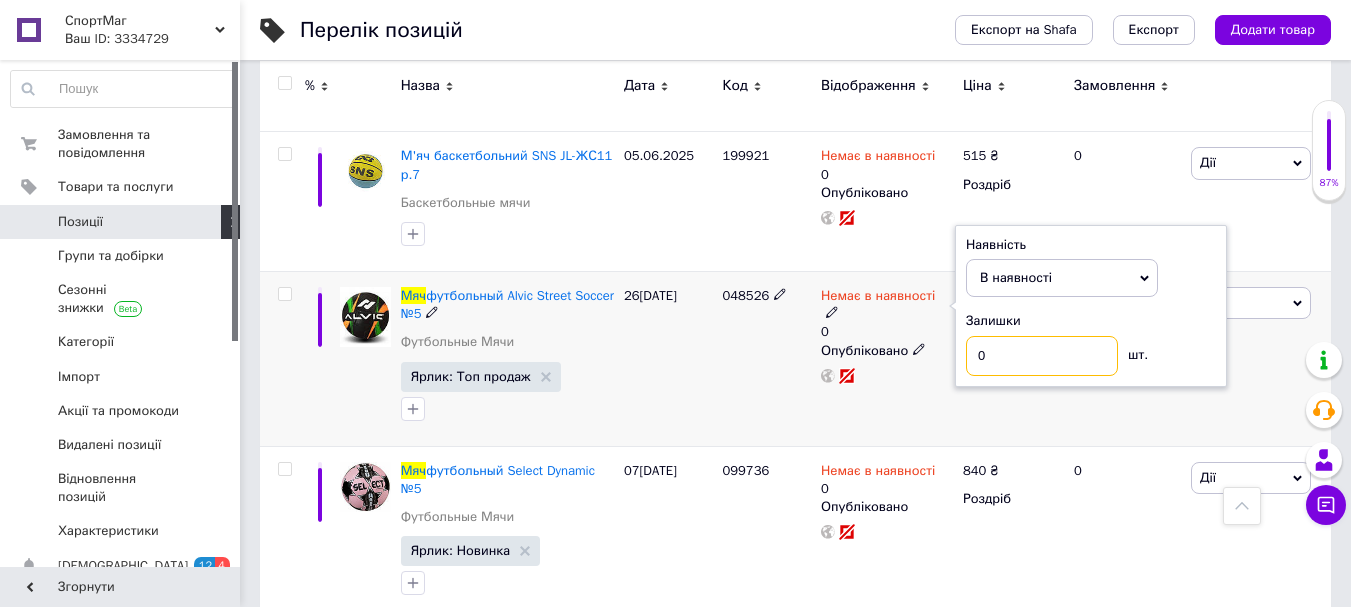 type on "4" 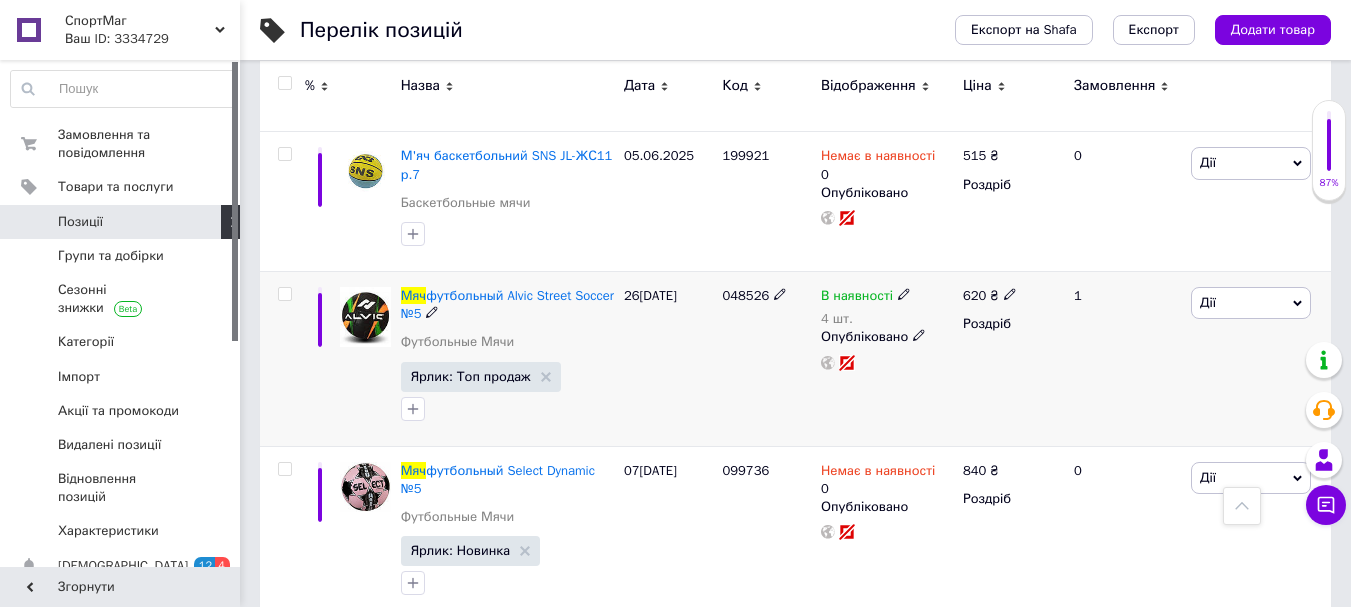 click 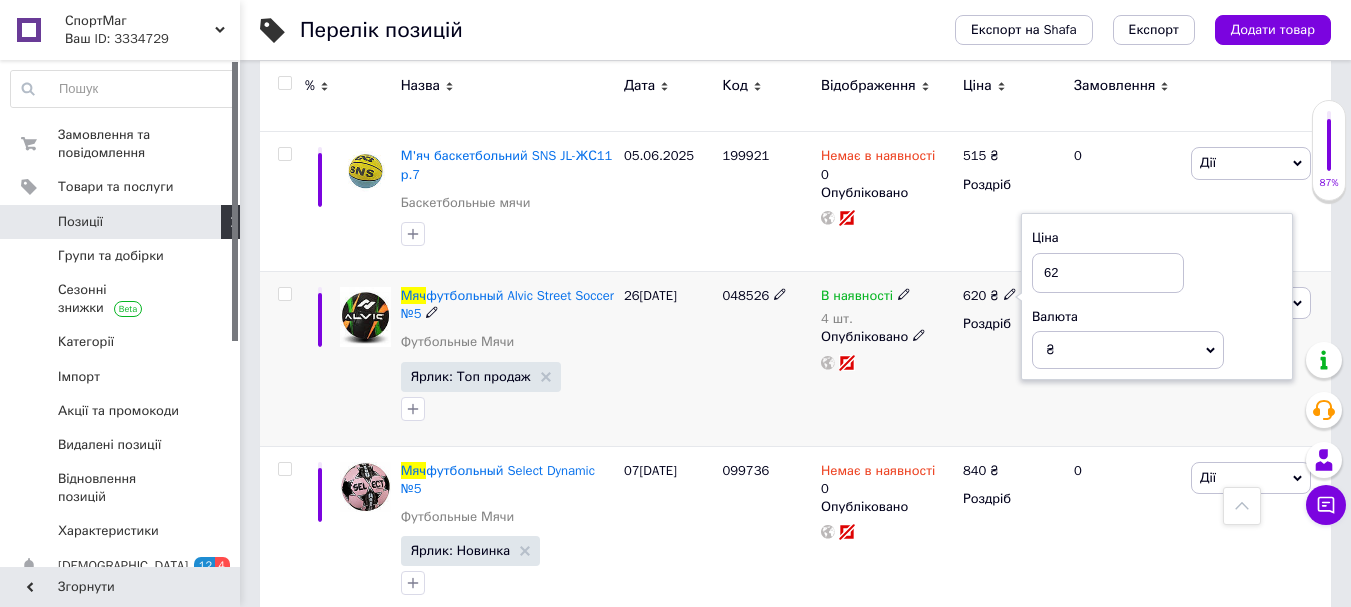 type on "6" 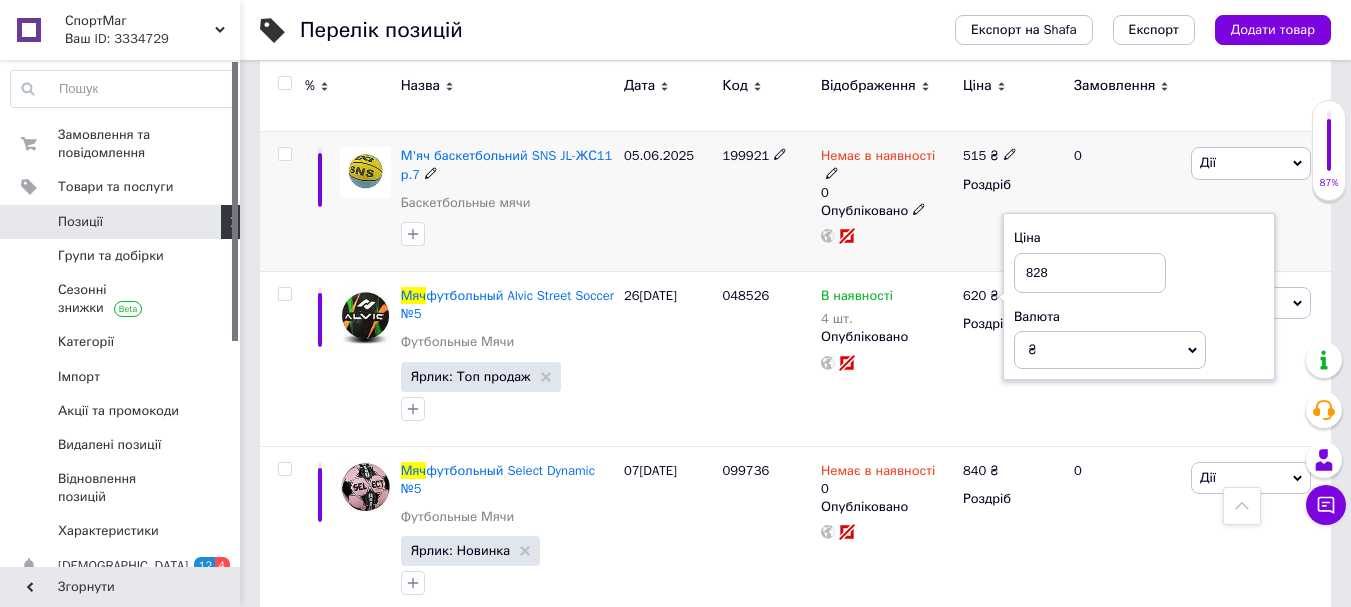 type on "828" 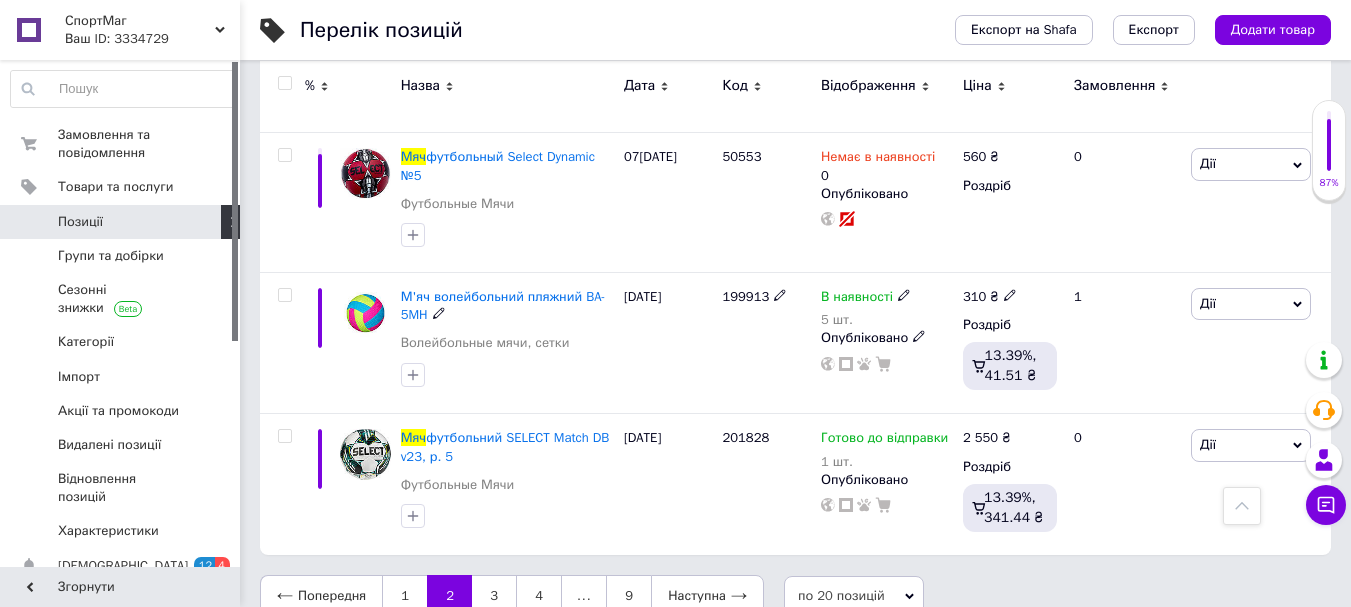scroll, scrollTop: 2767, scrollLeft: 0, axis: vertical 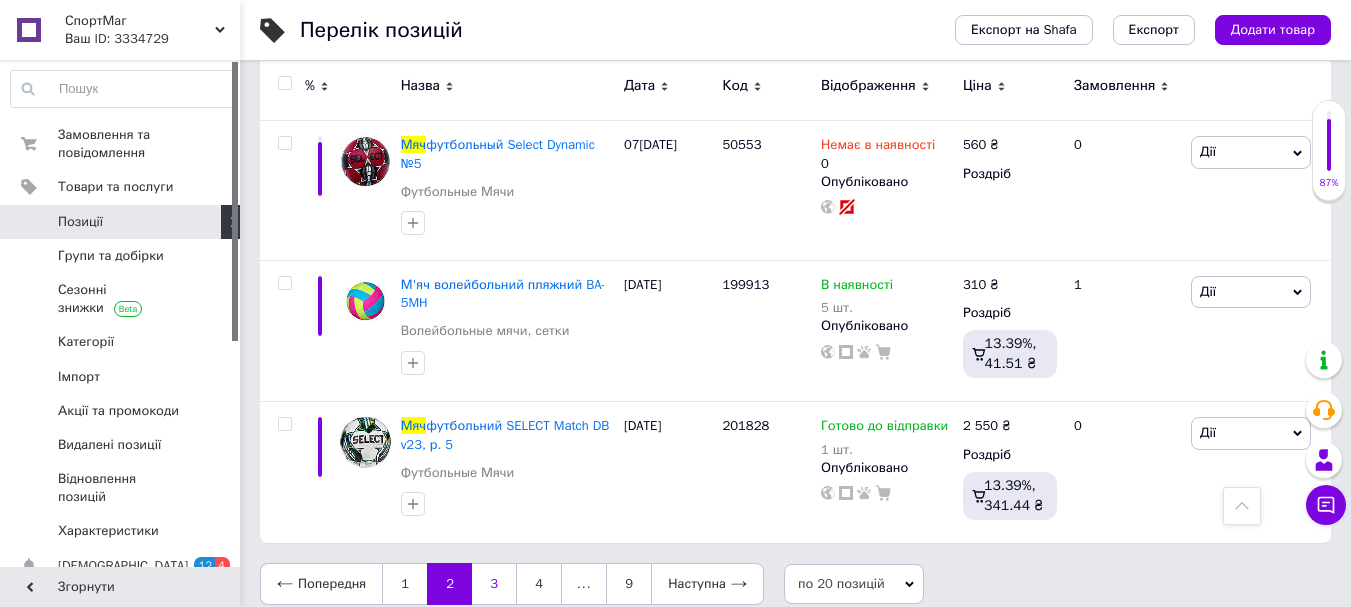 click on "3" at bounding box center [494, 584] 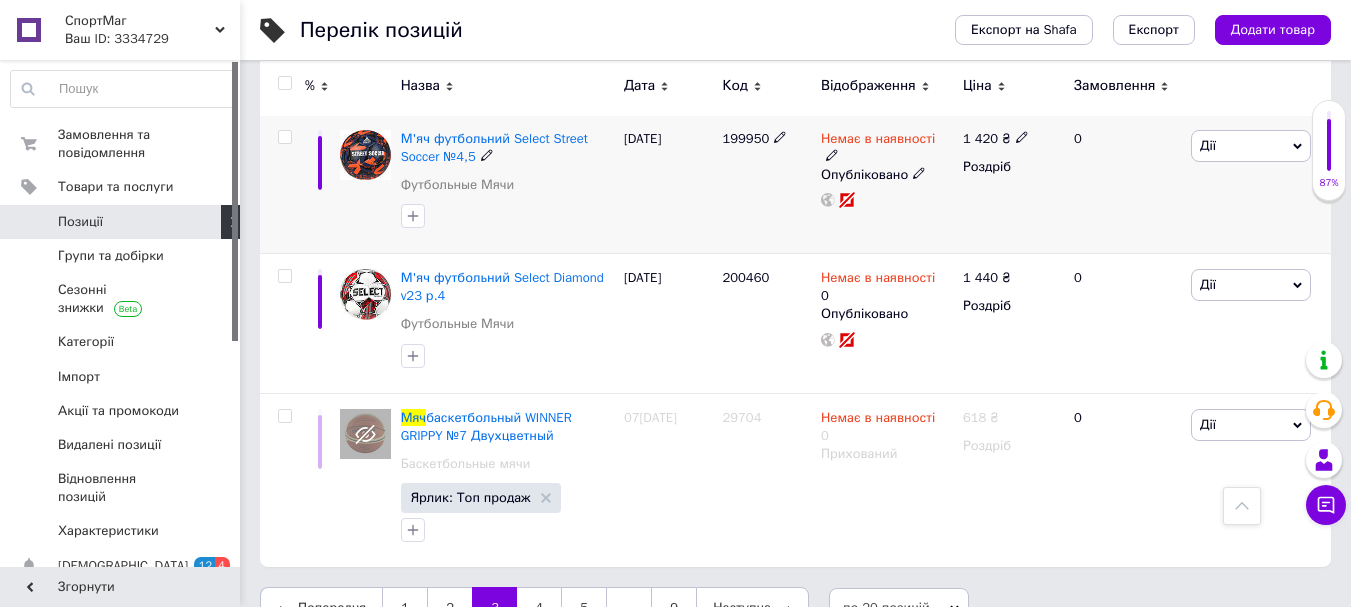 scroll, scrollTop: 2733, scrollLeft: 0, axis: vertical 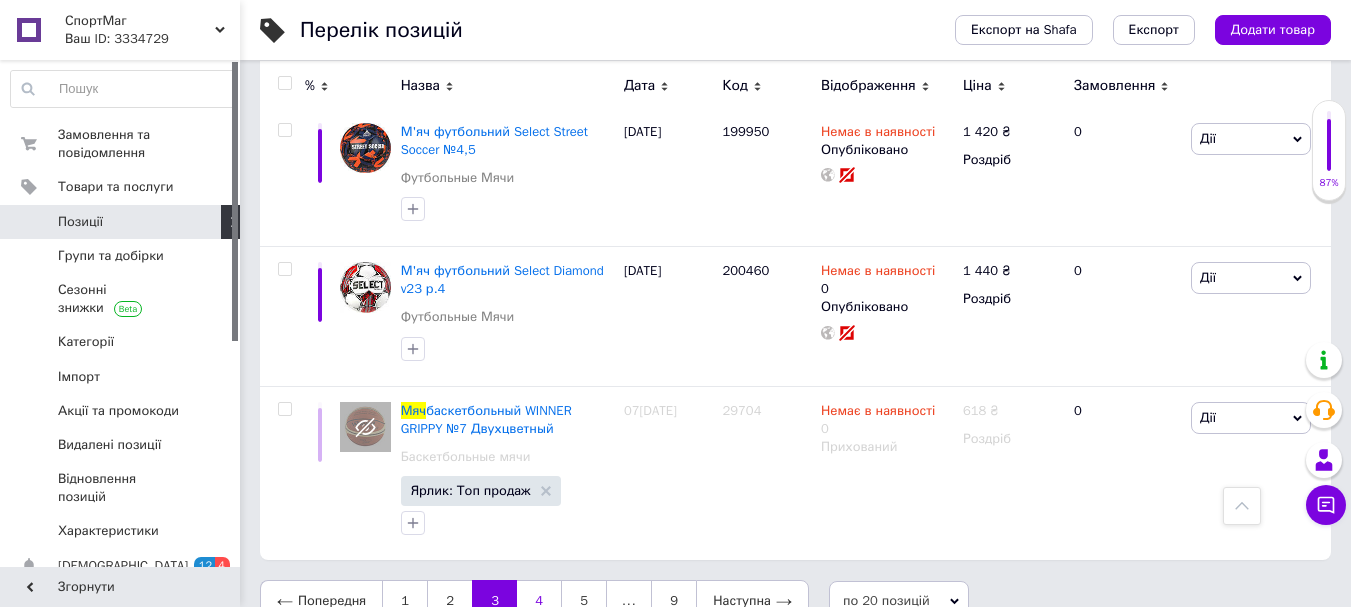 click on "4" at bounding box center (539, 601) 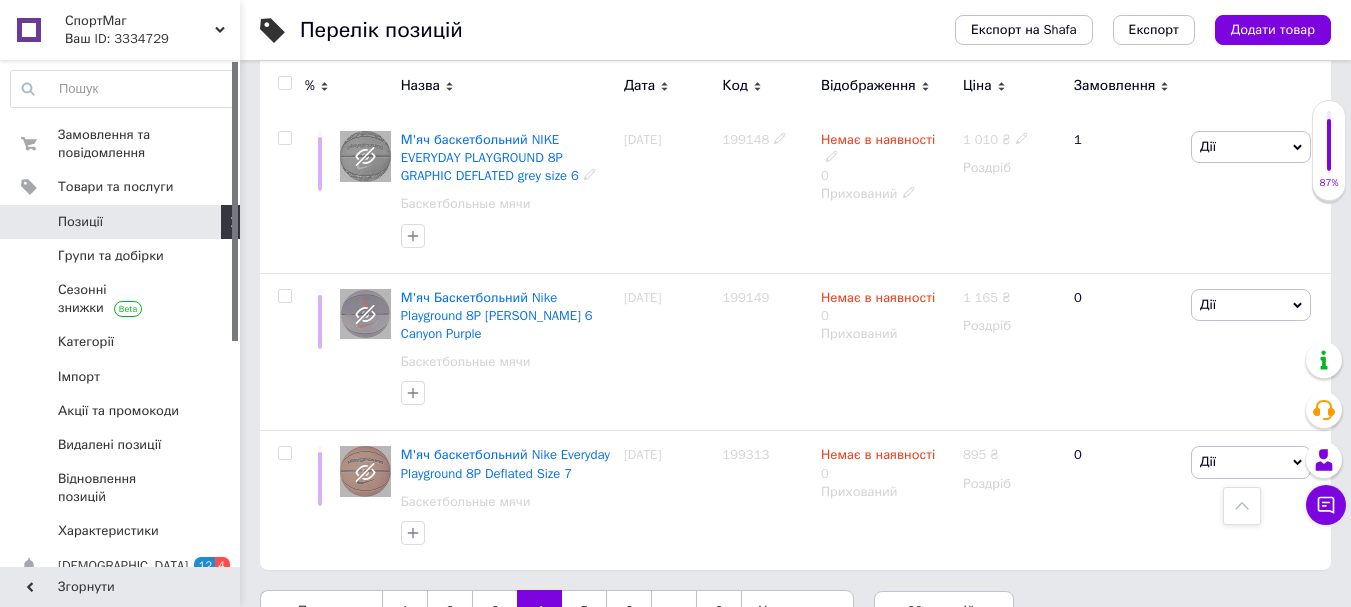 scroll, scrollTop: 2821, scrollLeft: 0, axis: vertical 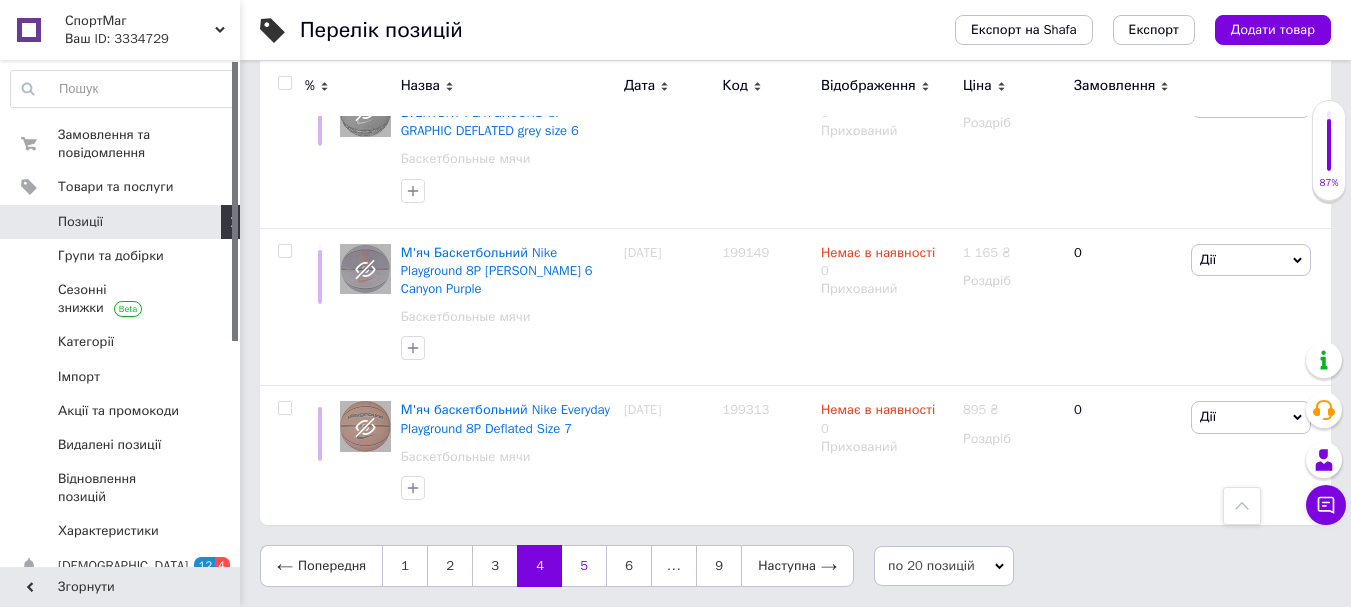 click on "5" at bounding box center [584, 566] 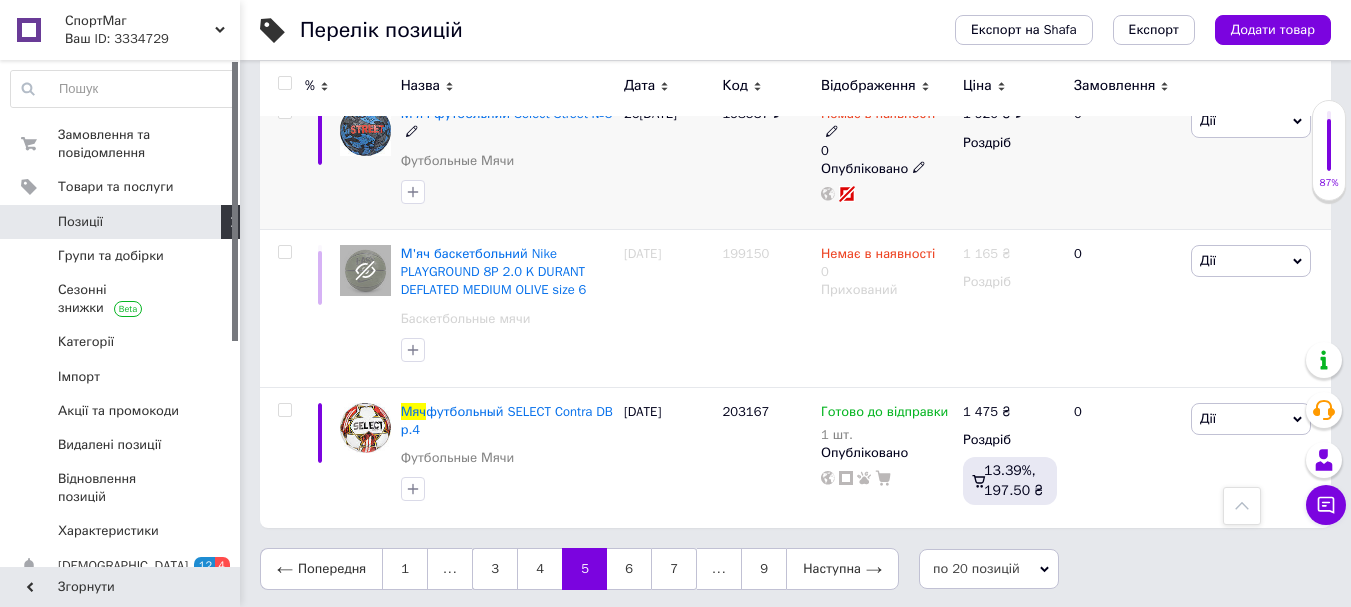 scroll, scrollTop: 2838, scrollLeft: 0, axis: vertical 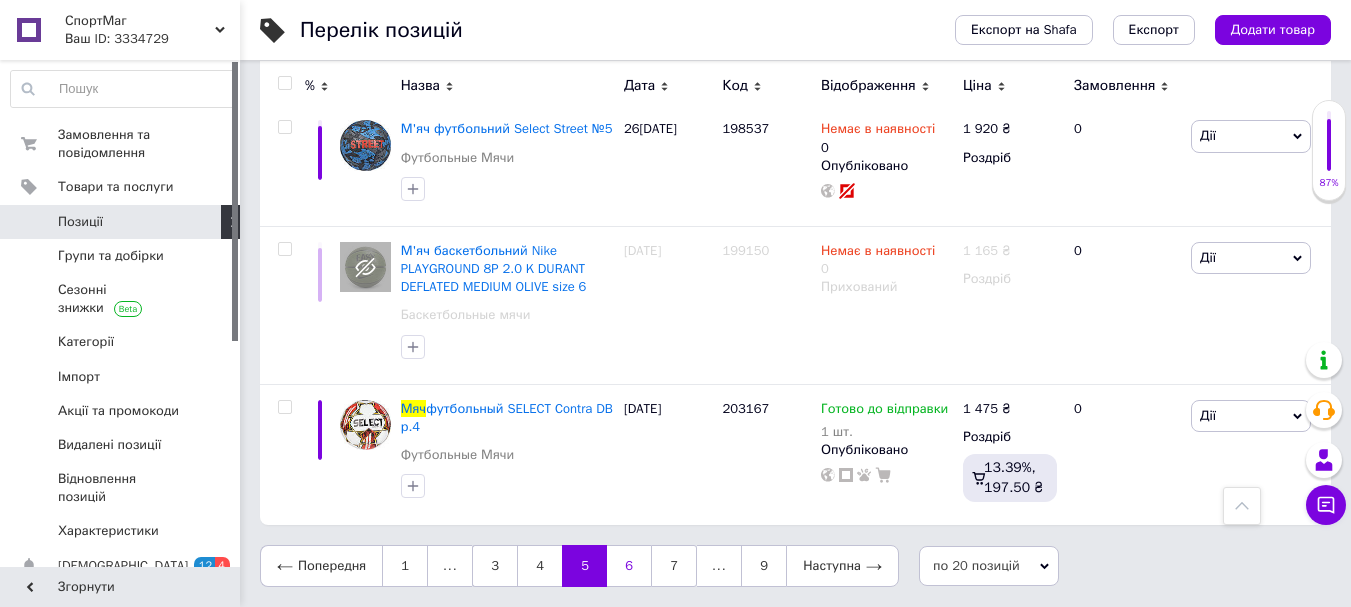 click on "6" at bounding box center [629, 566] 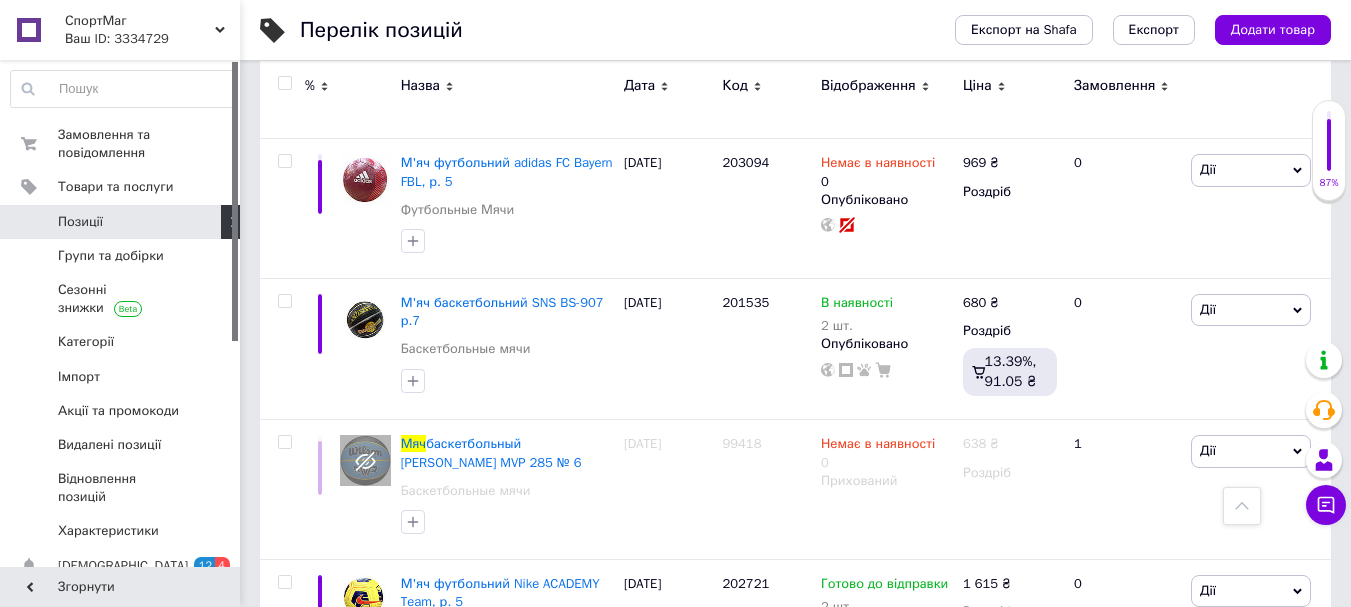 scroll, scrollTop: 2871, scrollLeft: 0, axis: vertical 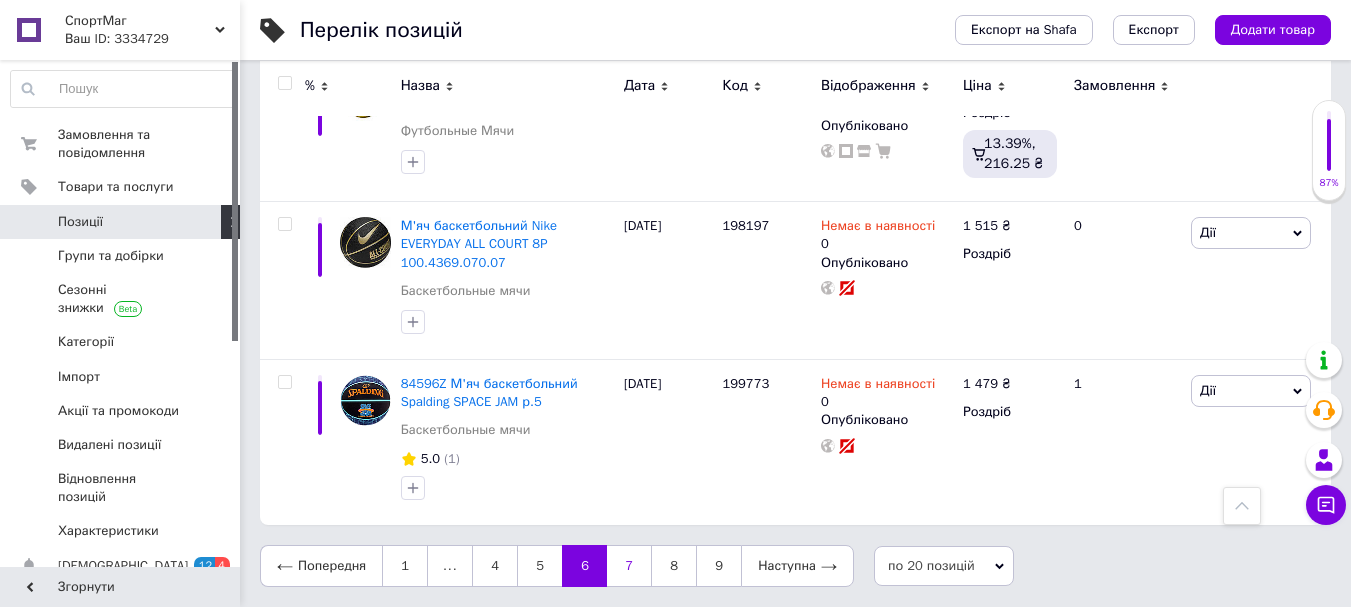 click on "7" at bounding box center [629, 566] 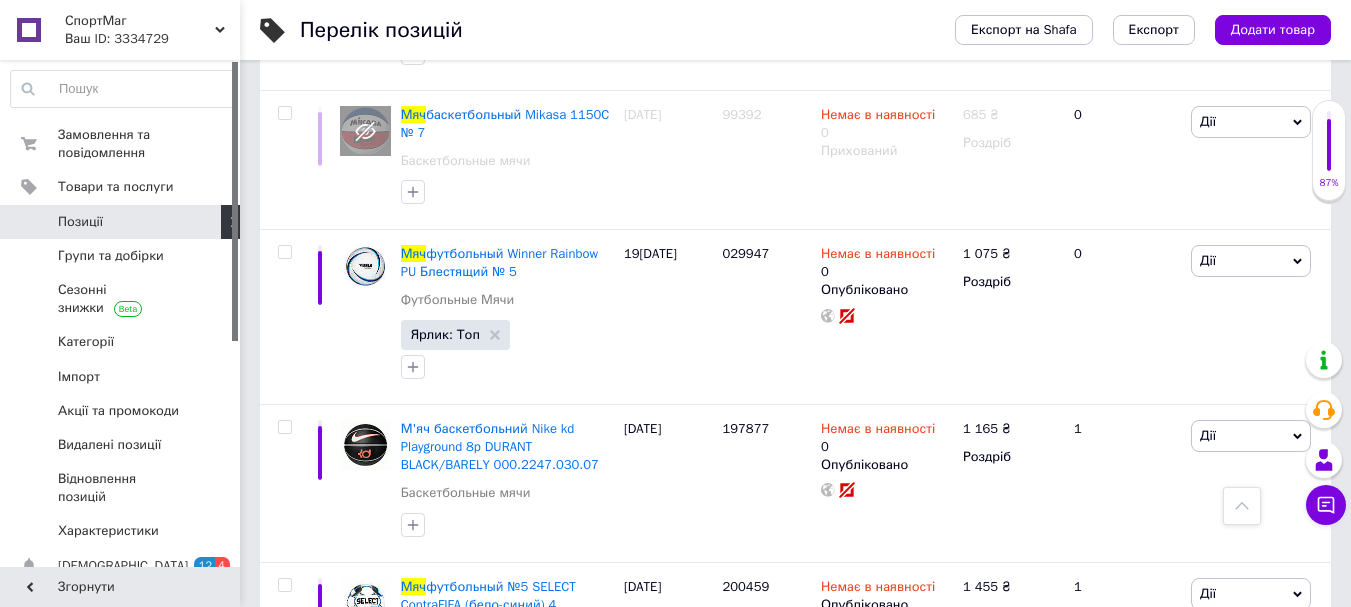 scroll, scrollTop: 2766, scrollLeft: 0, axis: vertical 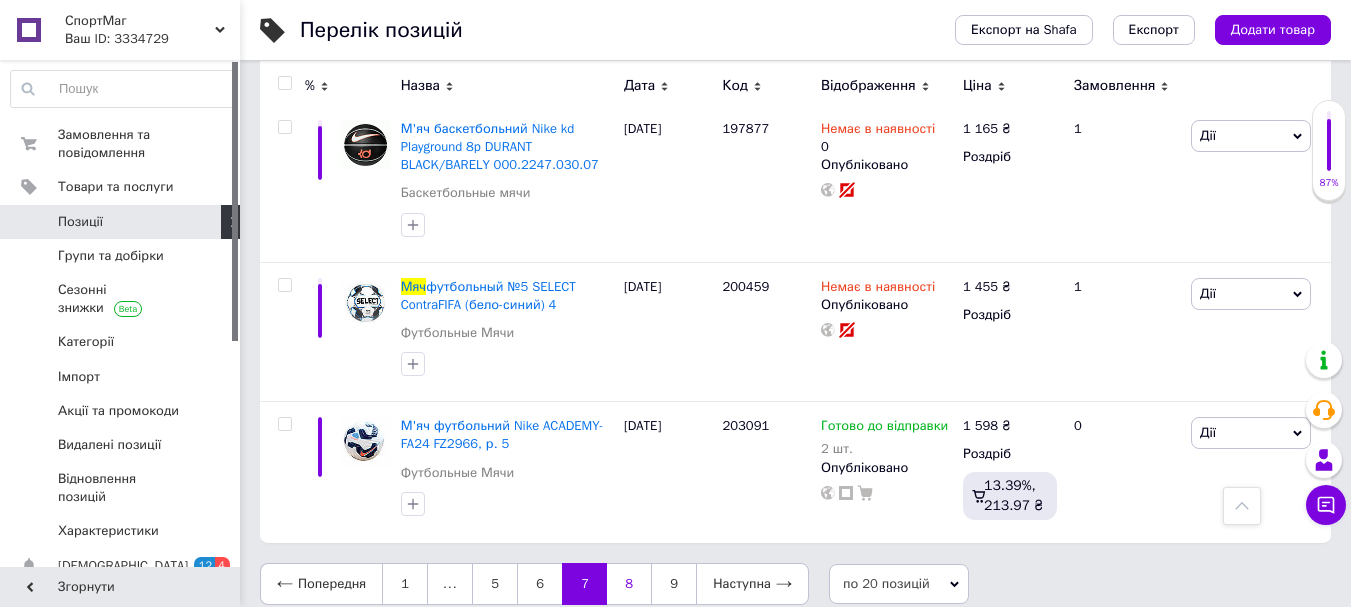 click on "8" at bounding box center (629, 584) 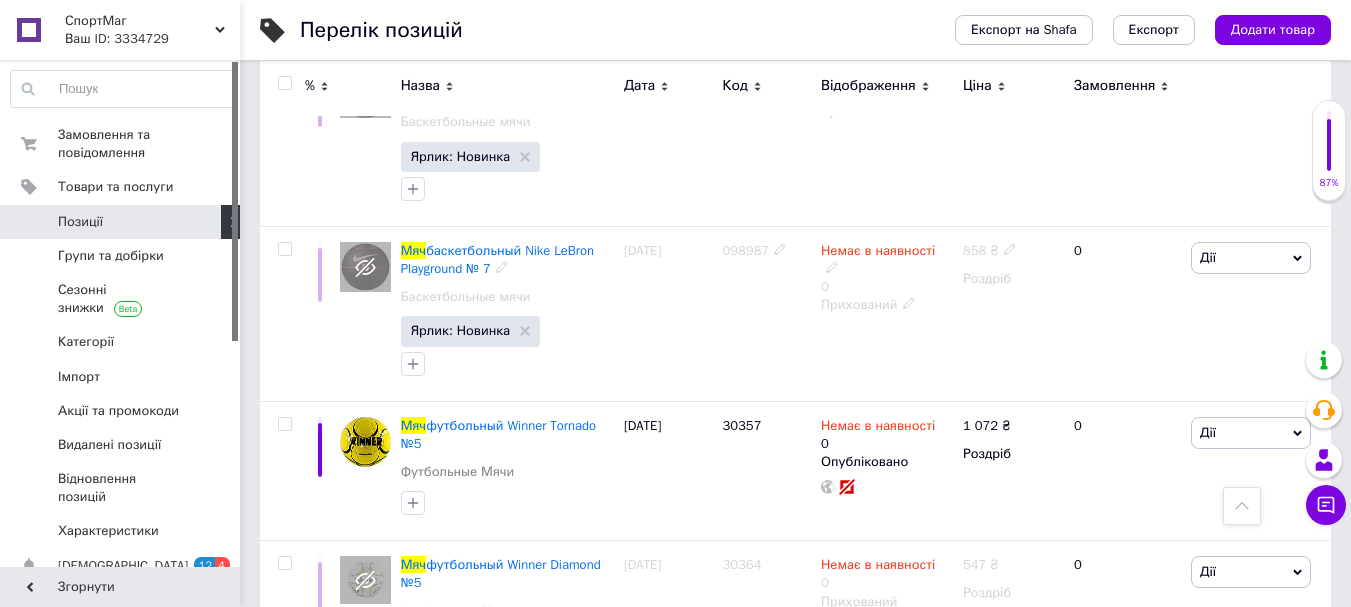 scroll, scrollTop: 2857, scrollLeft: 0, axis: vertical 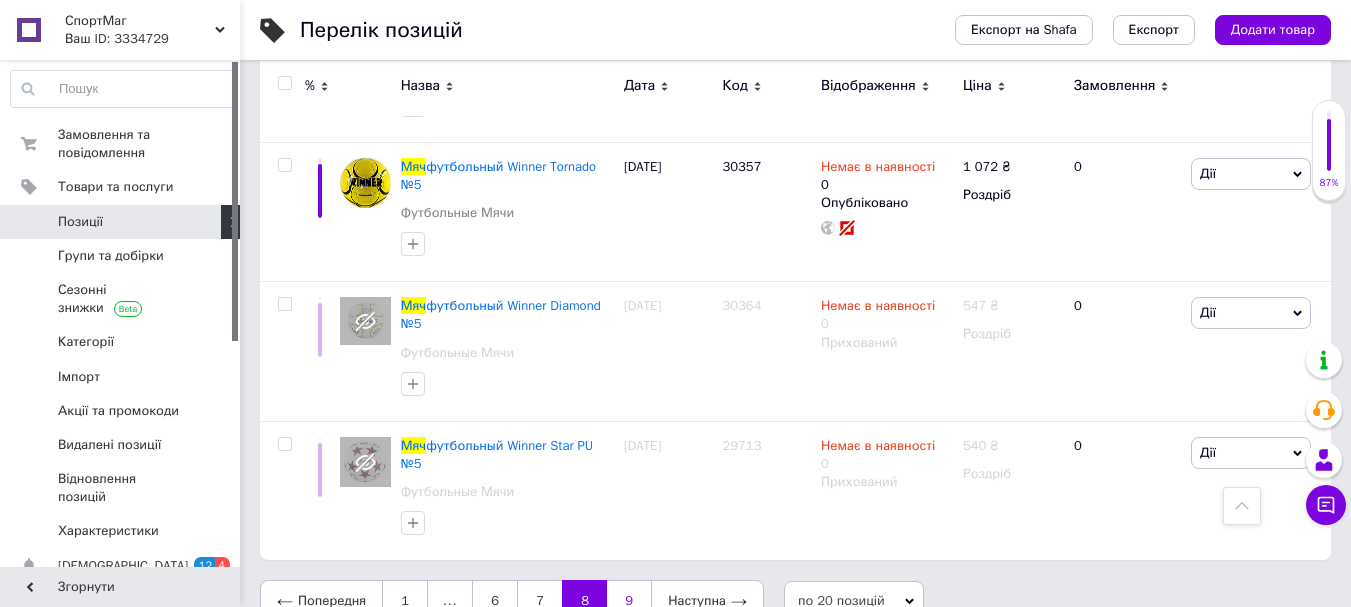 click on "9" at bounding box center (629, 601) 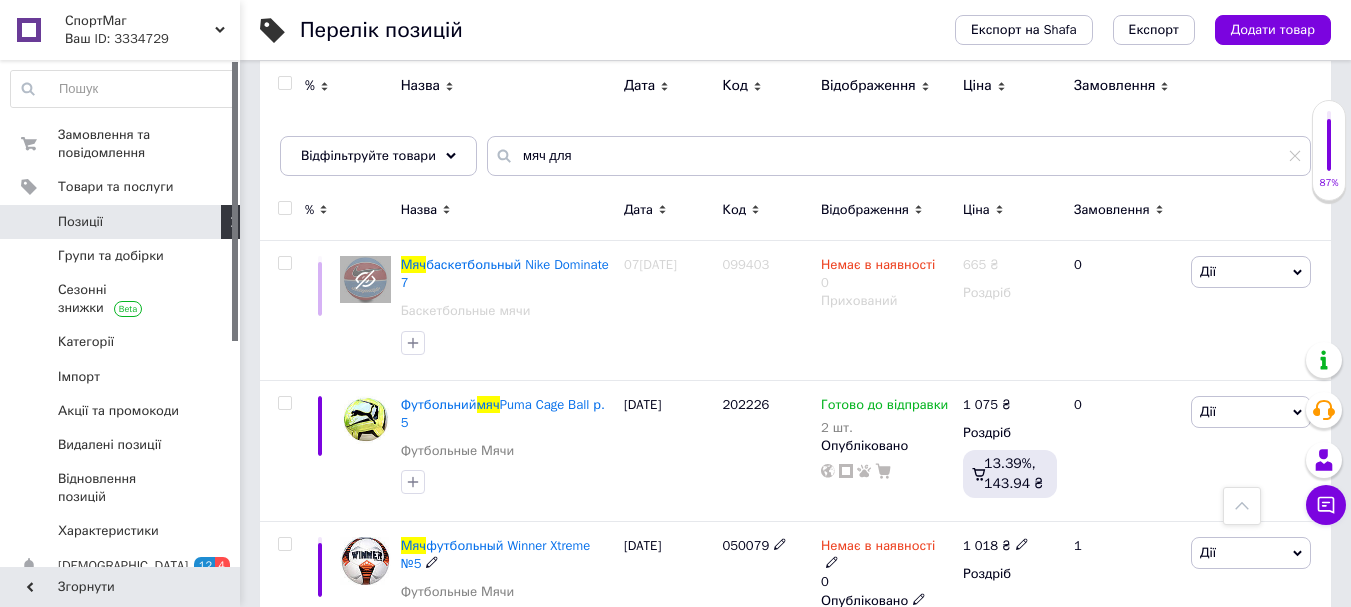 scroll, scrollTop: 116, scrollLeft: 0, axis: vertical 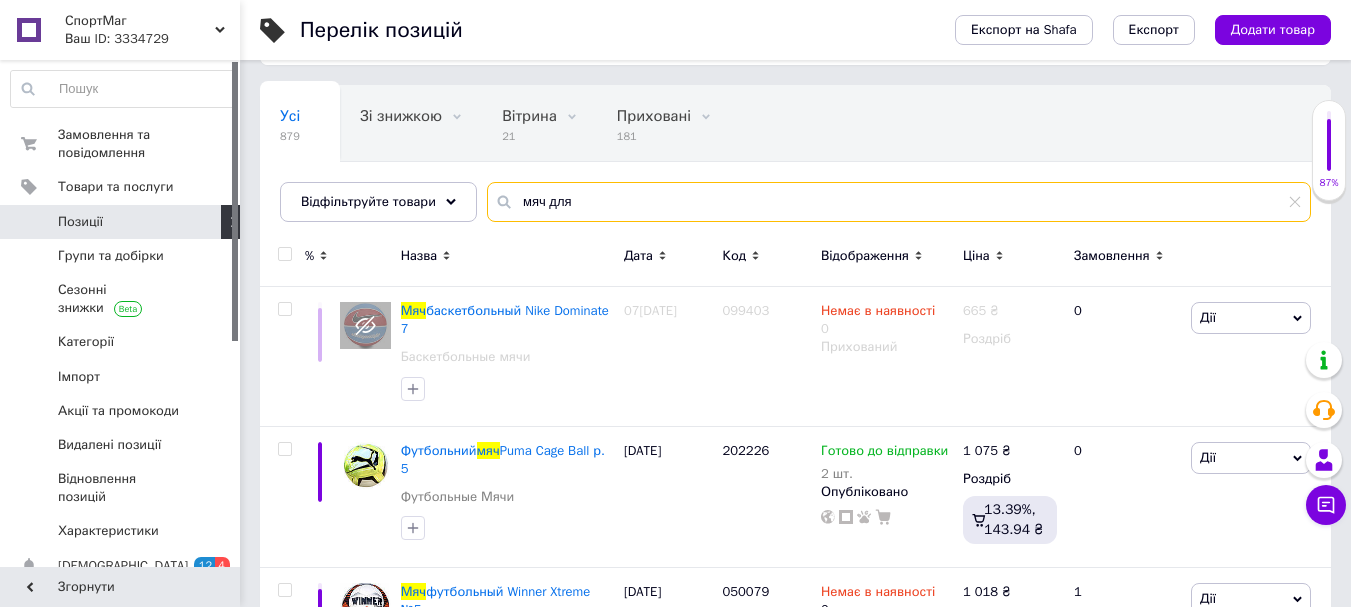 drag, startPoint x: 607, startPoint y: 205, endPoint x: 402, endPoint y: 238, distance: 207.63911 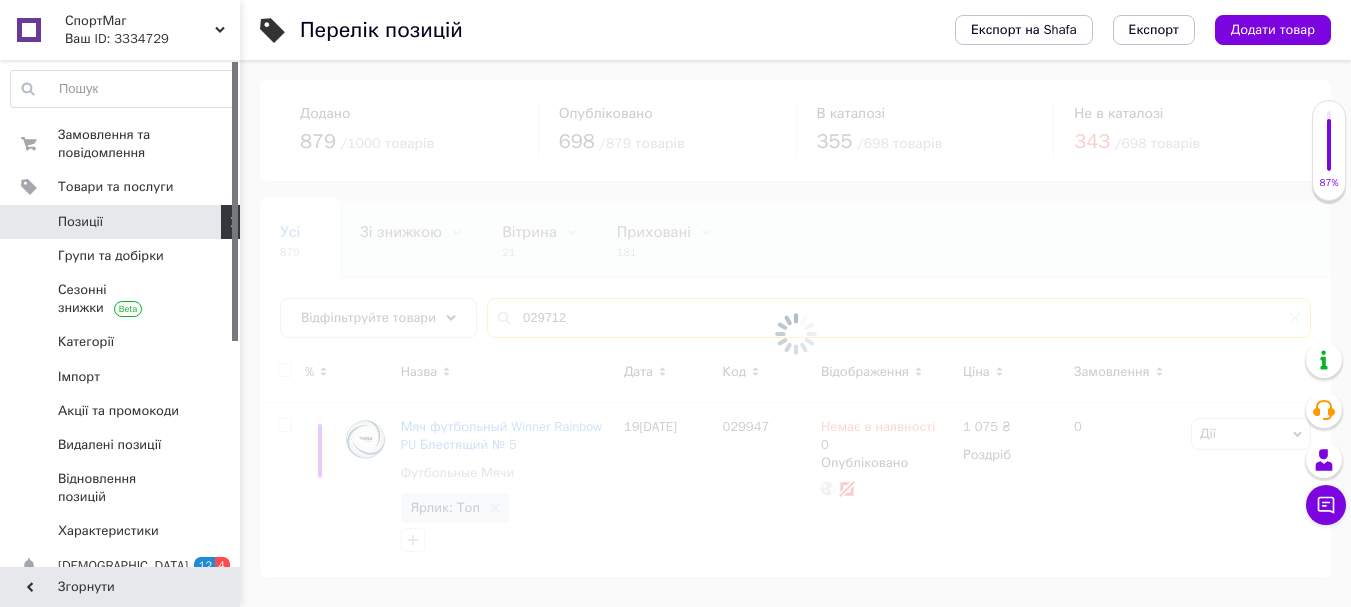 scroll, scrollTop: 0, scrollLeft: 0, axis: both 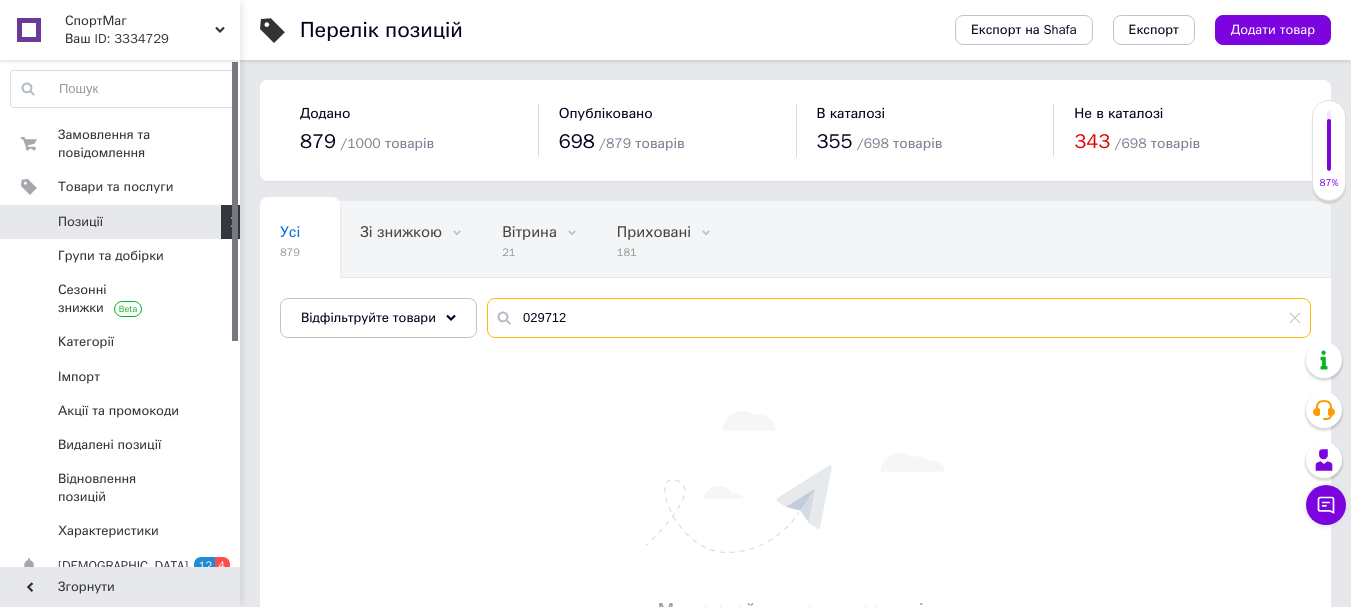 click on "029712" at bounding box center [899, 318] 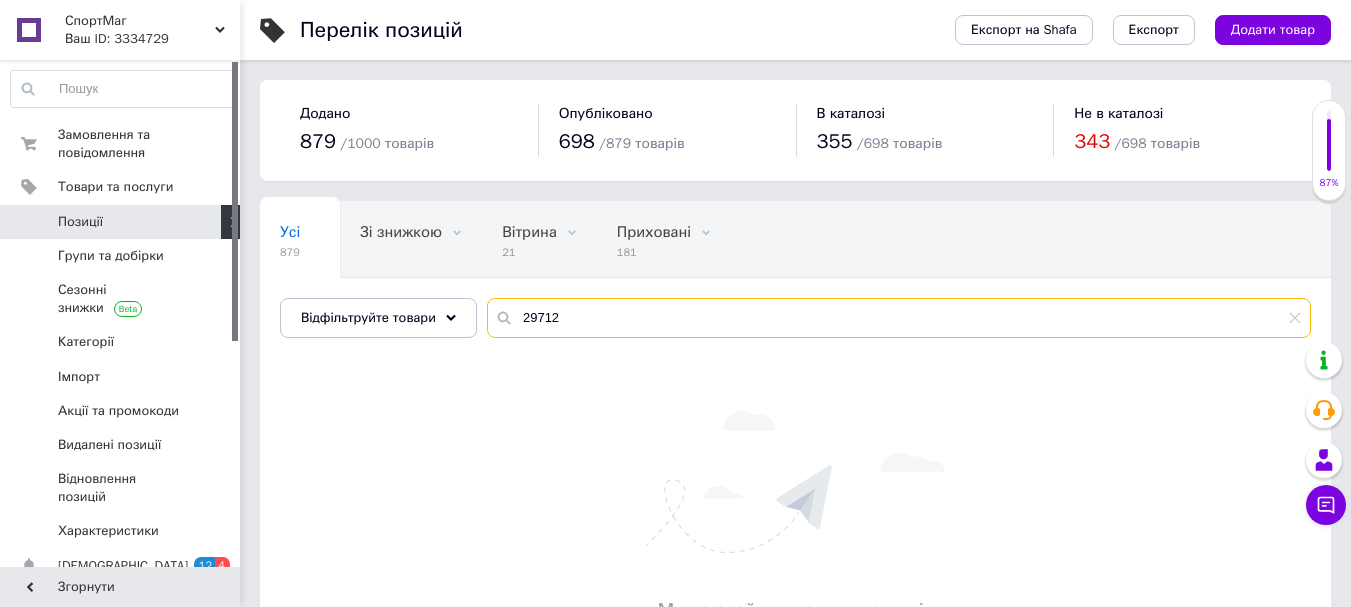 type on "29712" 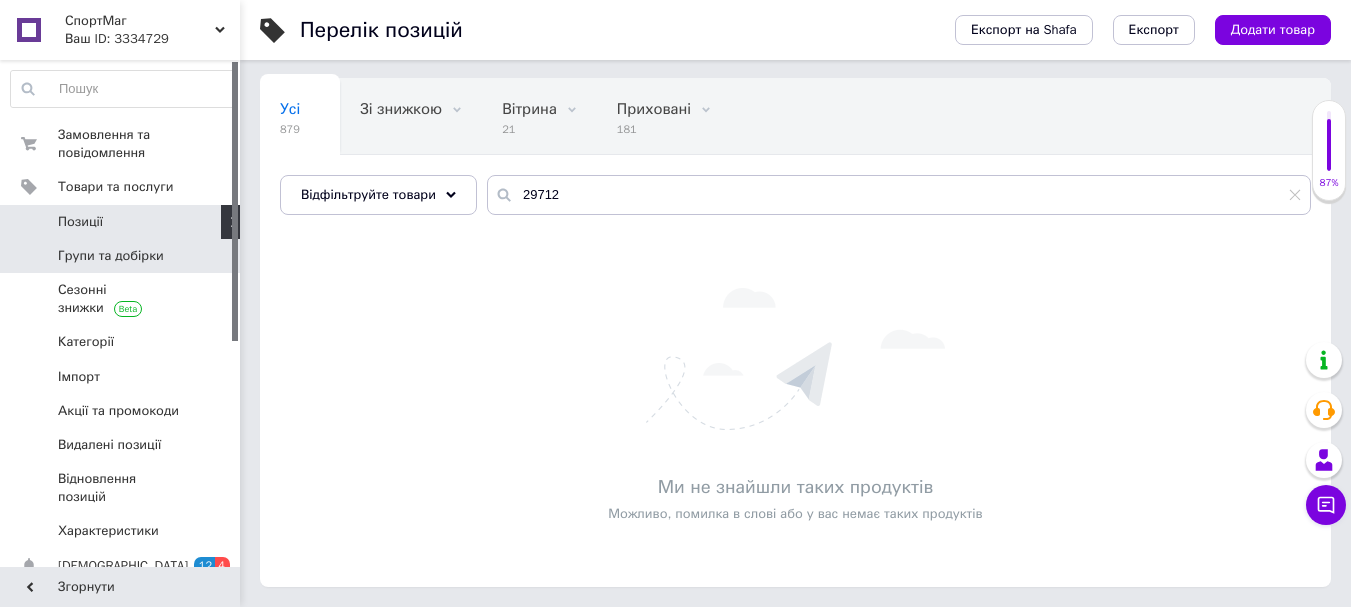 click on "Групи та добірки" at bounding box center [111, 256] 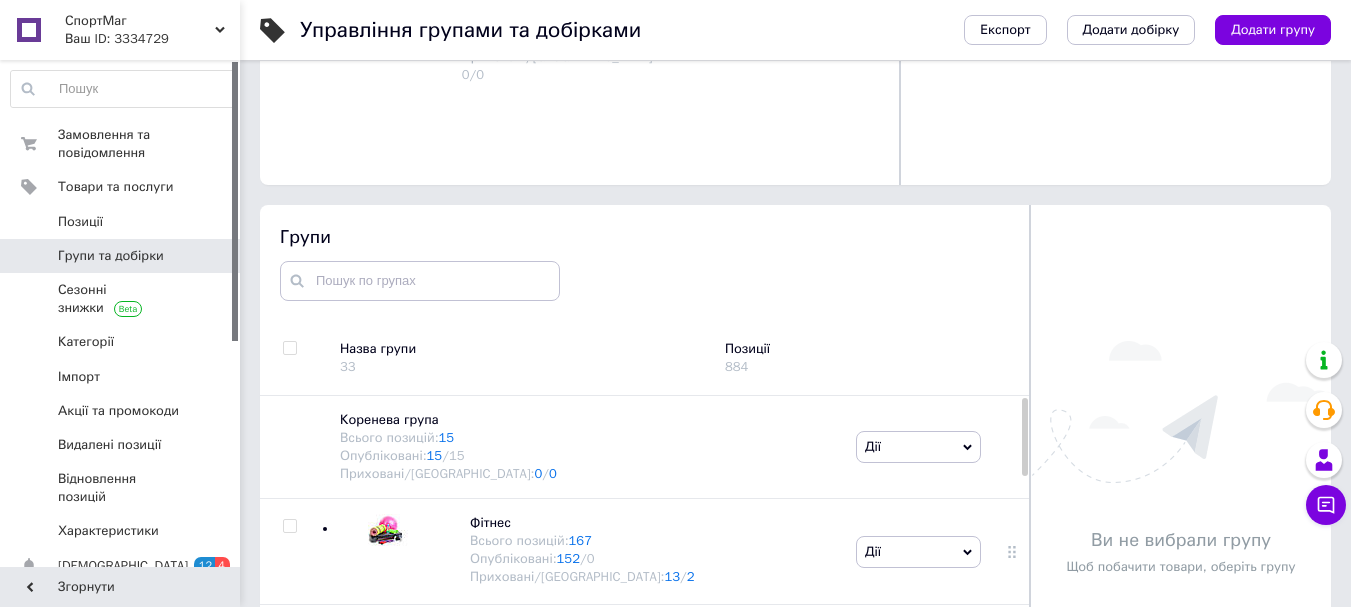 scroll, scrollTop: 733, scrollLeft: 0, axis: vertical 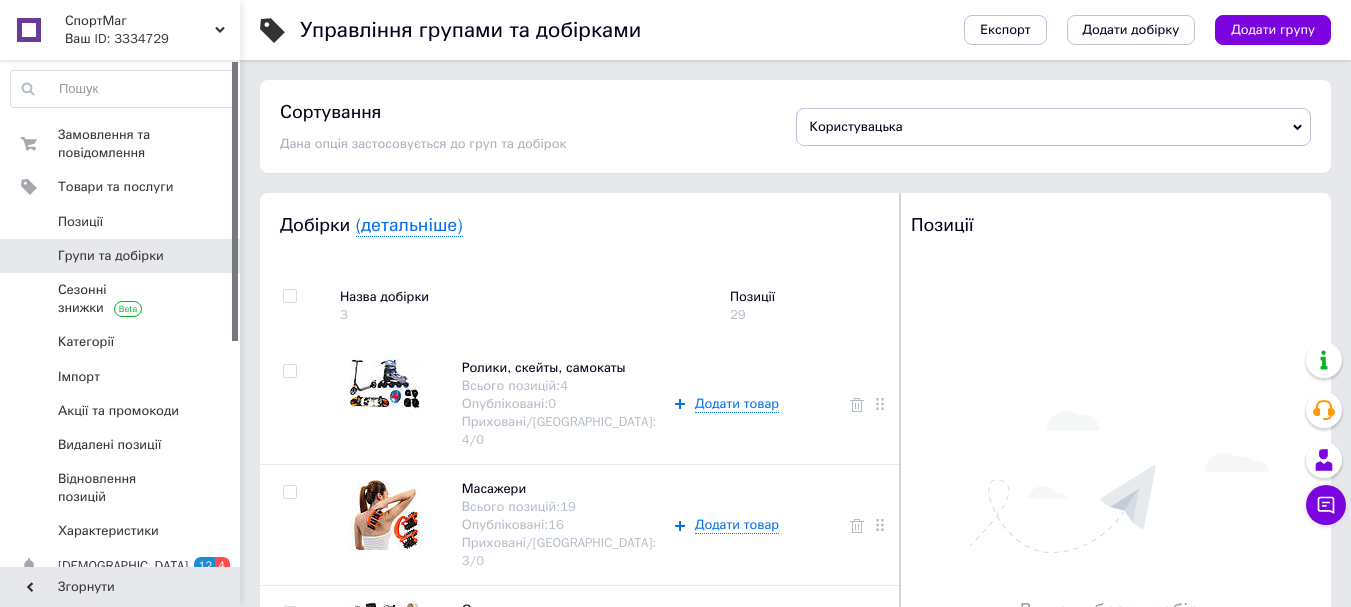 click on "Користувацька" at bounding box center (1054, 127) 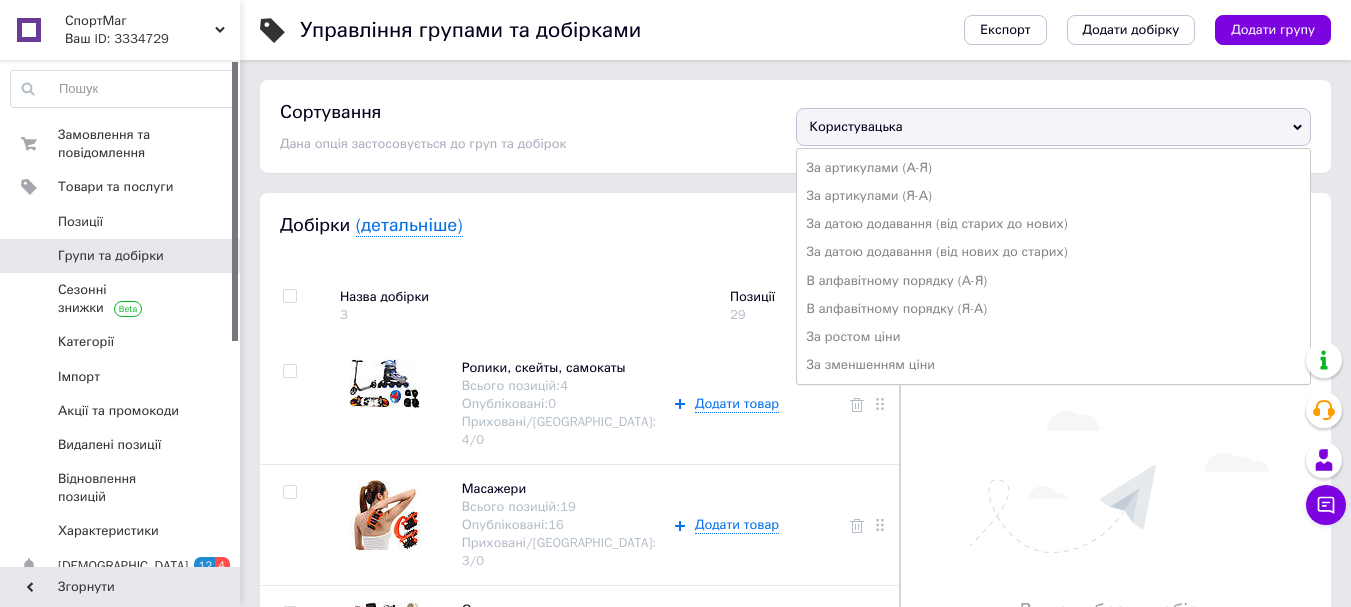 drag, startPoint x: 676, startPoint y: 145, endPoint x: 438, endPoint y: 84, distance: 245.6929 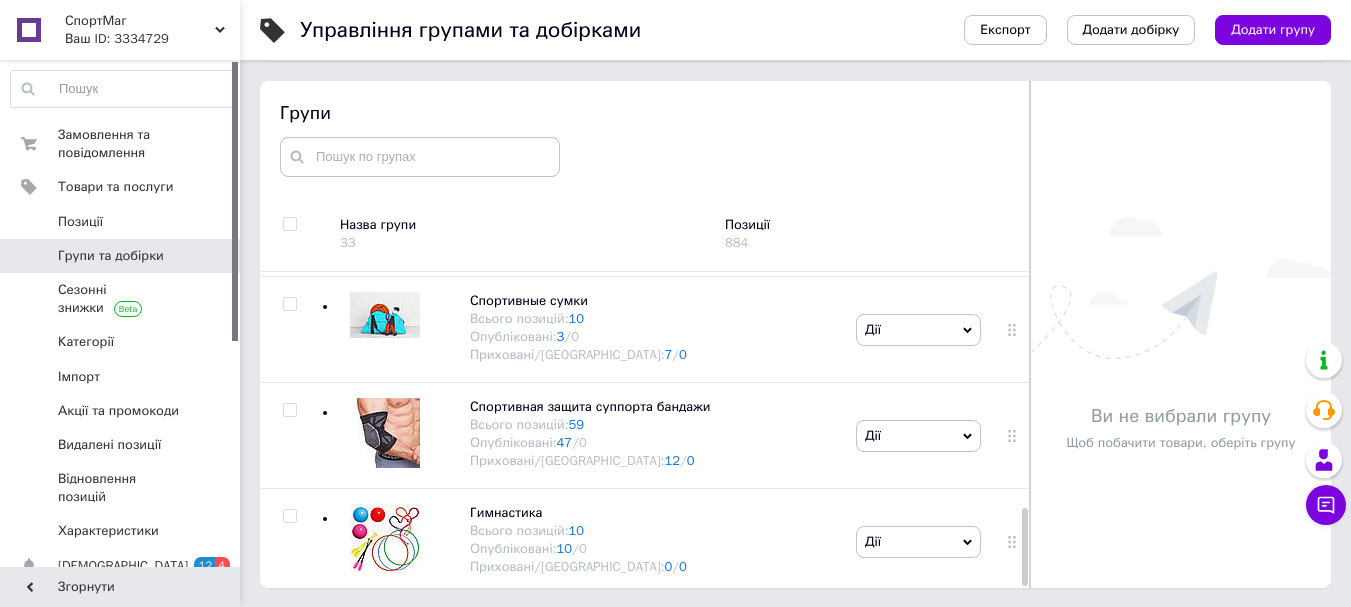 scroll, scrollTop: 733, scrollLeft: 0, axis: vertical 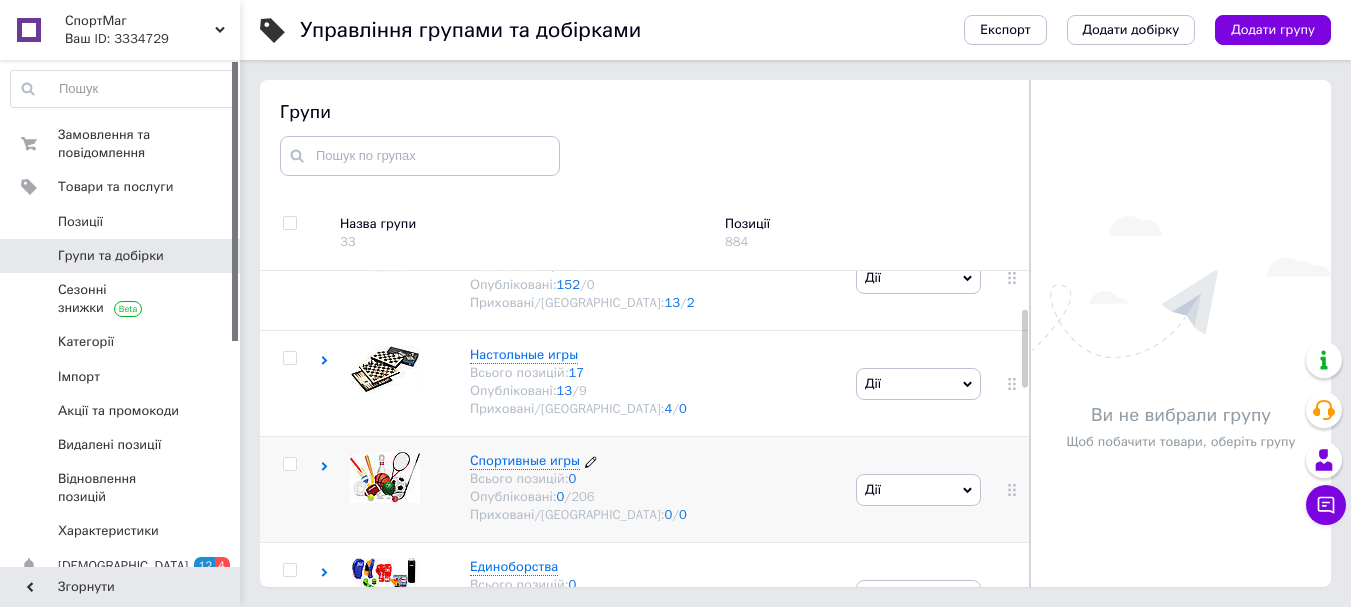 click on "Спортивные игры" at bounding box center [525, 460] 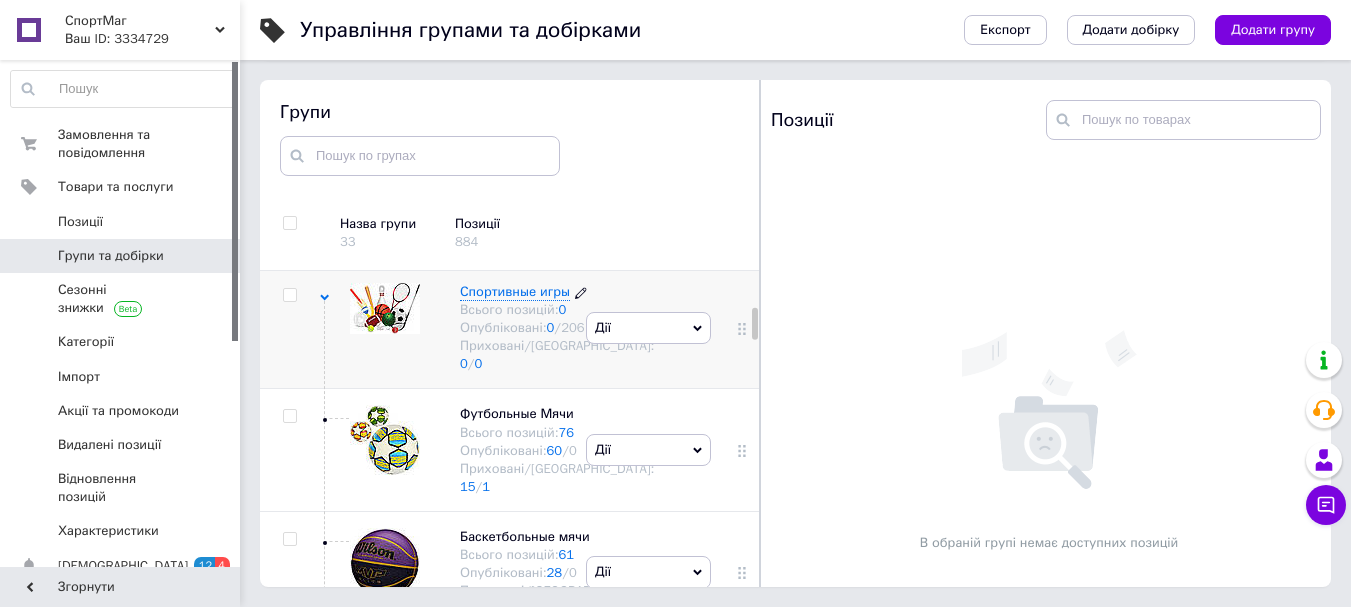 scroll, scrollTop: 549, scrollLeft: 0, axis: vertical 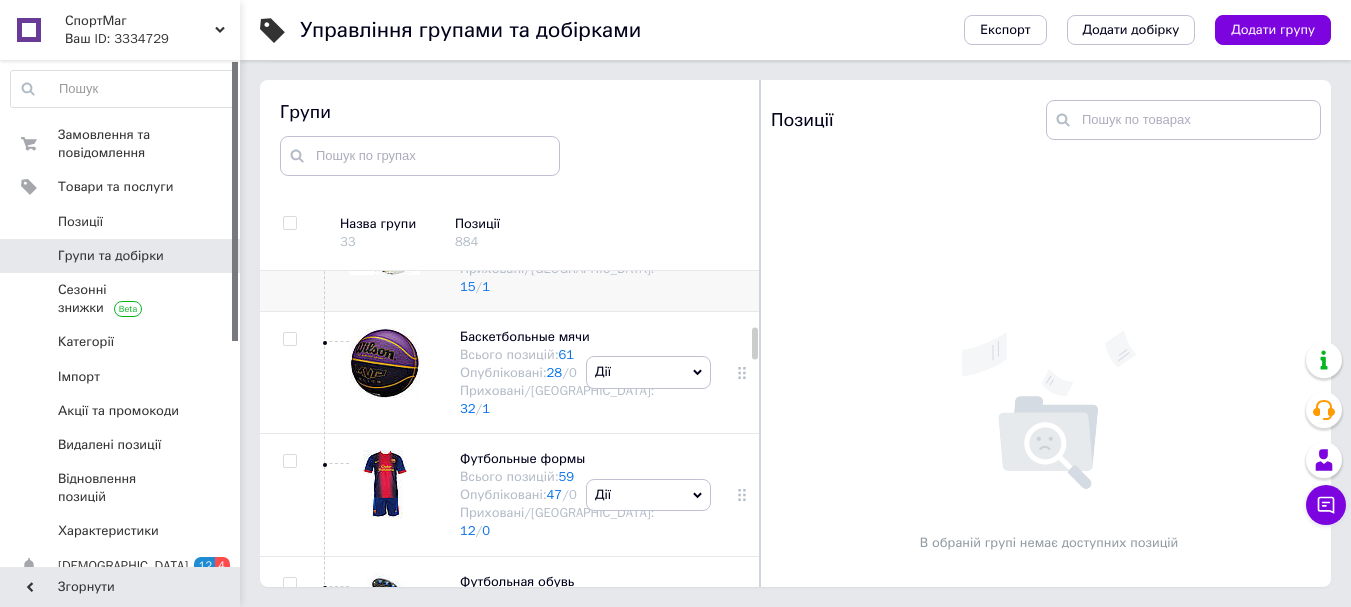 click on "Футбольные Мячи" at bounding box center (517, 213) 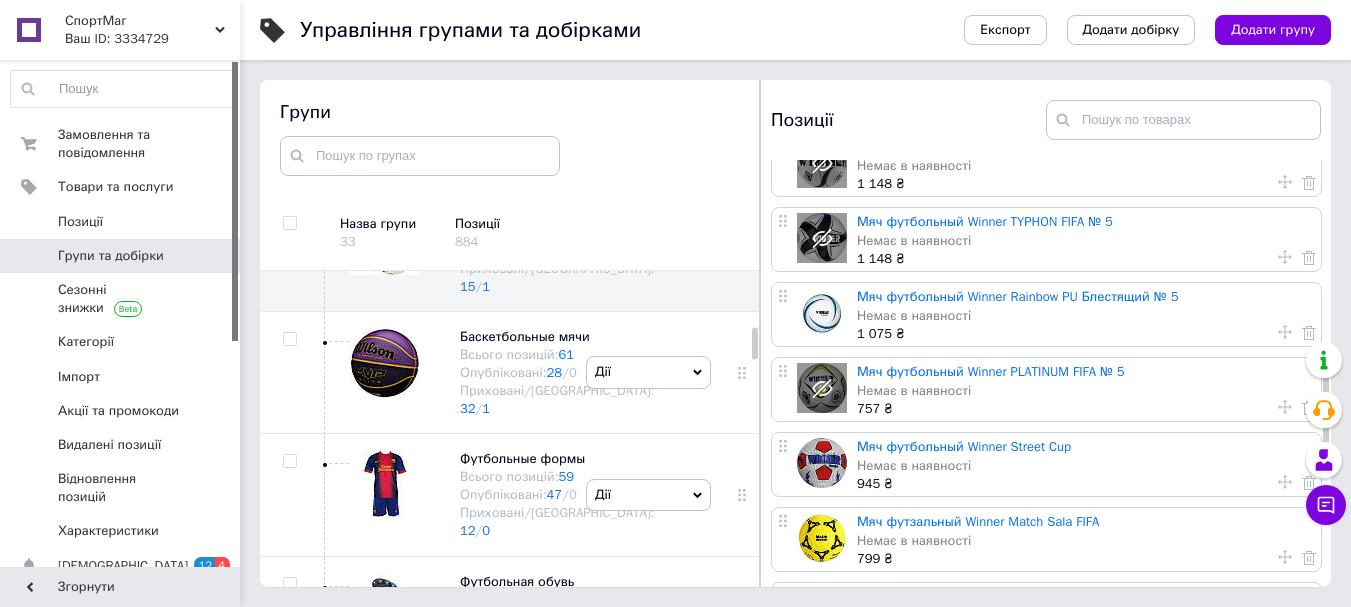 scroll, scrollTop: 800, scrollLeft: 0, axis: vertical 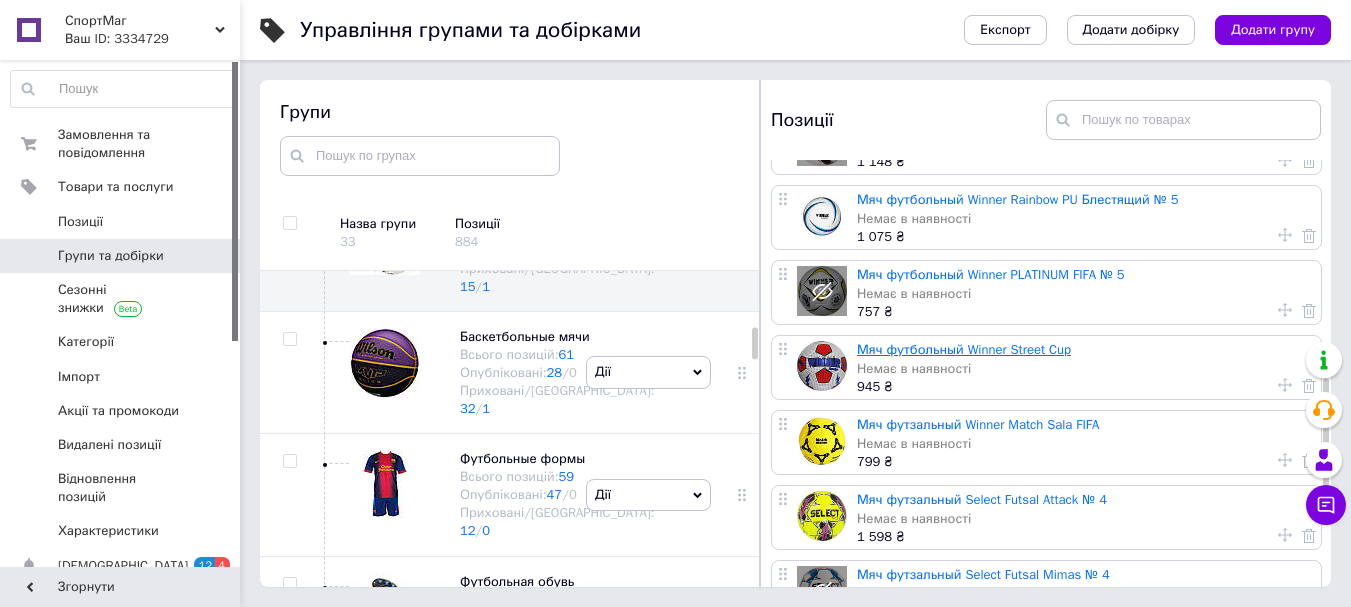 click on "Мяч футбольный Winner Street Cup" at bounding box center [964, 349] 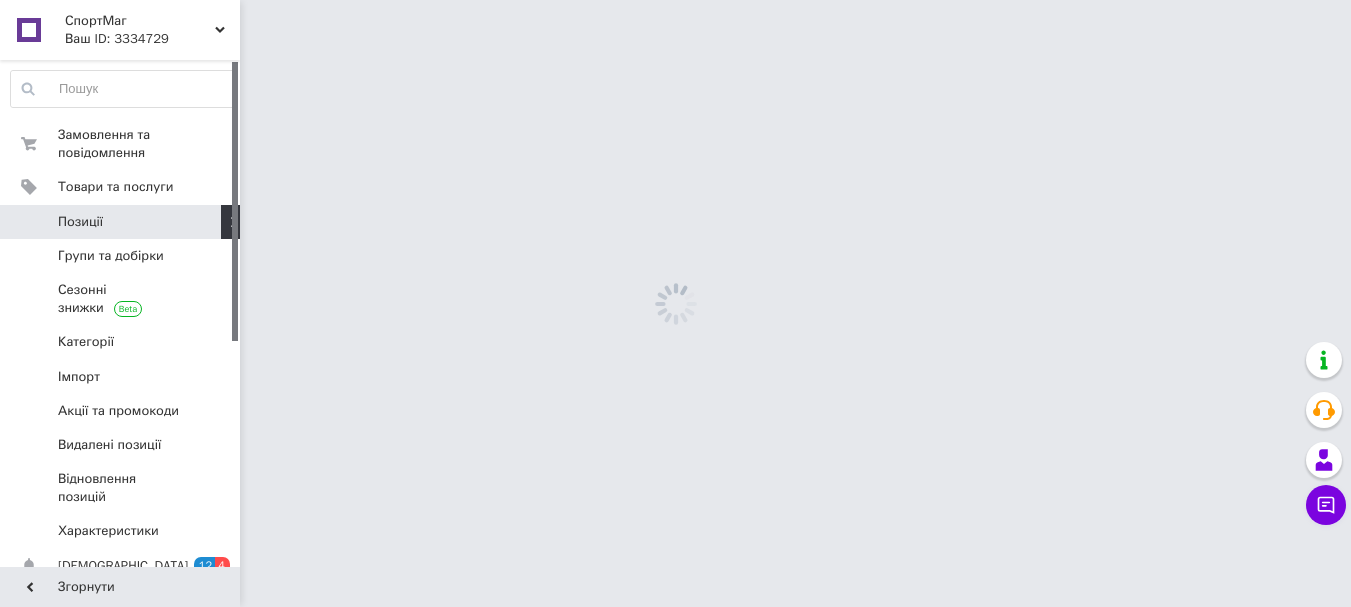 scroll, scrollTop: 0, scrollLeft: 0, axis: both 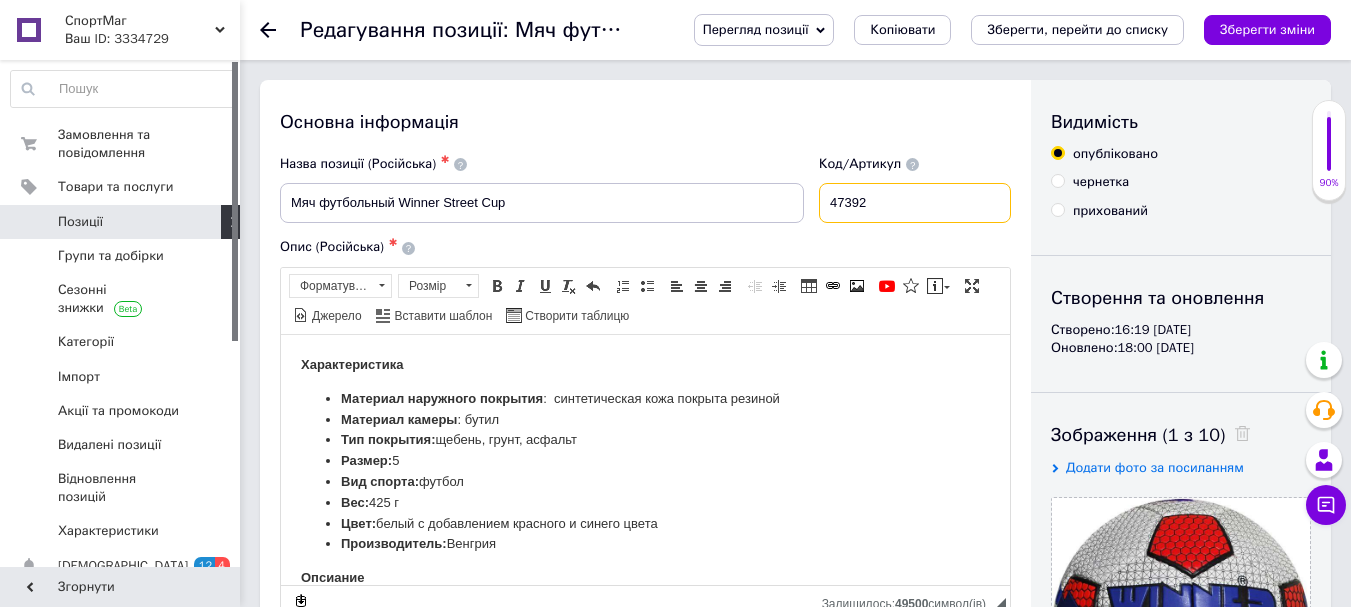 drag, startPoint x: 880, startPoint y: 202, endPoint x: 542, endPoint y: 225, distance: 338.78165 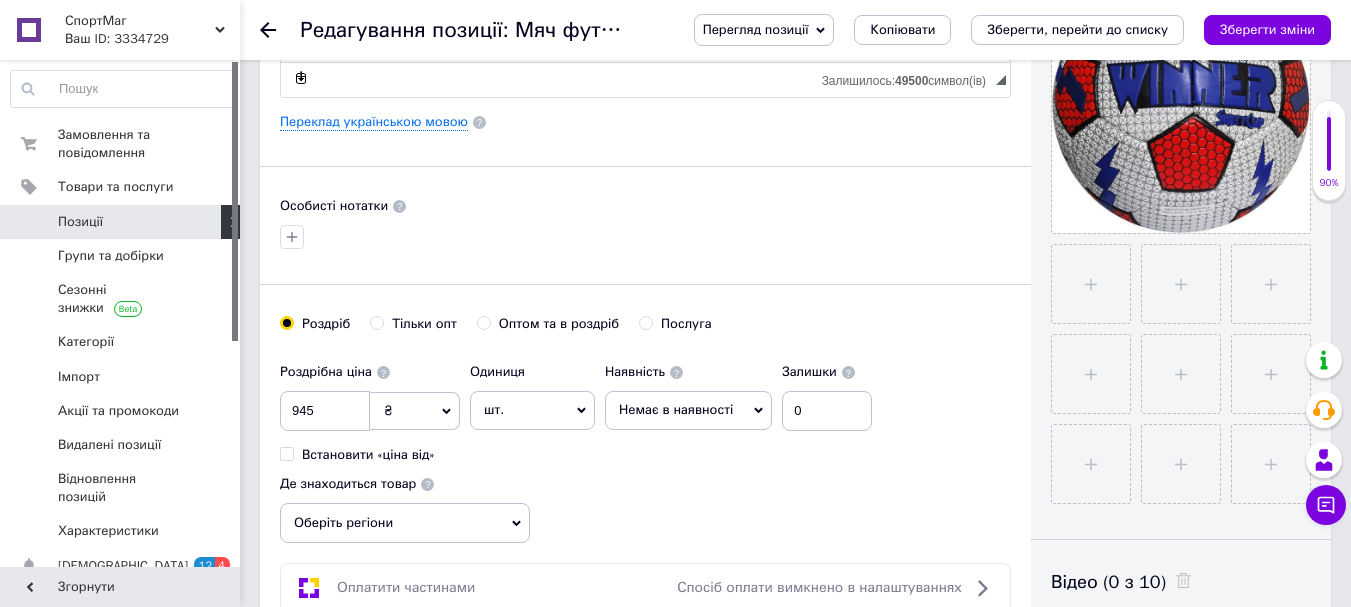 scroll, scrollTop: 600, scrollLeft: 0, axis: vertical 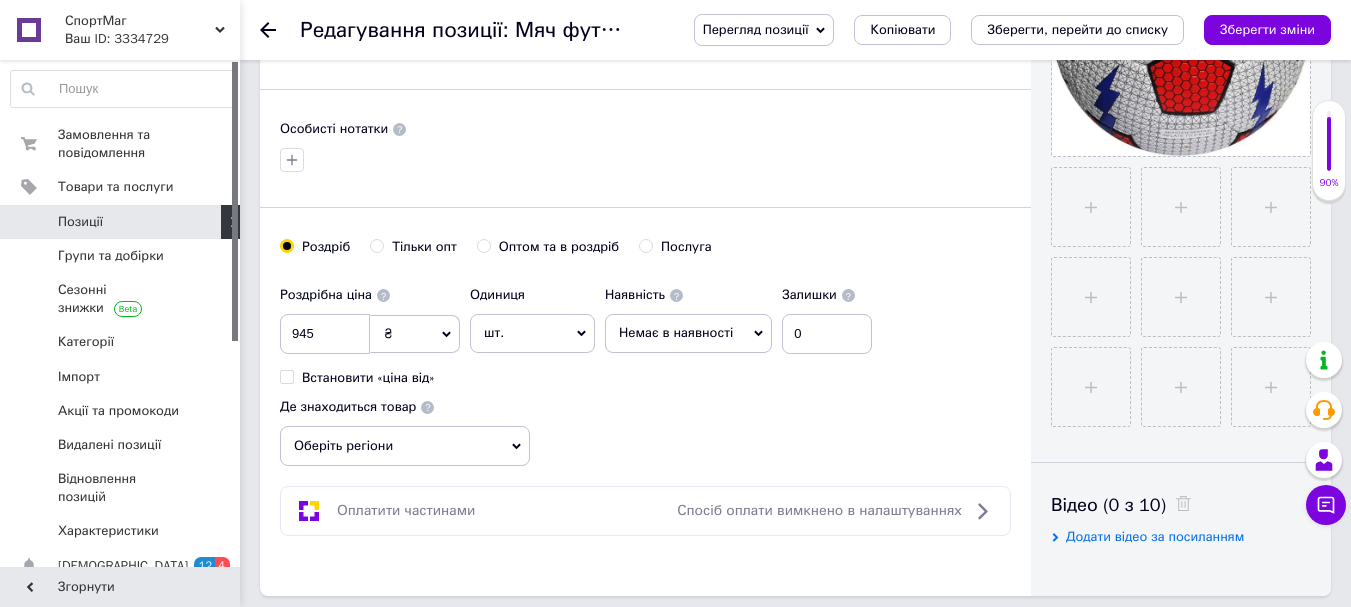 type on "029712" 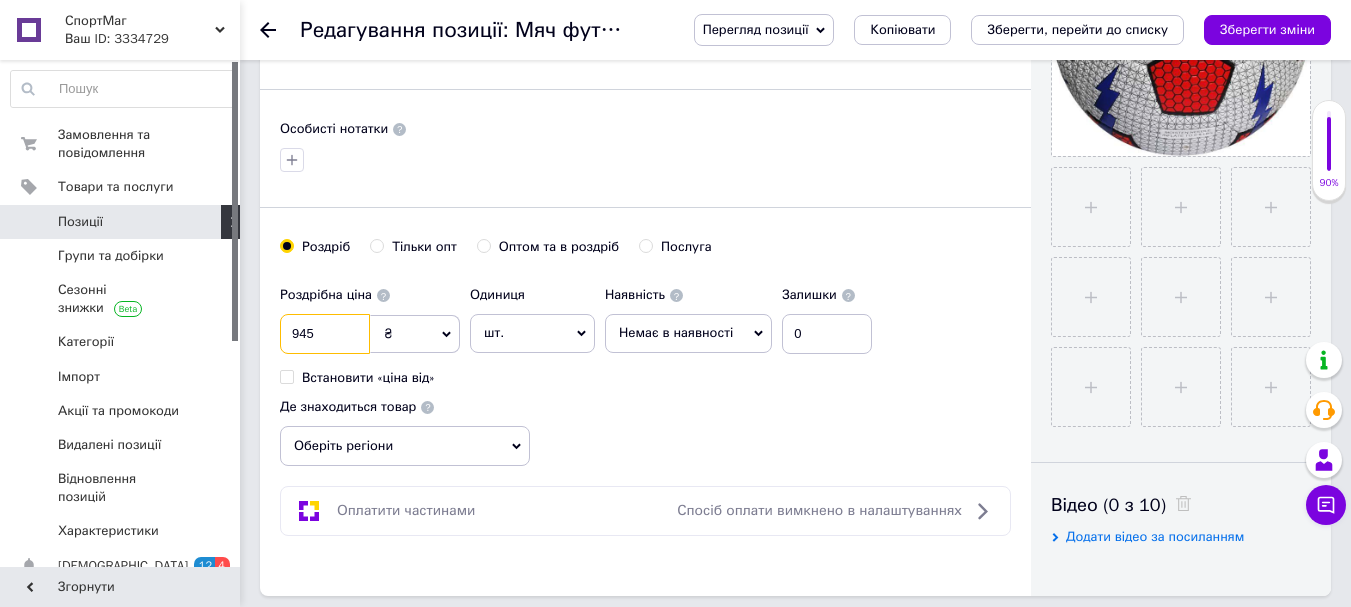 drag, startPoint x: 318, startPoint y: 335, endPoint x: 245, endPoint y: 346, distance: 73.82411 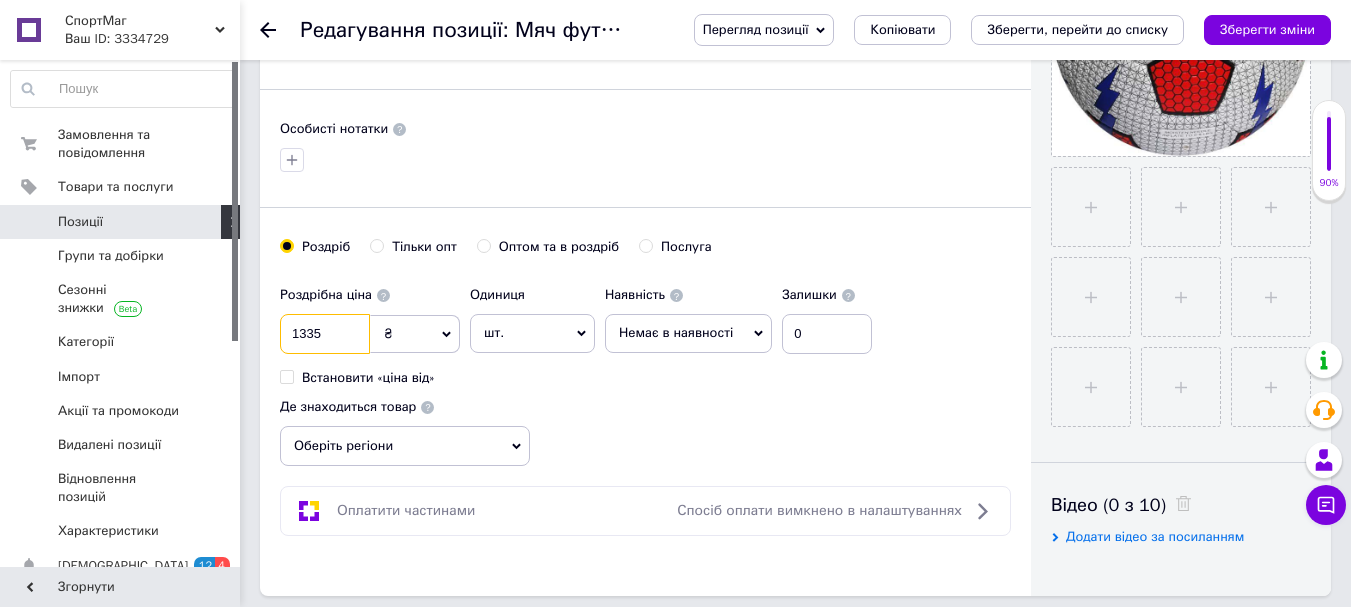 type on "1335" 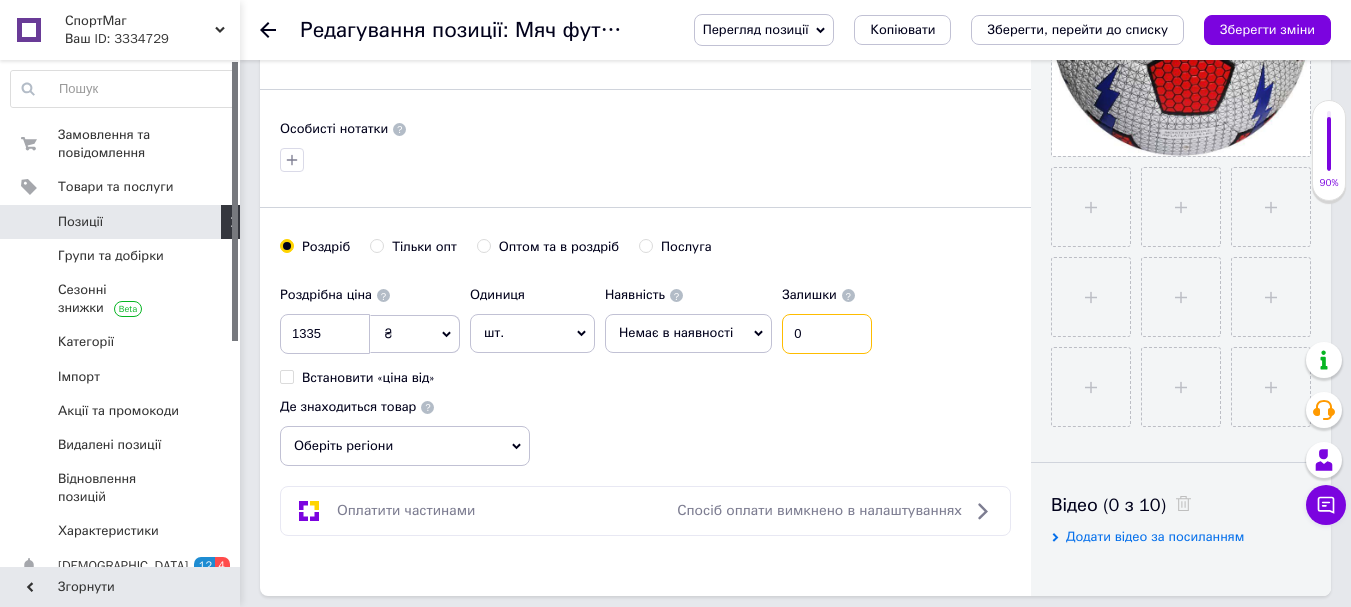 drag, startPoint x: 796, startPoint y: 327, endPoint x: 761, endPoint y: 314, distance: 37.336308 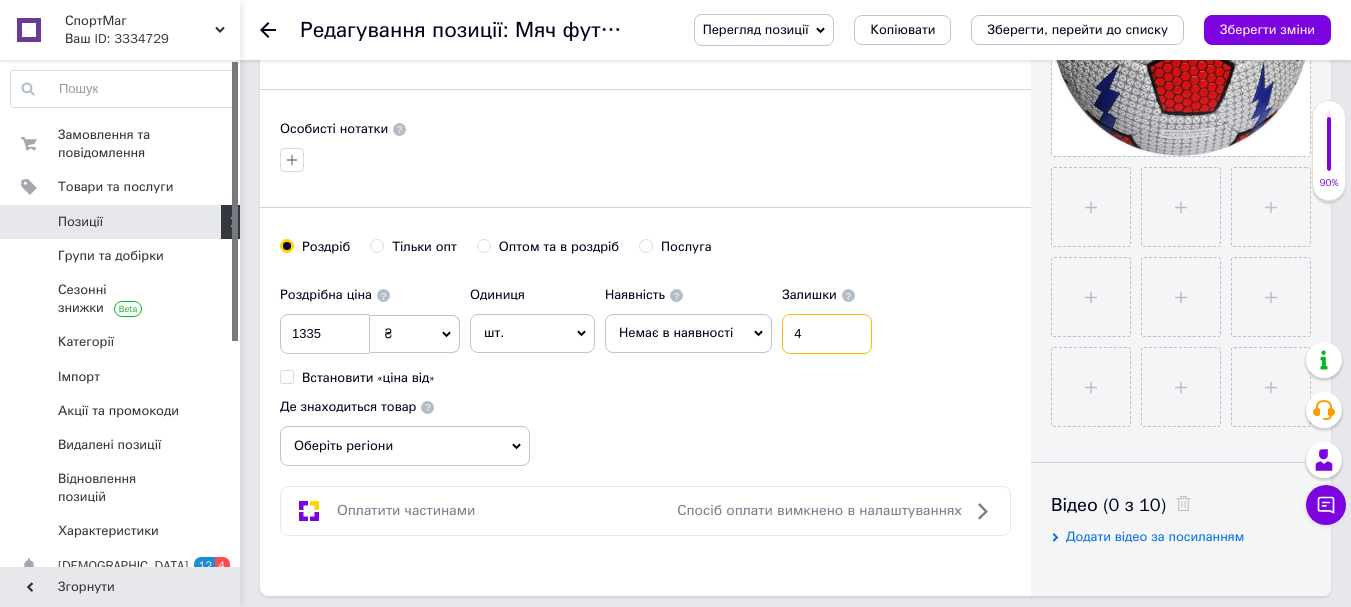 type on "4" 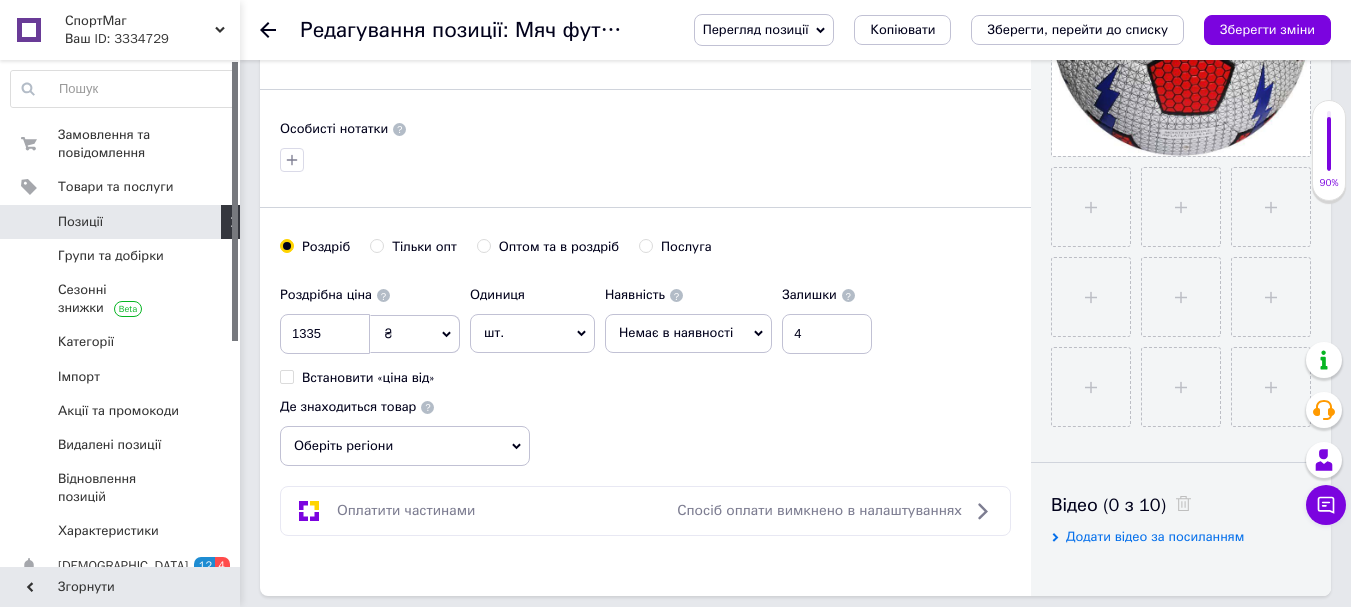 click on "Роздрібна ціна 1335 ₴ $ EUR CHF GBP ¥ PLN ₸ MDL HUF KGS CNY TRY KRW lei Встановити «ціна від» Одиниця шт. Популярне комплект упаковка кв.м пара м кг пог.м послуга т а автоцистерна ампула б балон банка блістер бобіна бочка бут бухта в ват виїзд відро г г га година гр/кв.м гігакалорія д дав два місяці день доба доза є єврокуб з зміна к кВт каністра карат кв.дм кв.м кв.см кв.фут квартал кг кг/кв.м км колесо комплект коробка куб.дм куб.м л л лист м м мВт мл мм моток місяць мішок н набір номер о об'єкт од. п палетомісце пара партія пач пог.м послуга посівна одиниця птахомісце півроку пігулка" at bounding box center [645, 371] 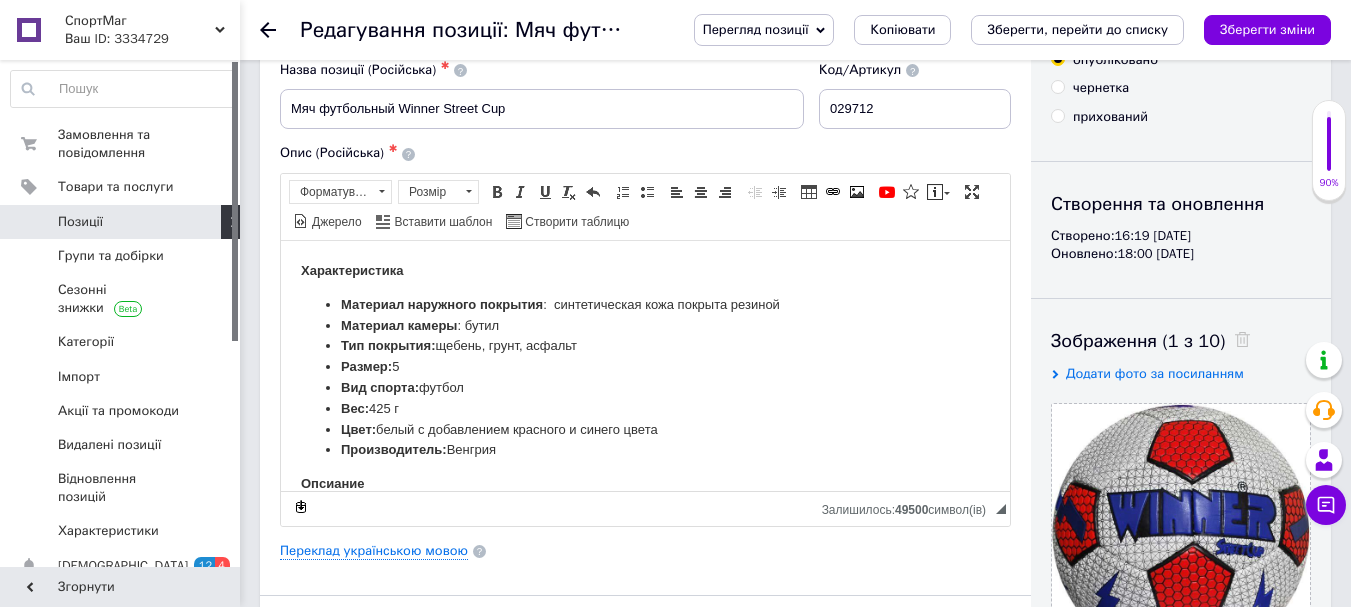scroll, scrollTop: 0, scrollLeft: 0, axis: both 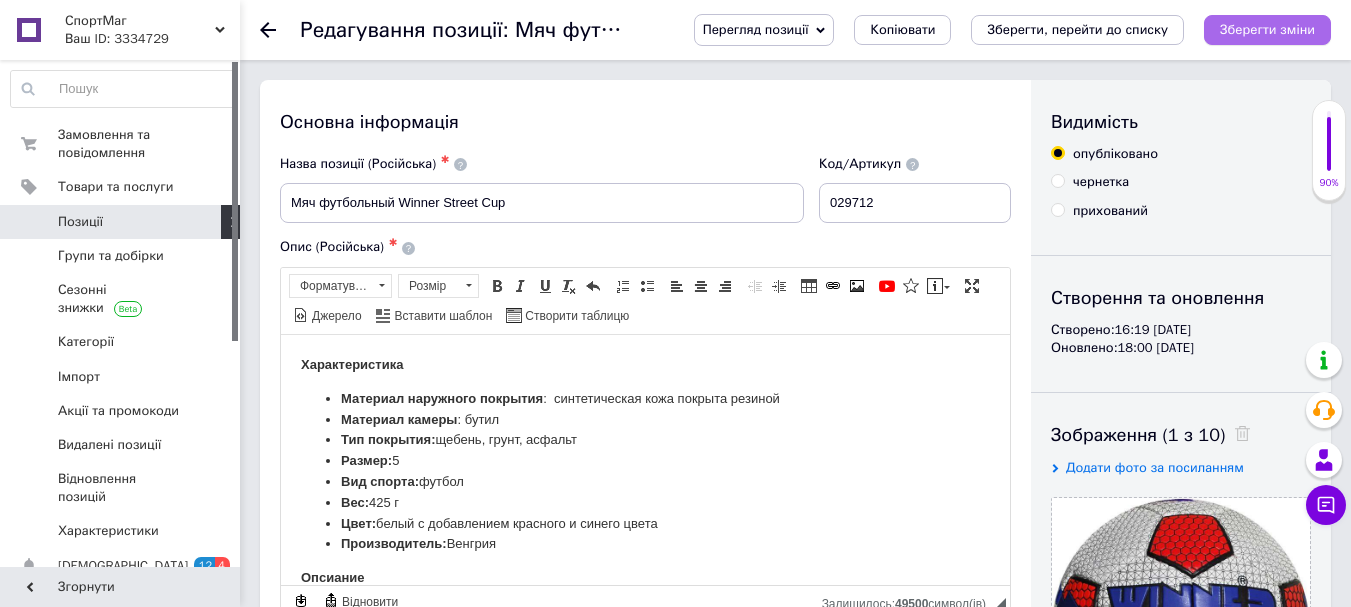 click on "Зберегти зміни" at bounding box center (1267, 29) 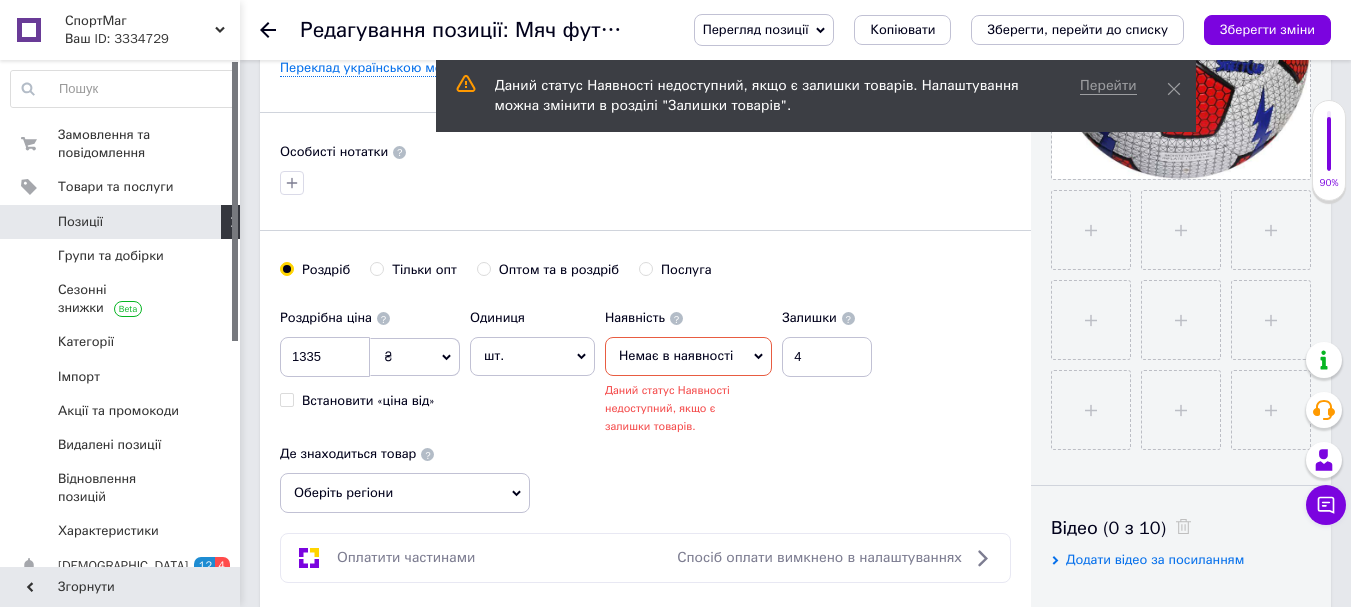 scroll, scrollTop: 682, scrollLeft: 0, axis: vertical 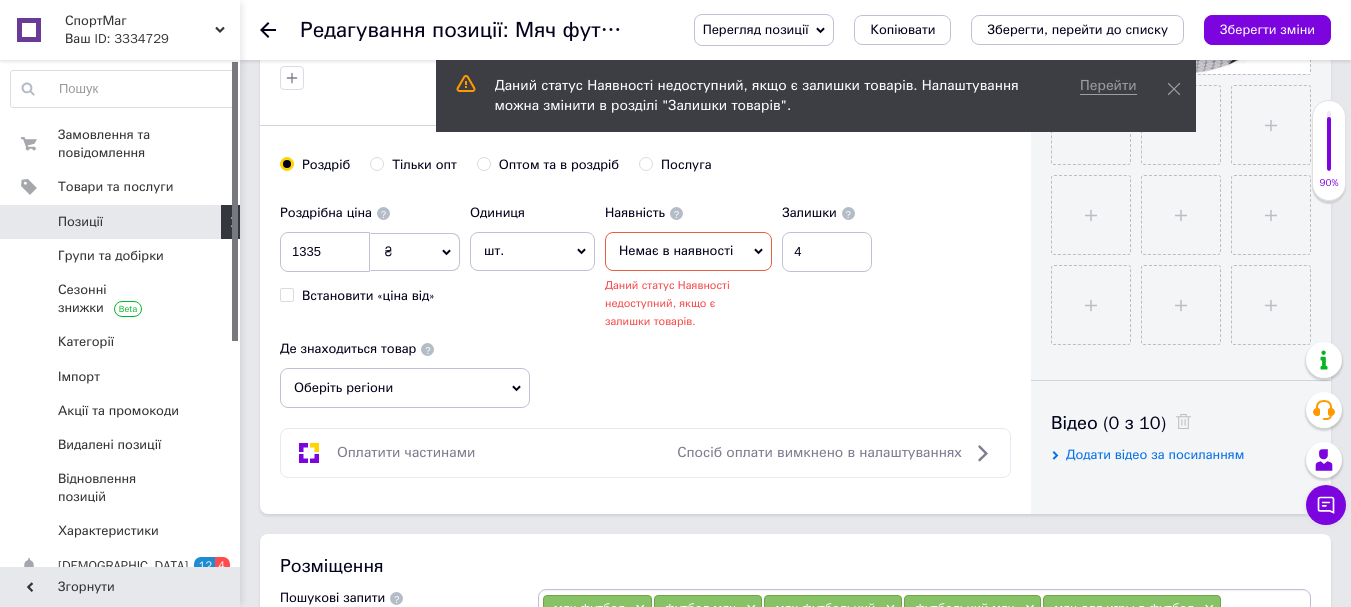 click on "Немає в наявності" at bounding box center (688, 251) 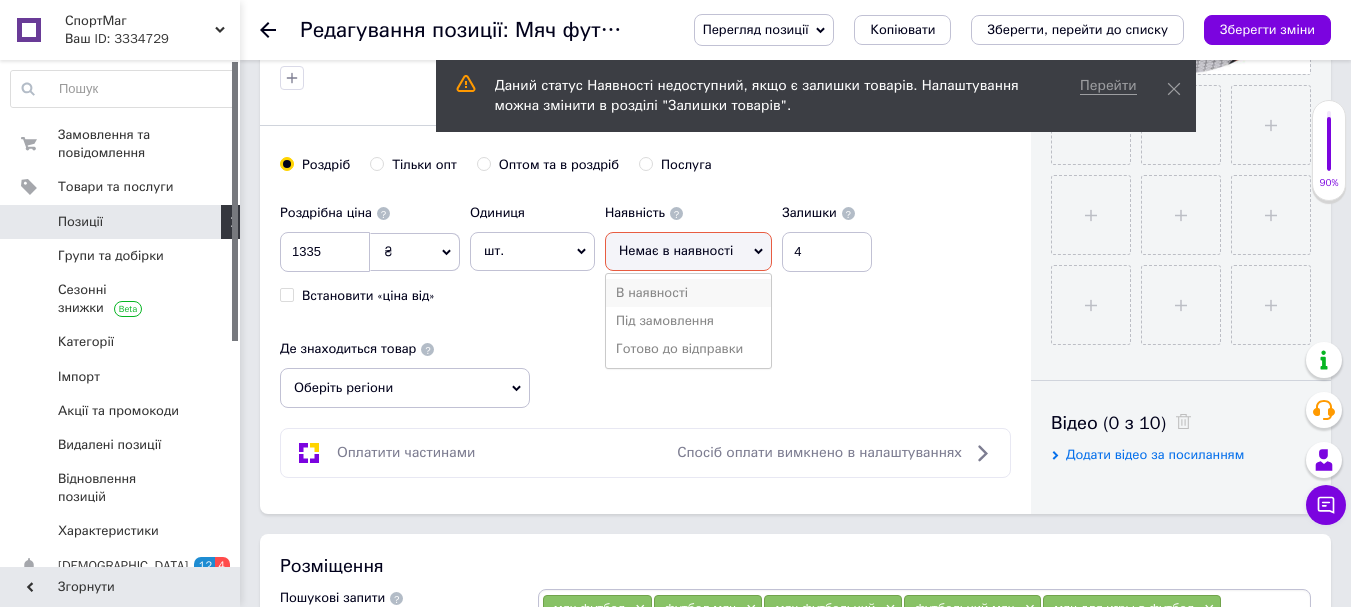 click on "В наявності" at bounding box center (688, 293) 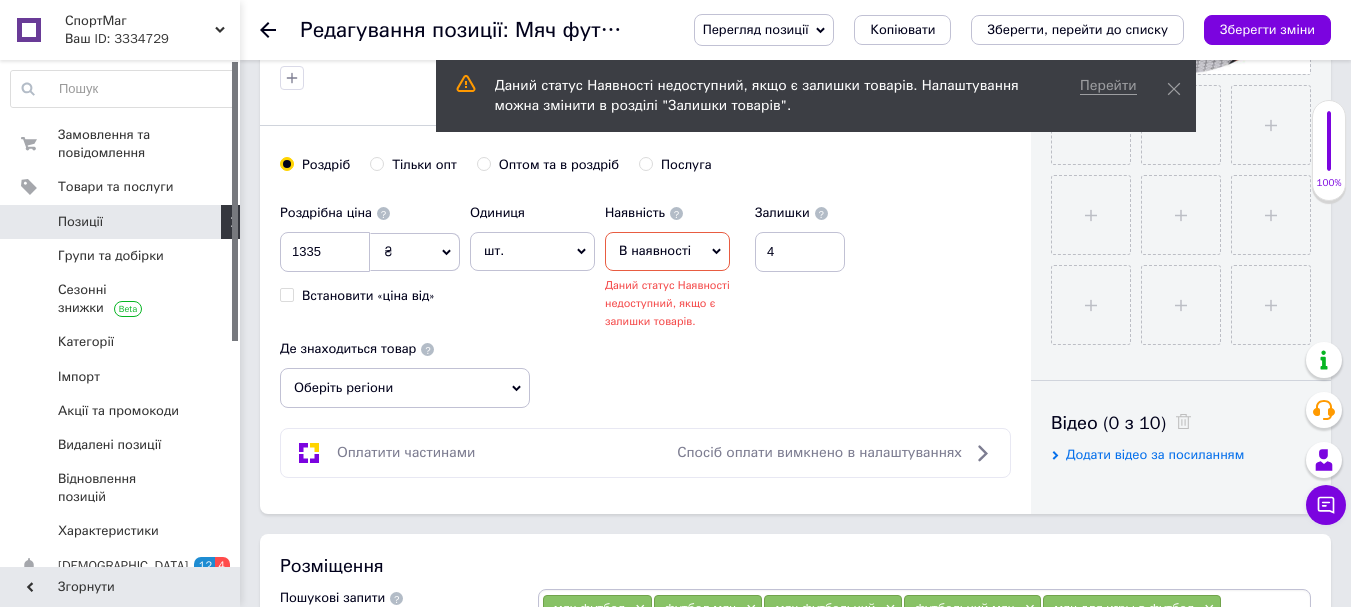 drag, startPoint x: 748, startPoint y: 405, endPoint x: 756, endPoint y: 397, distance: 11.313708 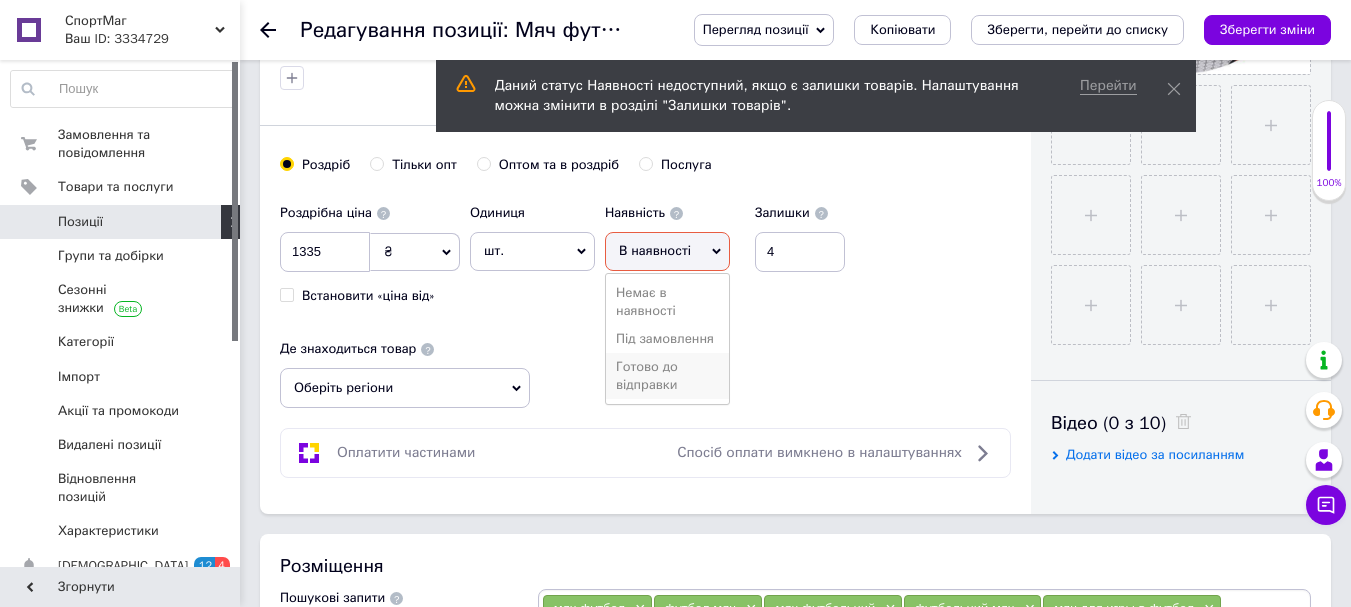 click on "Готово до відправки" at bounding box center [667, 376] 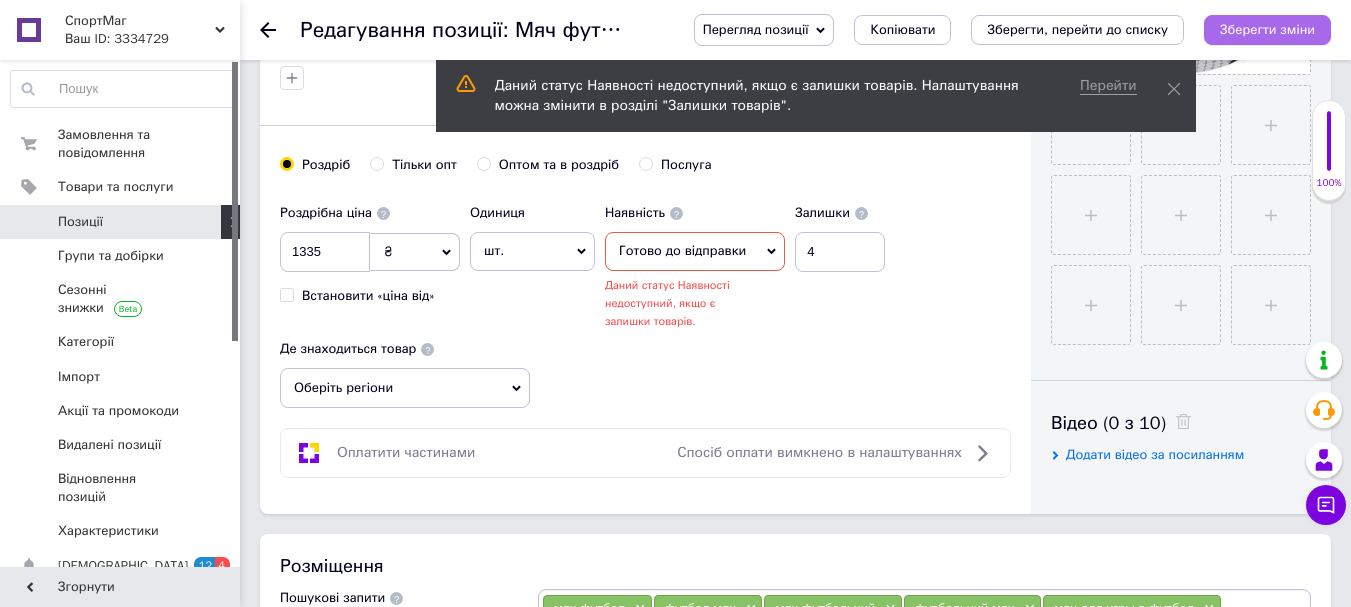 click on "Зберегти зміни" at bounding box center (1267, 29) 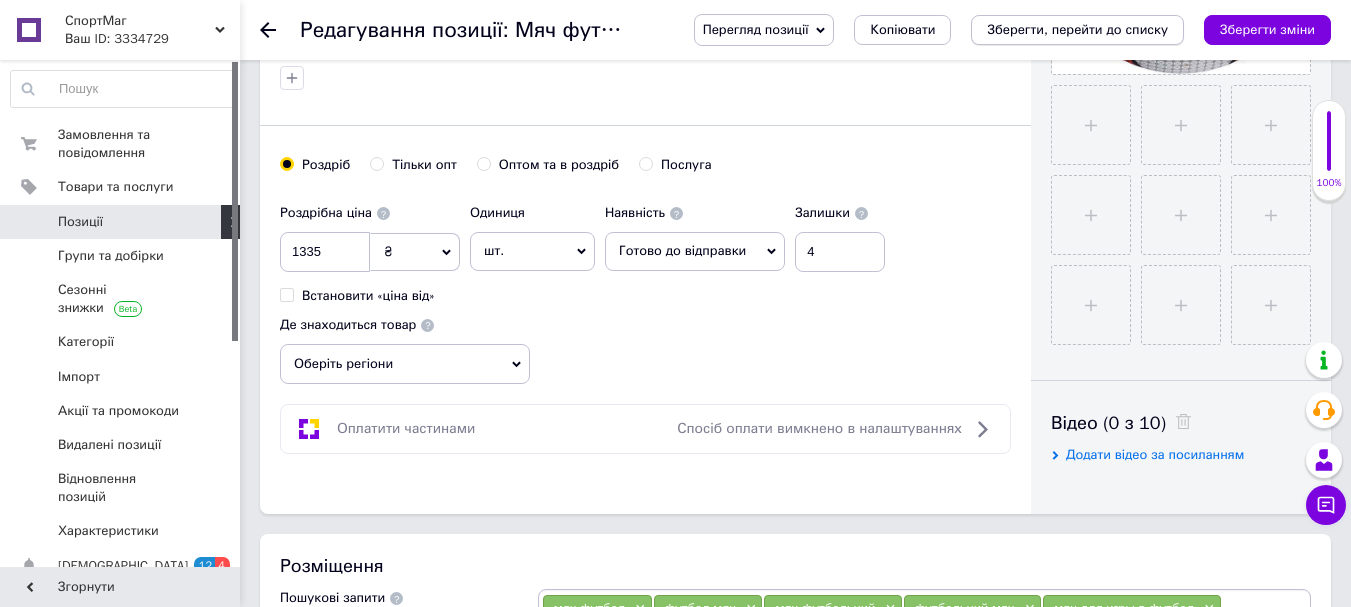 click on "Зберегти, перейти до списку" at bounding box center [1077, 29] 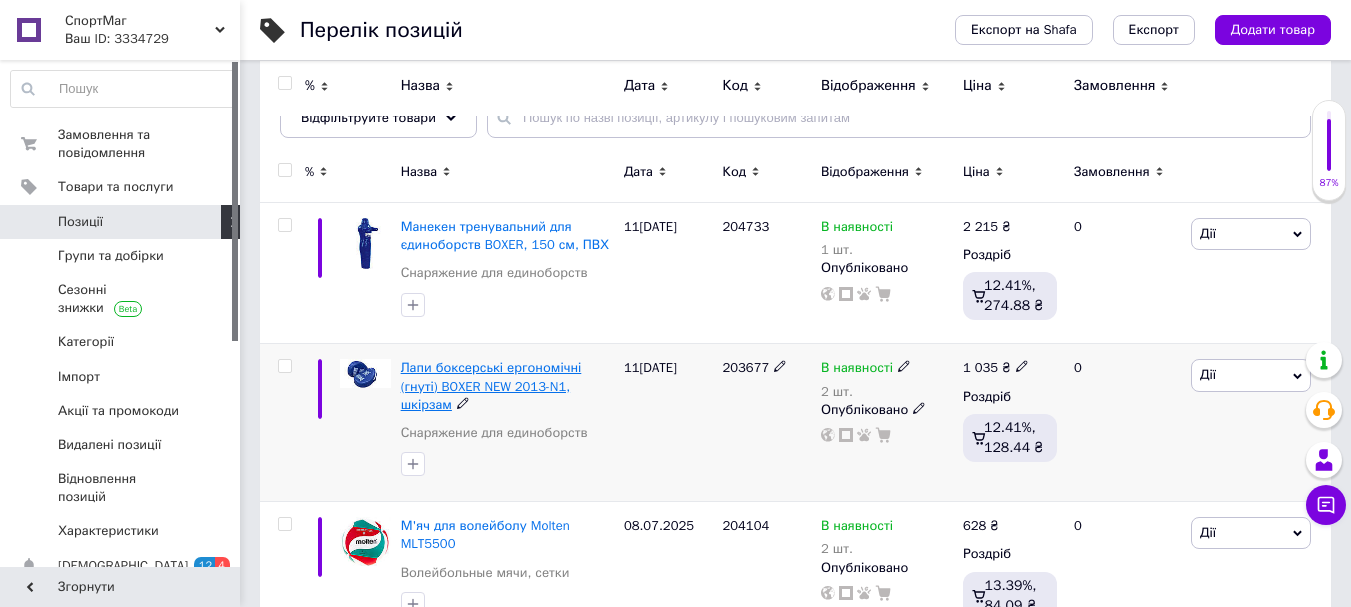 scroll, scrollTop: 0, scrollLeft: 0, axis: both 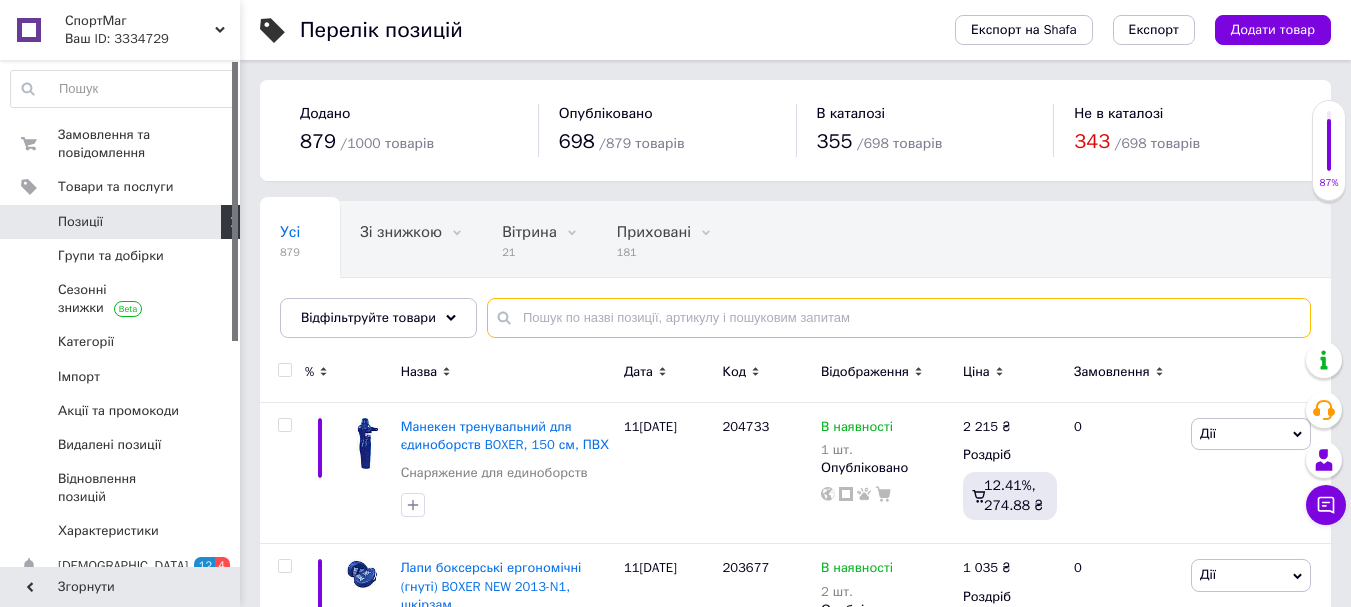 click at bounding box center (899, 318) 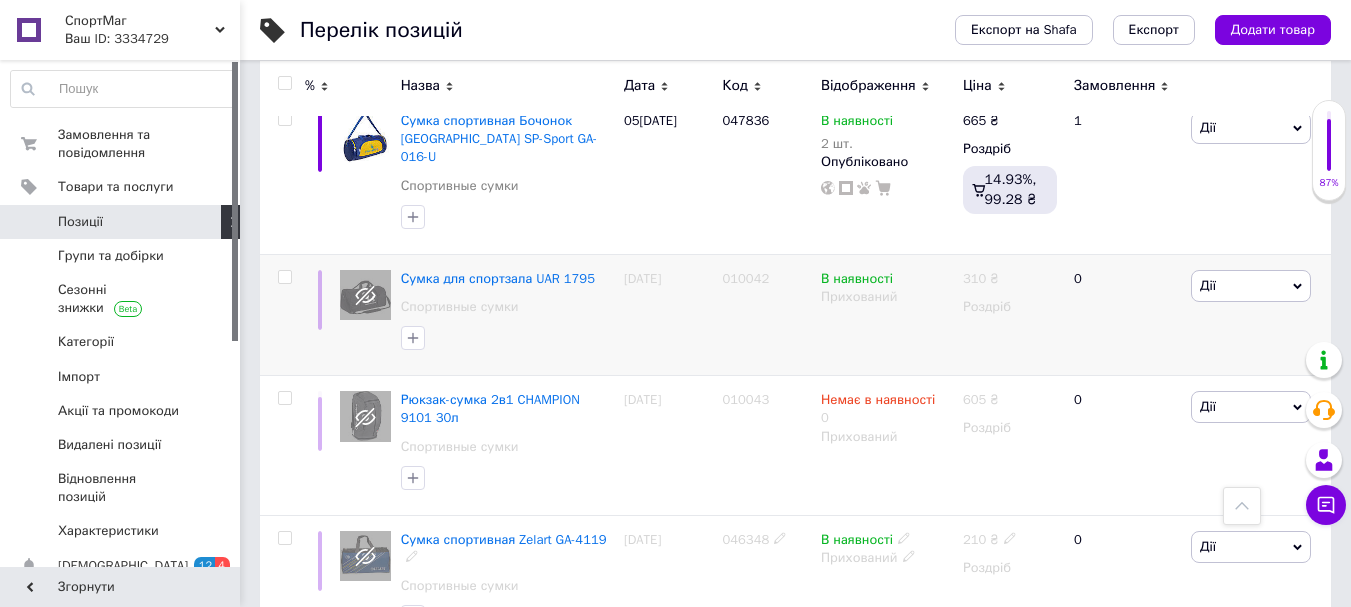 scroll, scrollTop: 300, scrollLeft: 0, axis: vertical 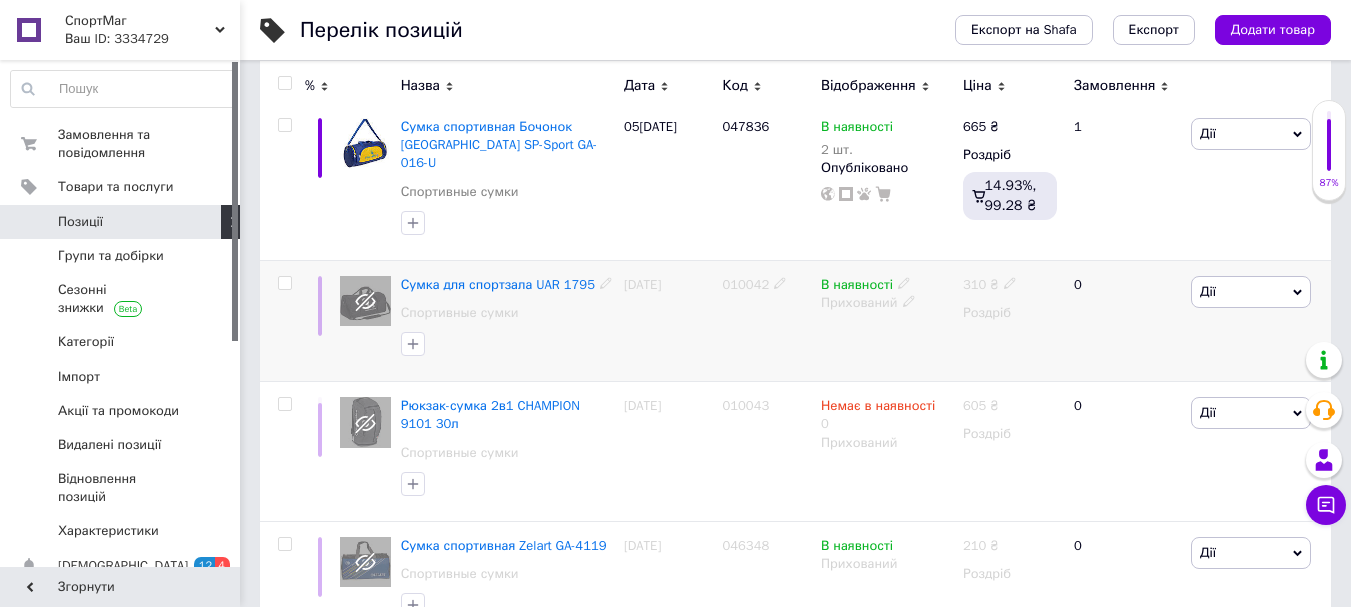type on "сумки" 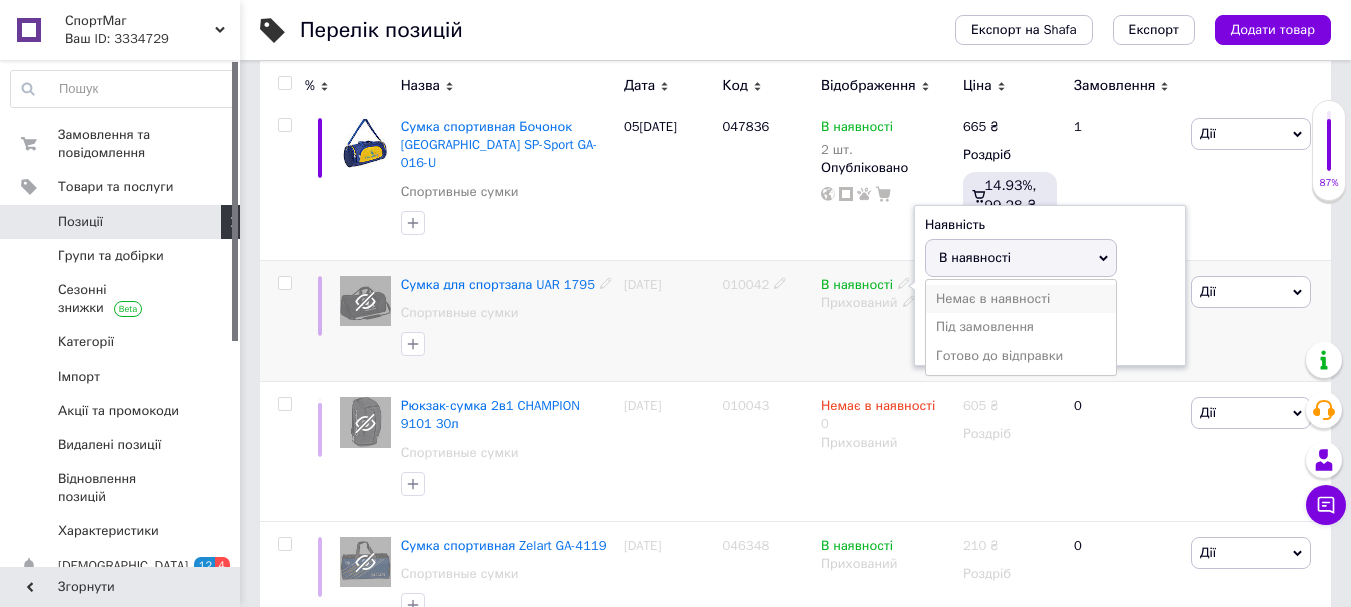click on "Немає в наявності" at bounding box center [1021, 299] 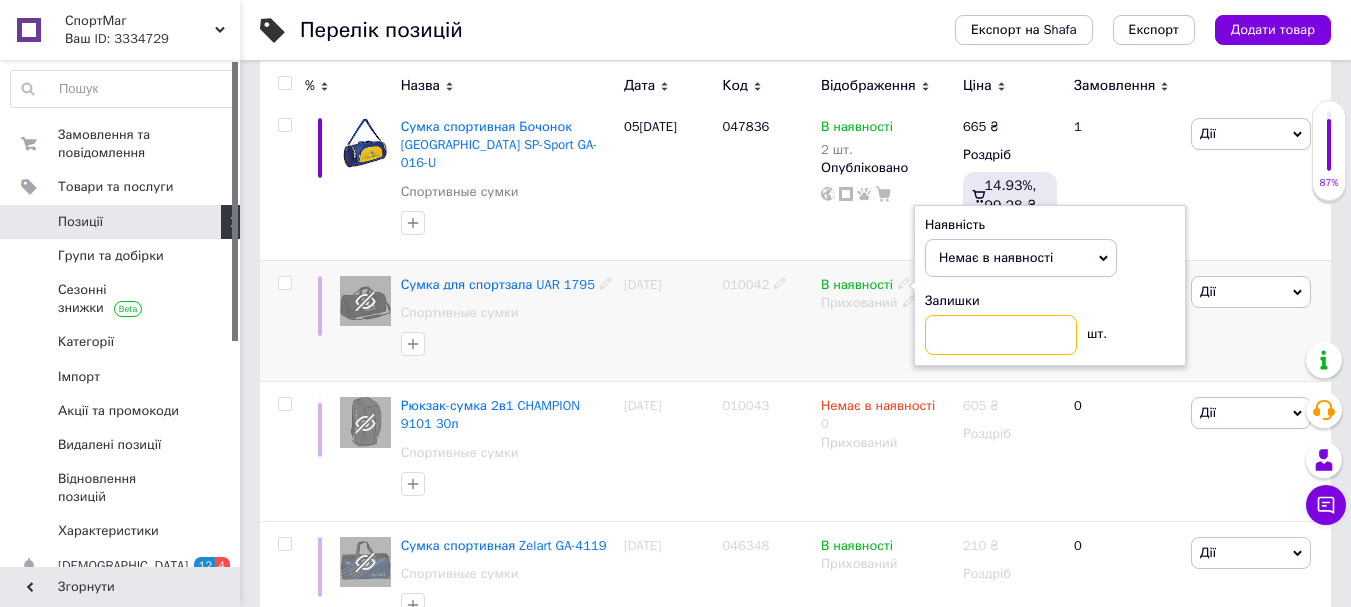 click at bounding box center (1001, 335) 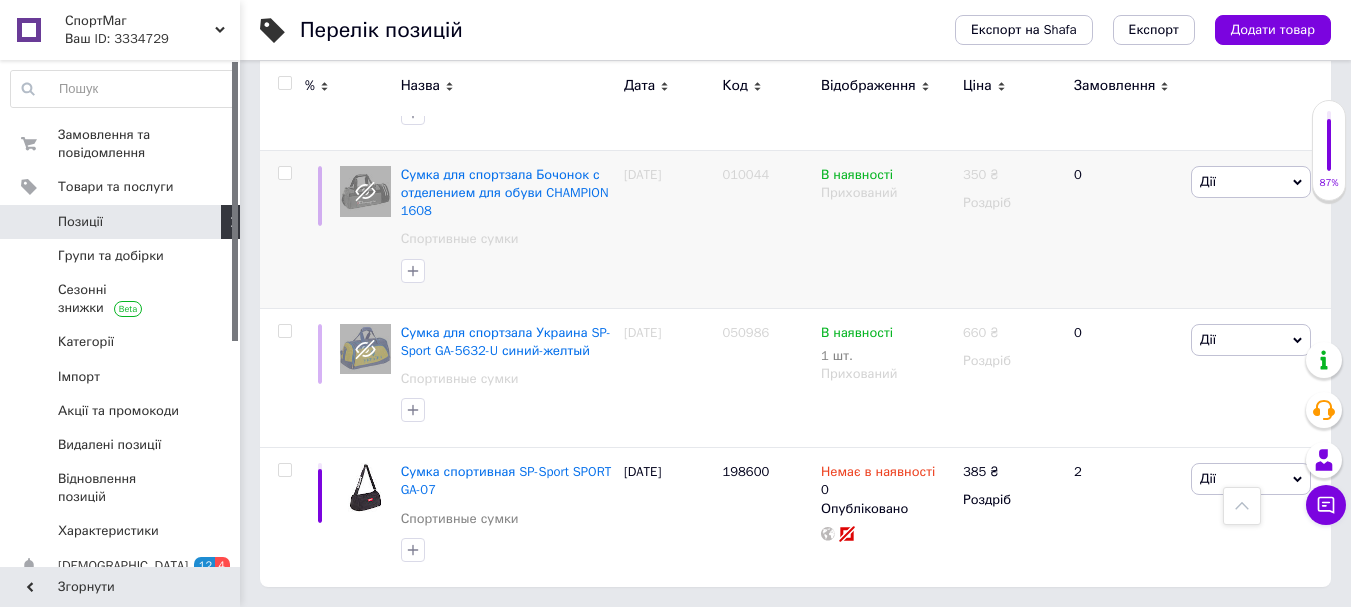 scroll, scrollTop: 1018, scrollLeft: 0, axis: vertical 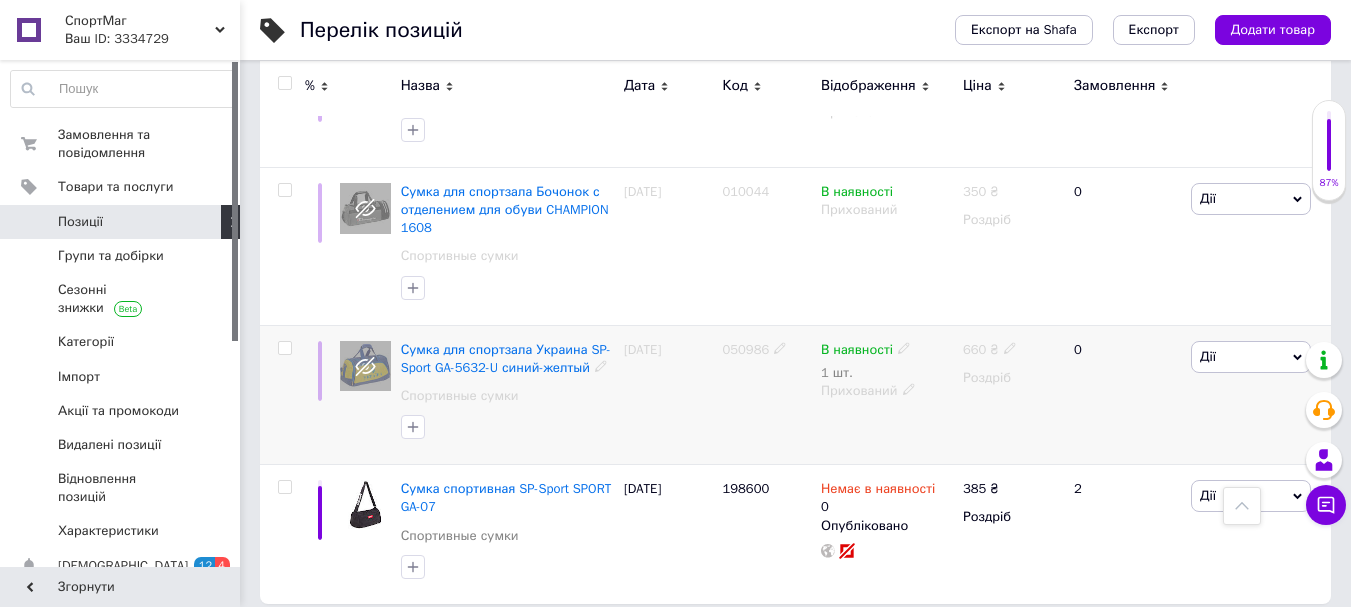 click 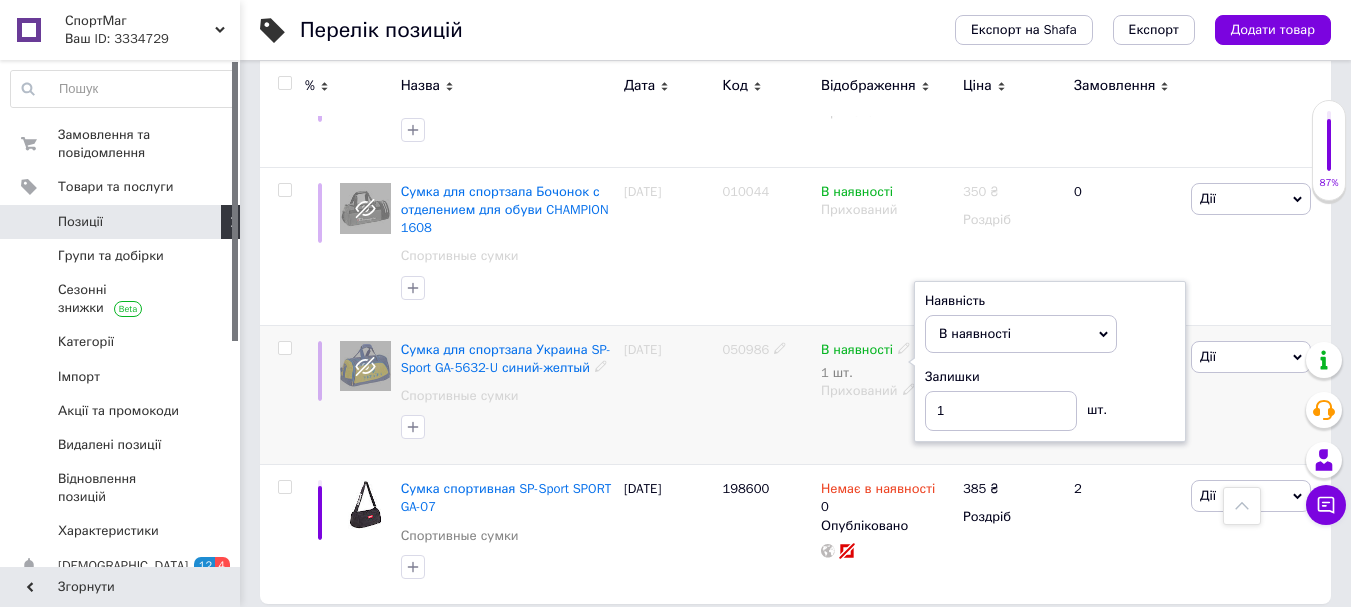 click on "1 шт." at bounding box center (866, 373) 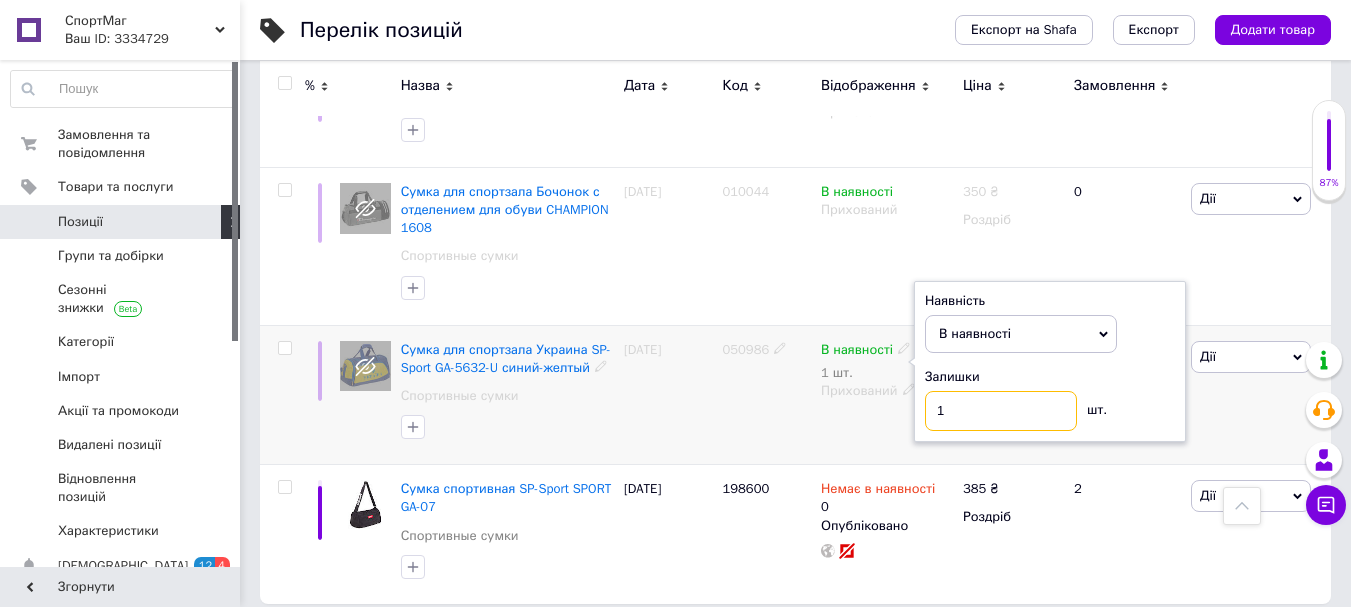 click on "1" at bounding box center (1001, 411) 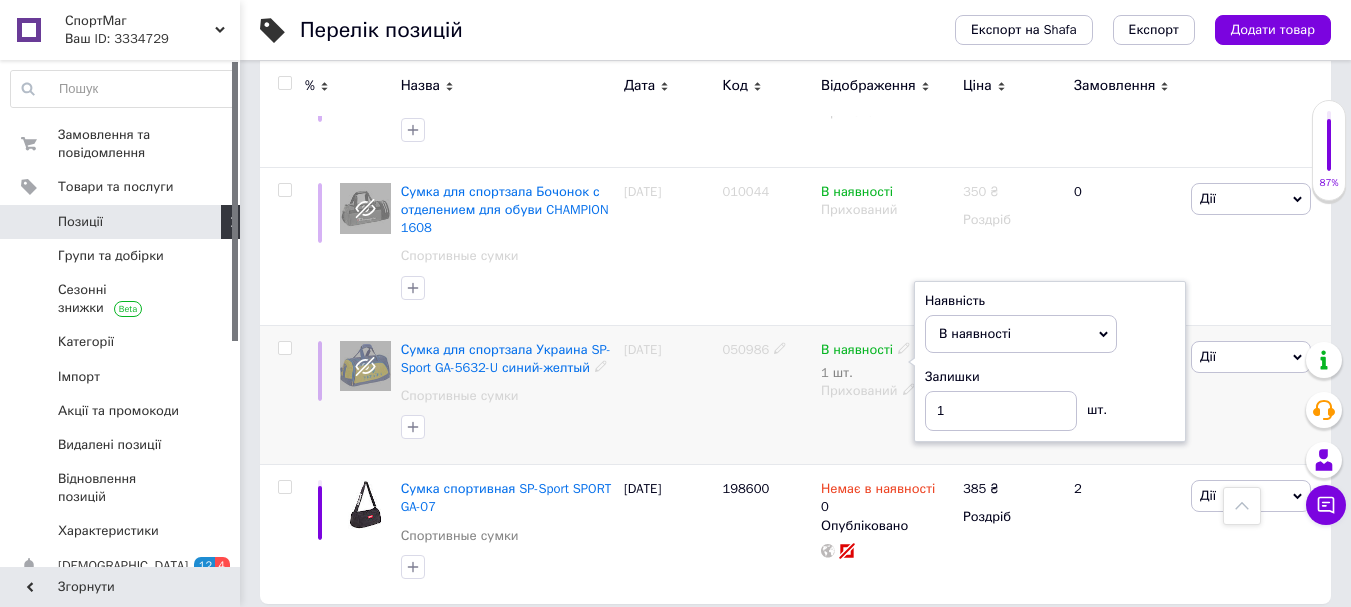 click on "В наявності 1 шт. Наявність В наявності Немає в наявності Під замовлення [PERSON_NAME] до відправки Залишки 1 шт. Прихований" at bounding box center [887, 395] 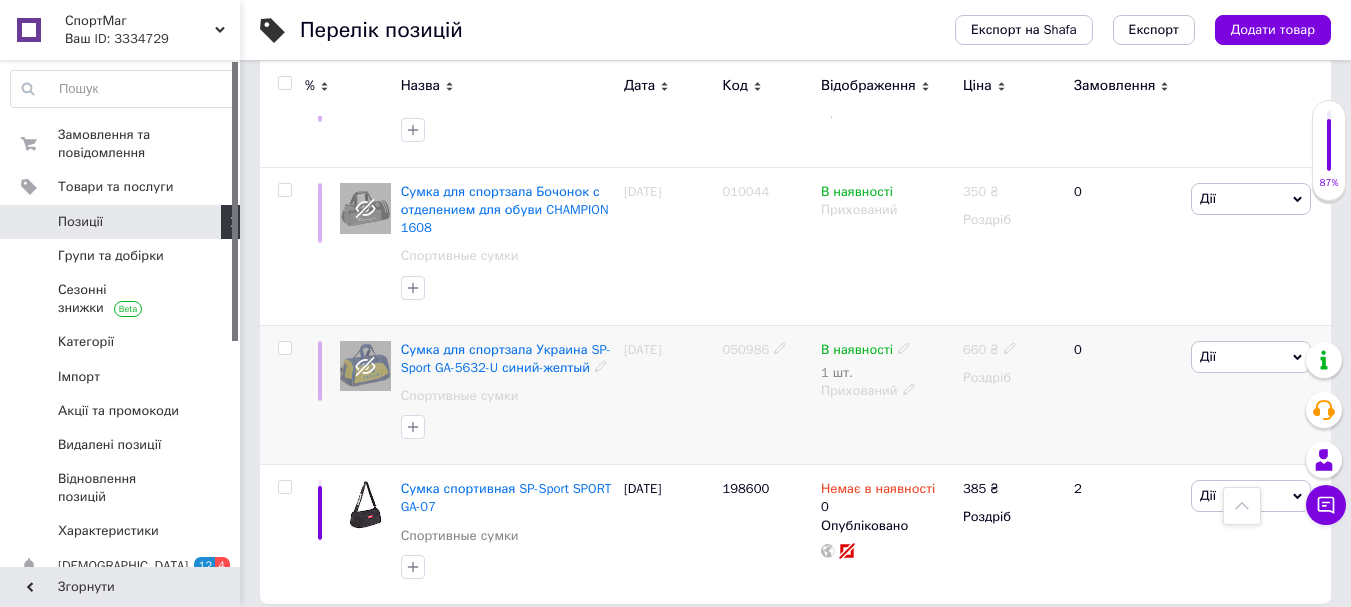 click on "Дії" at bounding box center (1251, 357) 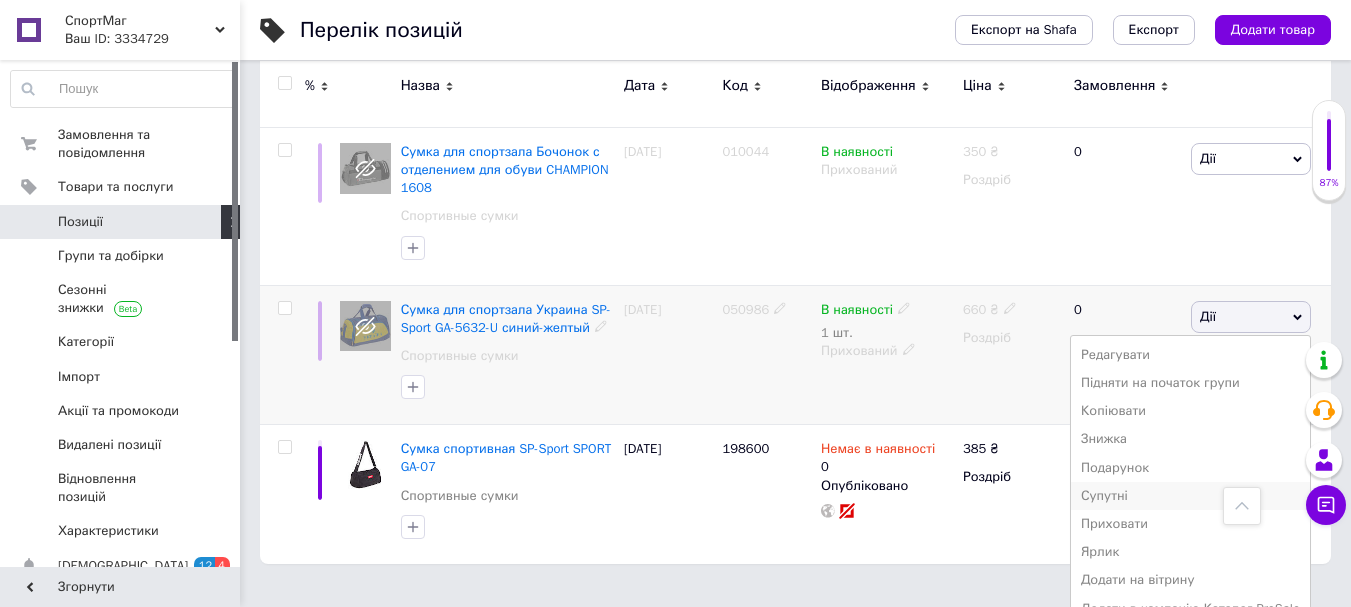 scroll, scrollTop: 1092, scrollLeft: 0, axis: vertical 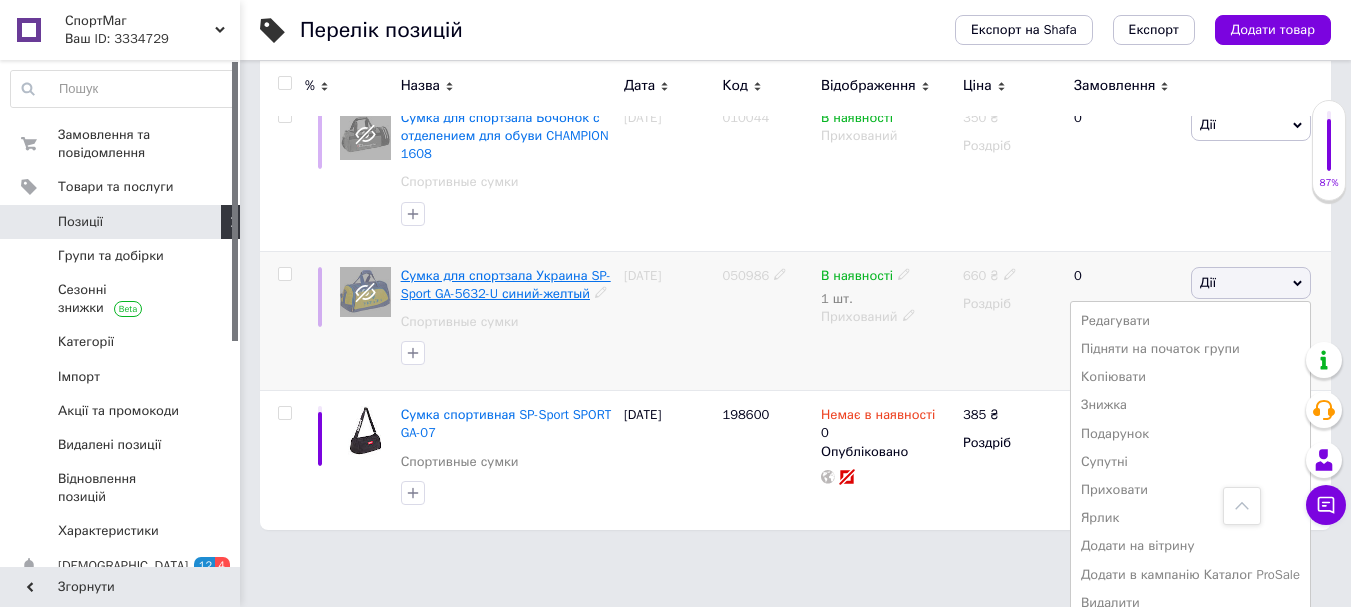 click on "% Назва Дата Код Відображення Ціна Замовлення Сумка спортивная Бочонок [GEOGRAPHIC_DATA] SP-Sport GA-016-U Спортивные сумки 05[DATE]47836 В наявності 2 шт. Опубліковано 665   ₴ Роздріб 14.93%, 99.28 ₴ 1 Дії Редагувати Підняти на початок групи Копіювати Знижка Подарунок Супутні Приховати Ярлик Додати на вітрину Додати в кампанію Каталог ProSale Видалити Сумка для спортзала UAR 1795 Спортивные сумки 22[DATE]10042 Немає в наявності 0 Прихований 310   ₴ Роздріб 0 Дії Редагувати Підняти на початок групи Копіювати Знижка Подарунок Супутні Приховати Ярлик Додати на вітрину Видалити Спортивные сумки 0" at bounding box center (795, -107) 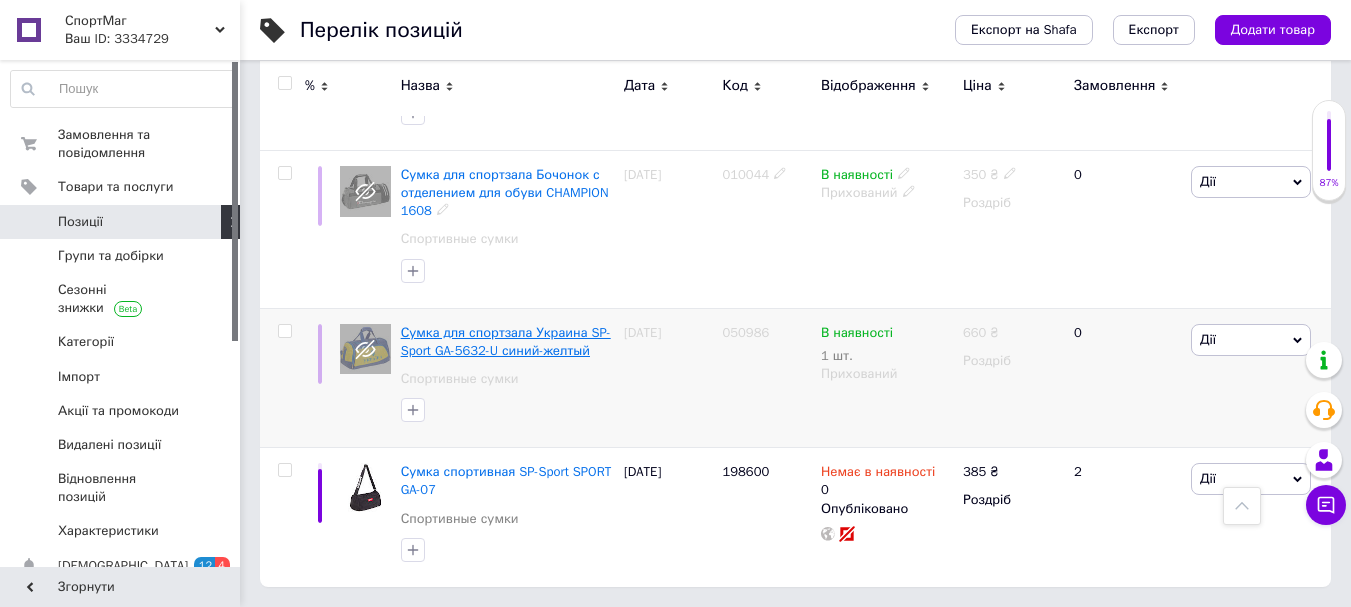 scroll, scrollTop: 1018, scrollLeft: 0, axis: vertical 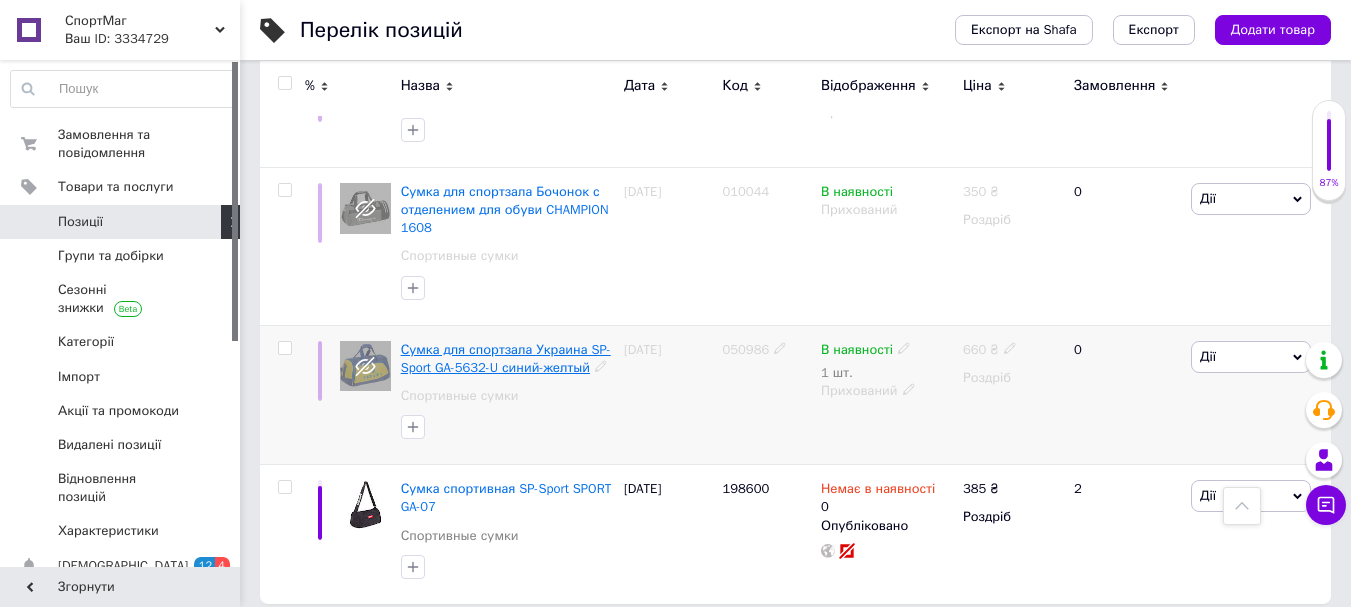 click on "Сумка для спортзала Украина SP-Sport GA-5632-U синий-желтый" at bounding box center (506, 358) 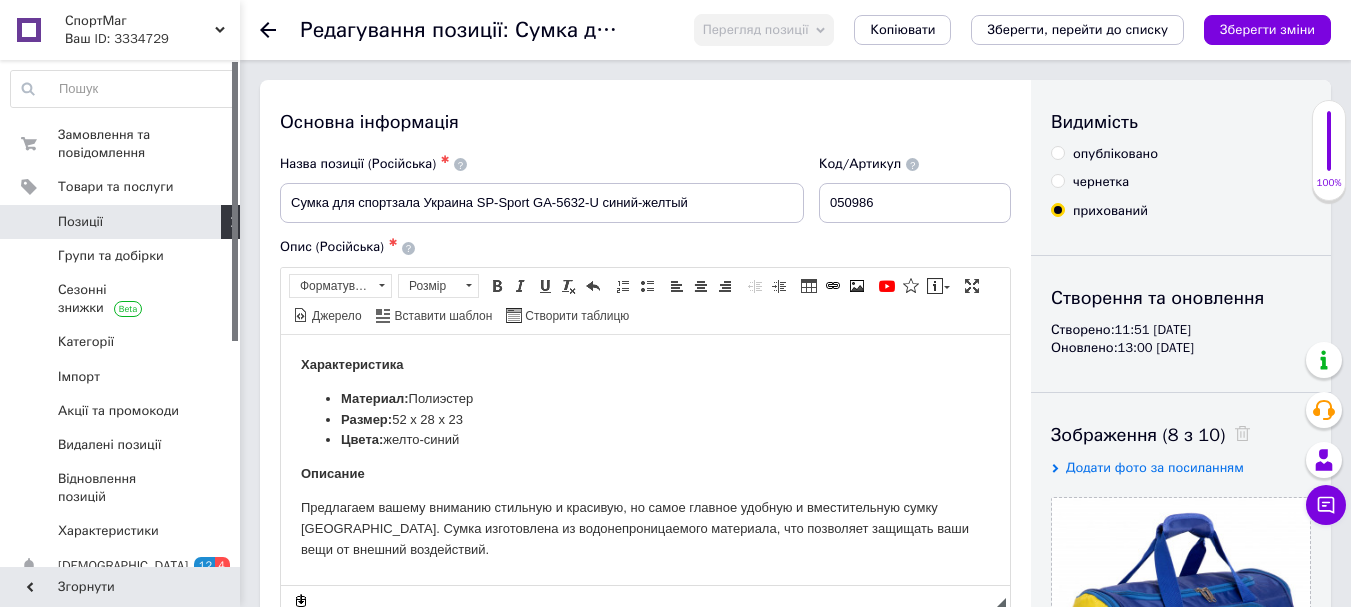 scroll, scrollTop: 0, scrollLeft: 0, axis: both 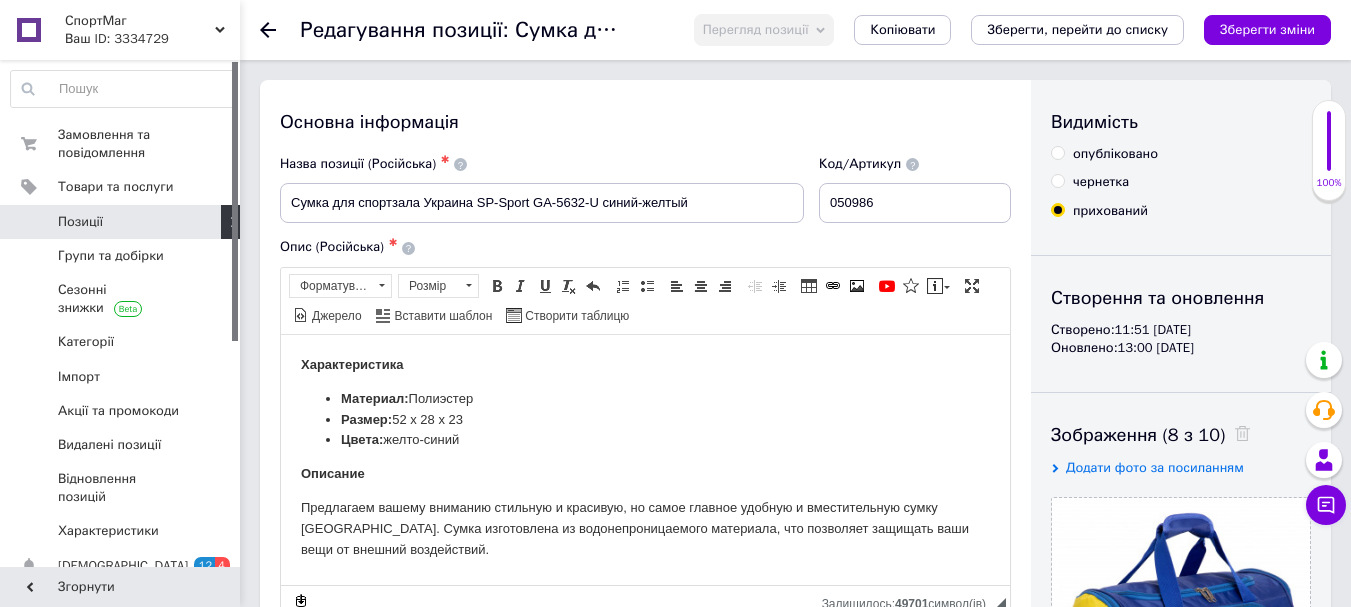 drag, startPoint x: 1055, startPoint y: 155, endPoint x: 1083, endPoint y: 185, distance: 41.036568 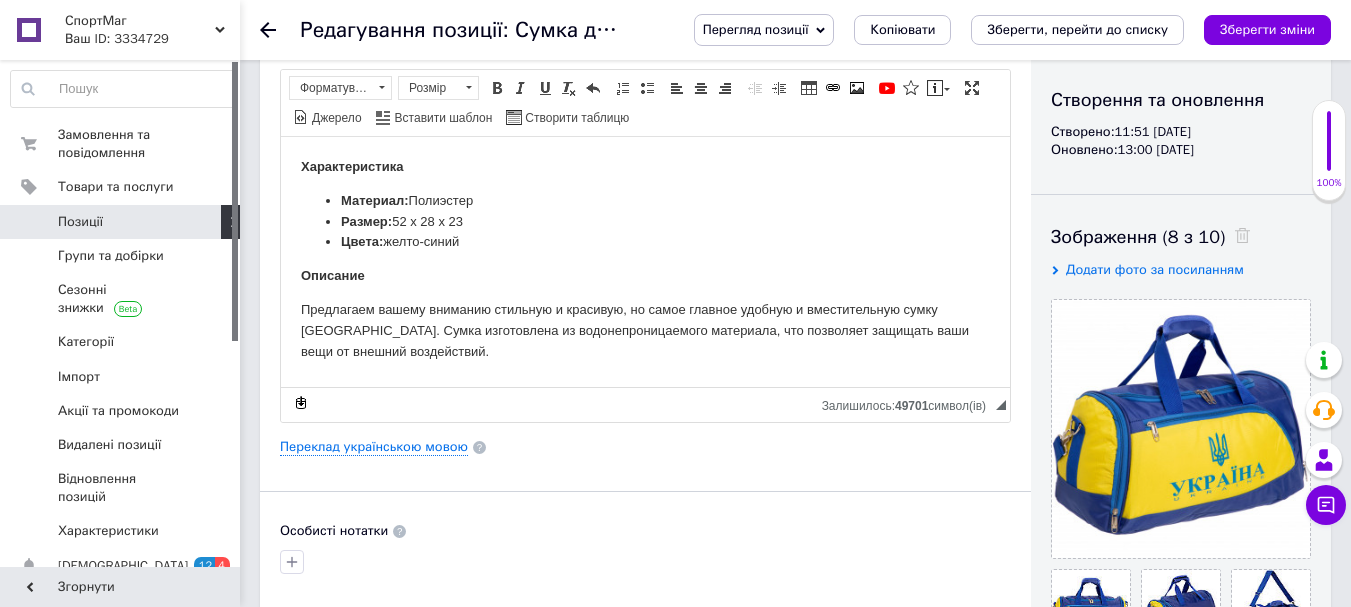 scroll, scrollTop: 0, scrollLeft: 0, axis: both 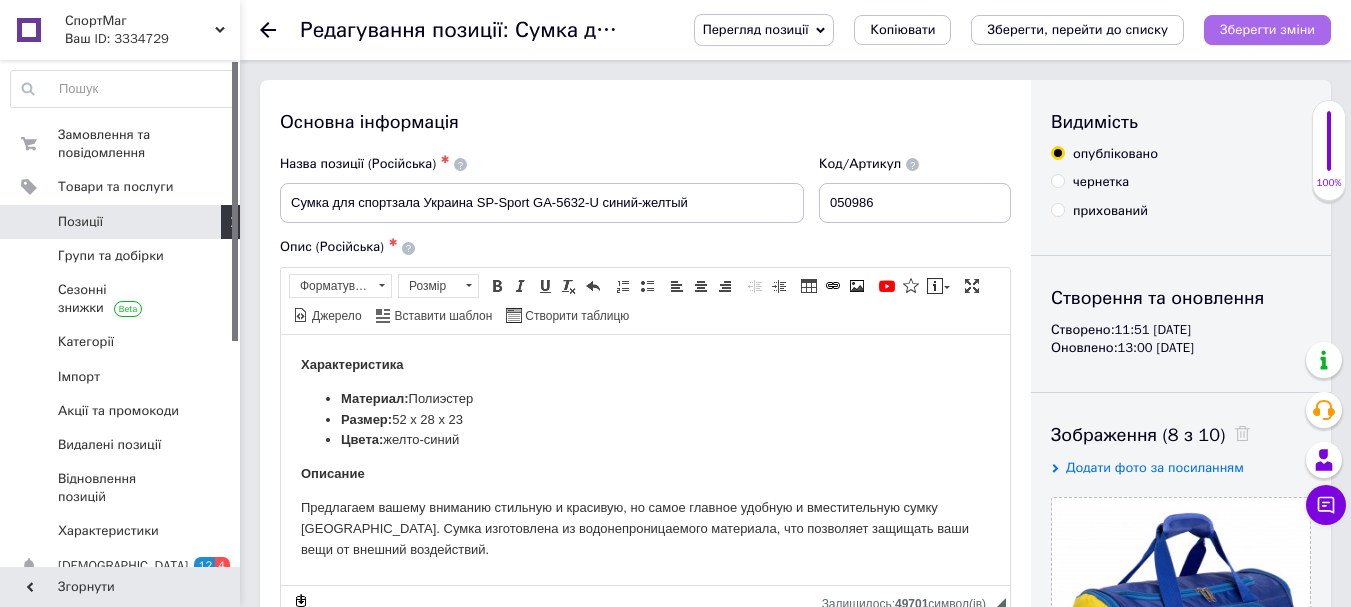 click on "Зберегти зміни" at bounding box center (1267, 29) 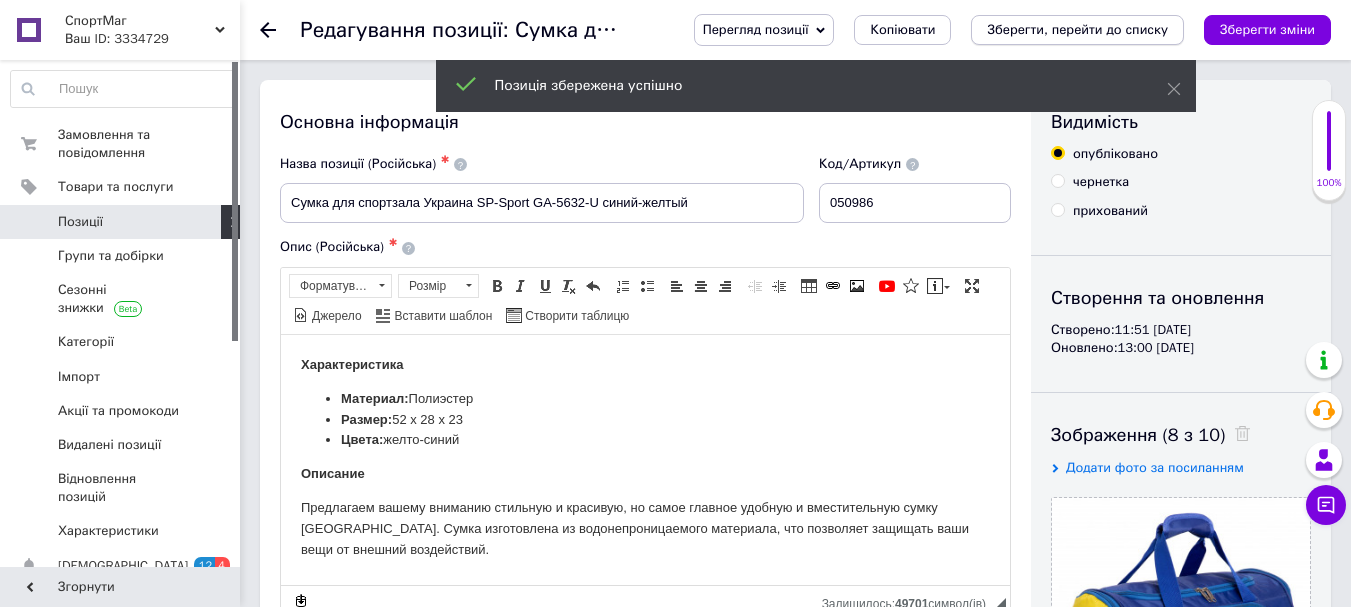 click on "Зберегти, перейти до списку" at bounding box center [1077, 29] 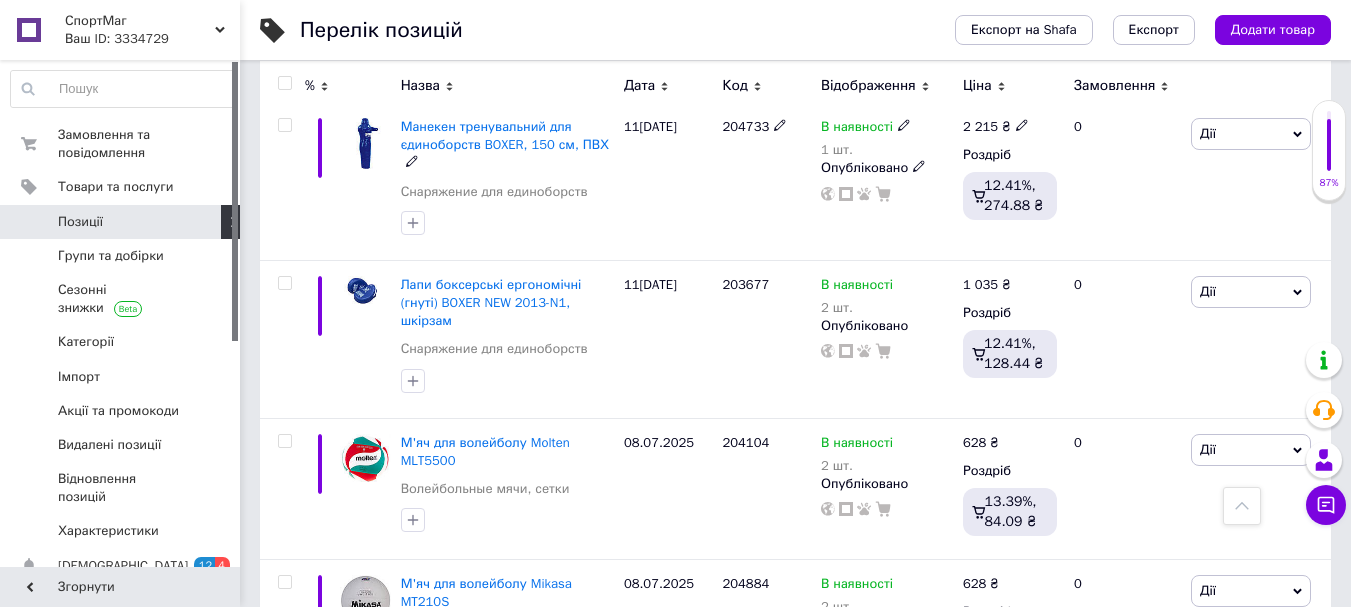 scroll, scrollTop: 0, scrollLeft: 0, axis: both 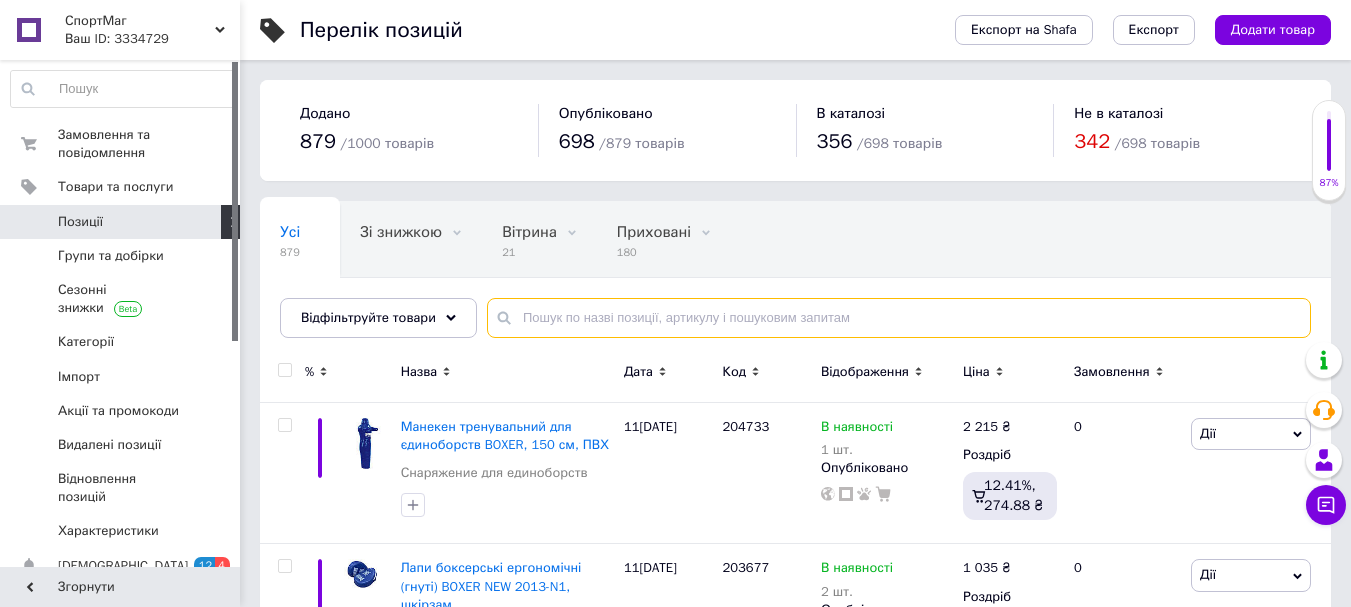 click at bounding box center (899, 318) 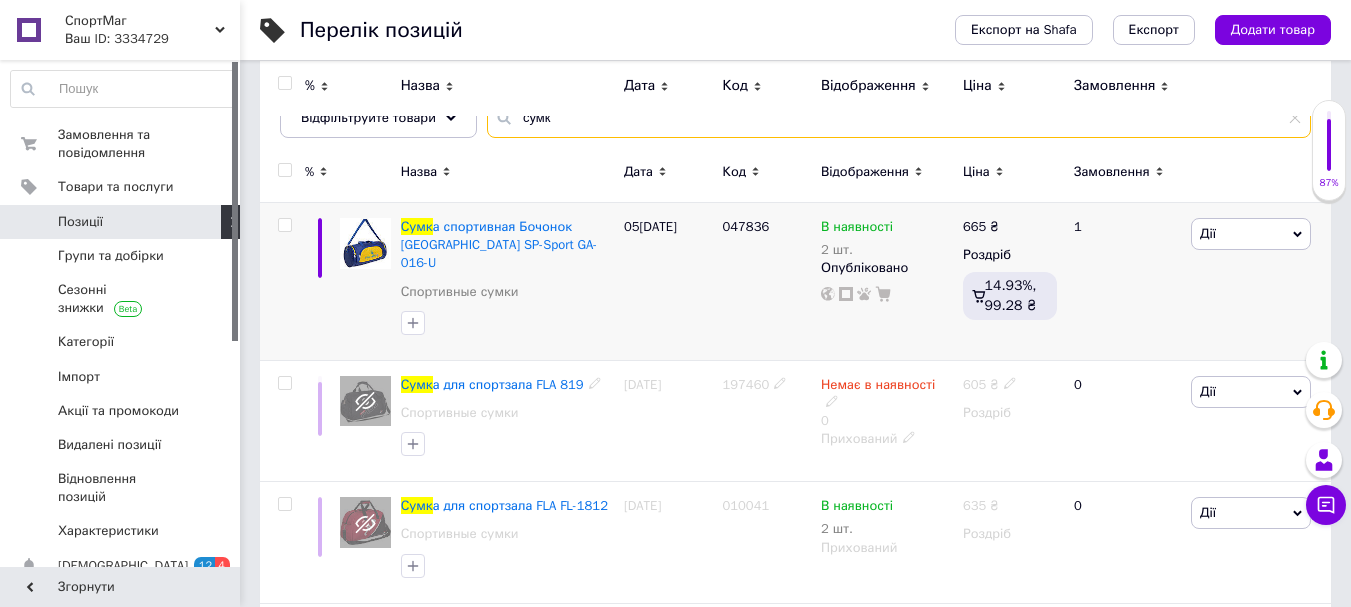 scroll, scrollTop: 300, scrollLeft: 0, axis: vertical 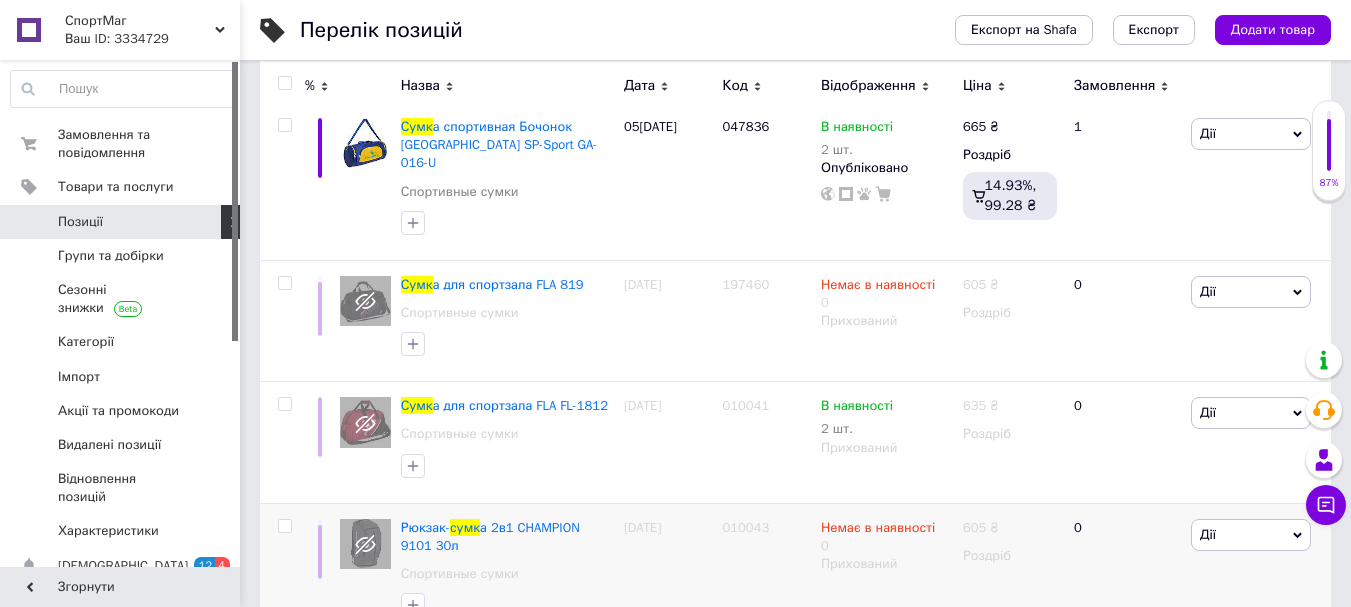 type on "сумк" 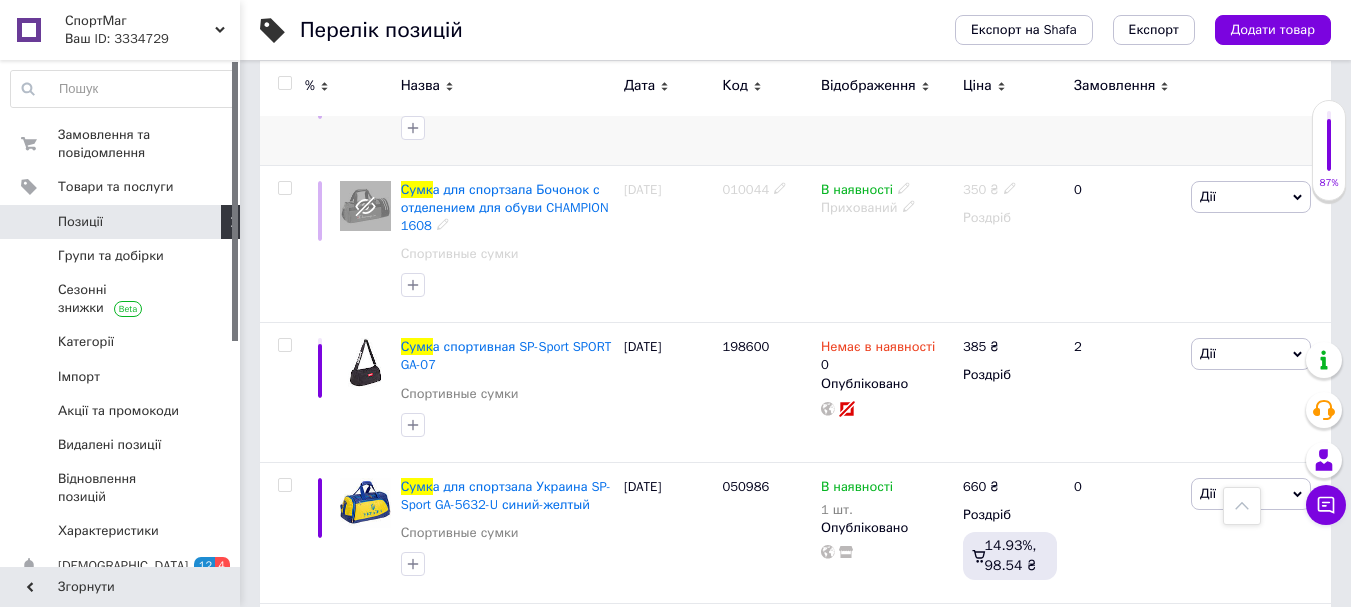 scroll, scrollTop: 900, scrollLeft: 0, axis: vertical 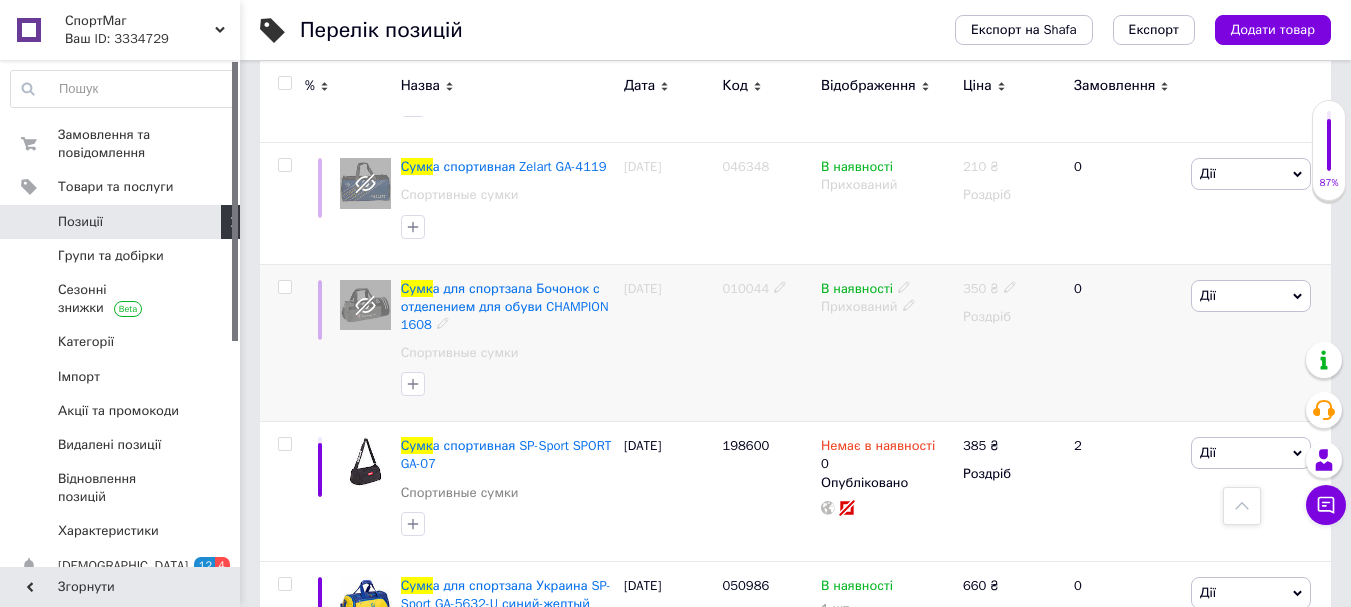 click 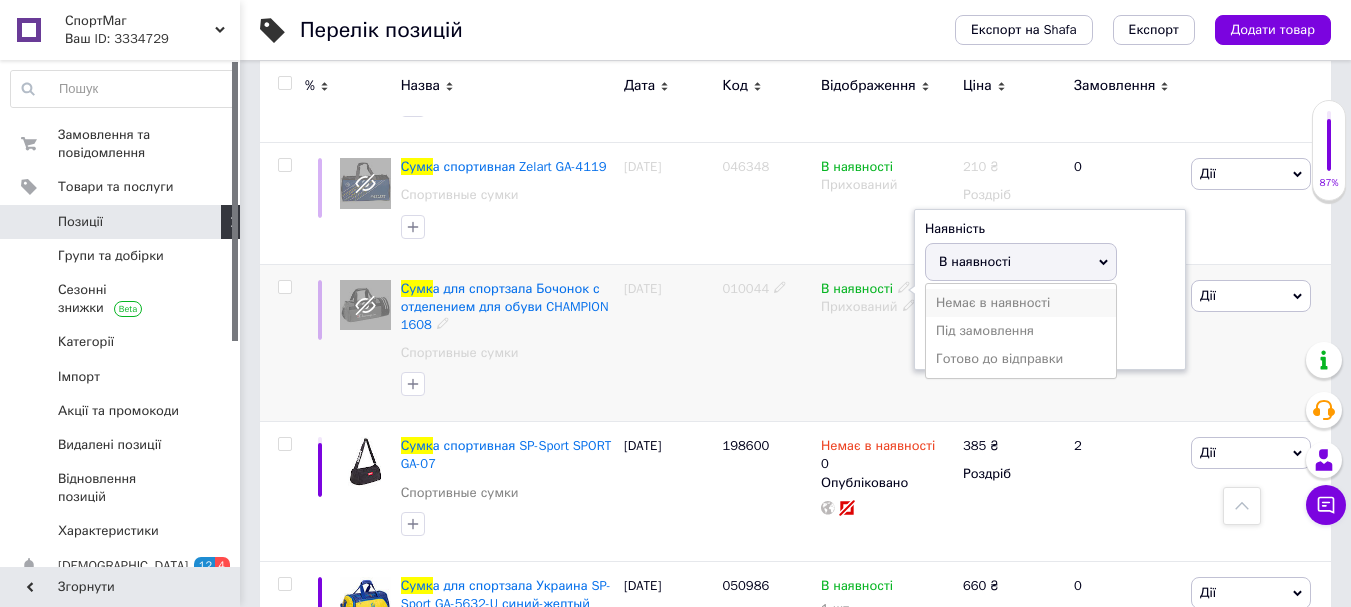 click on "Немає в наявності" at bounding box center [1021, 303] 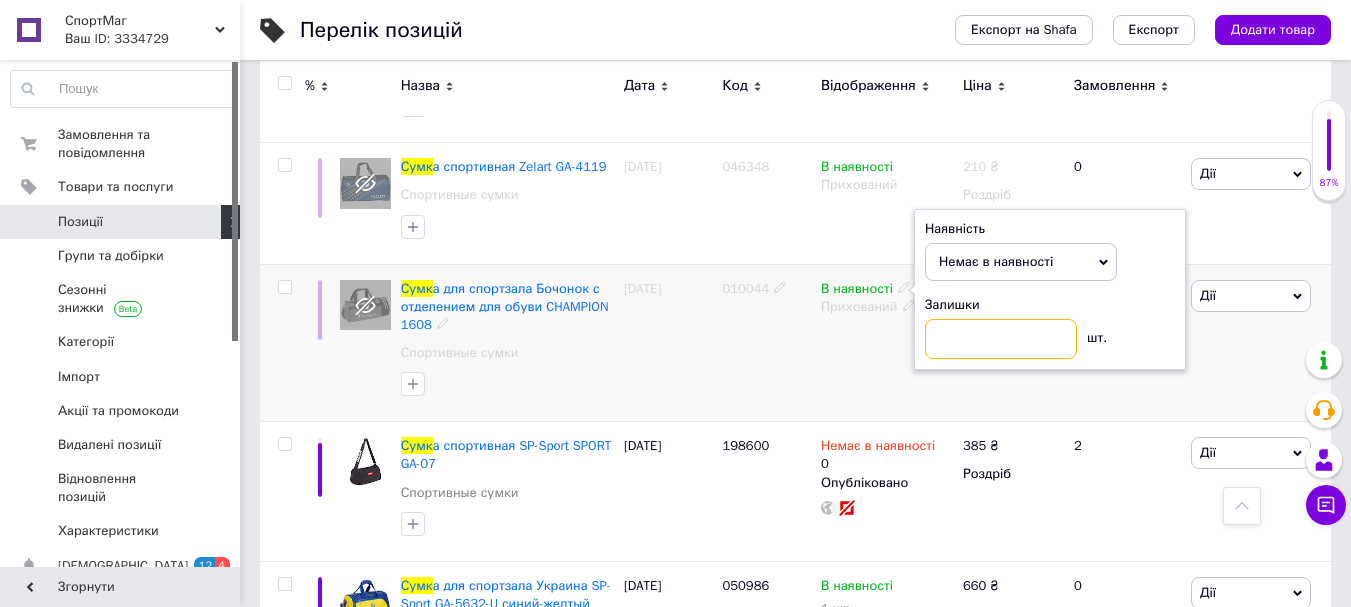 click at bounding box center [1001, 339] 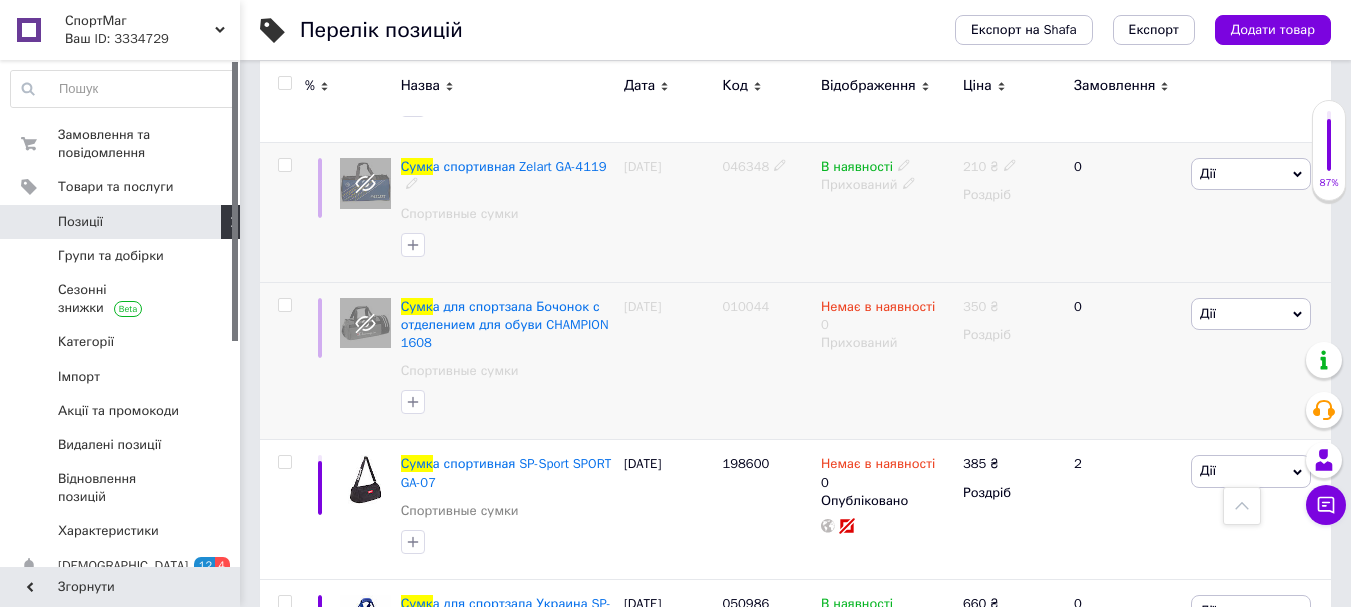 click 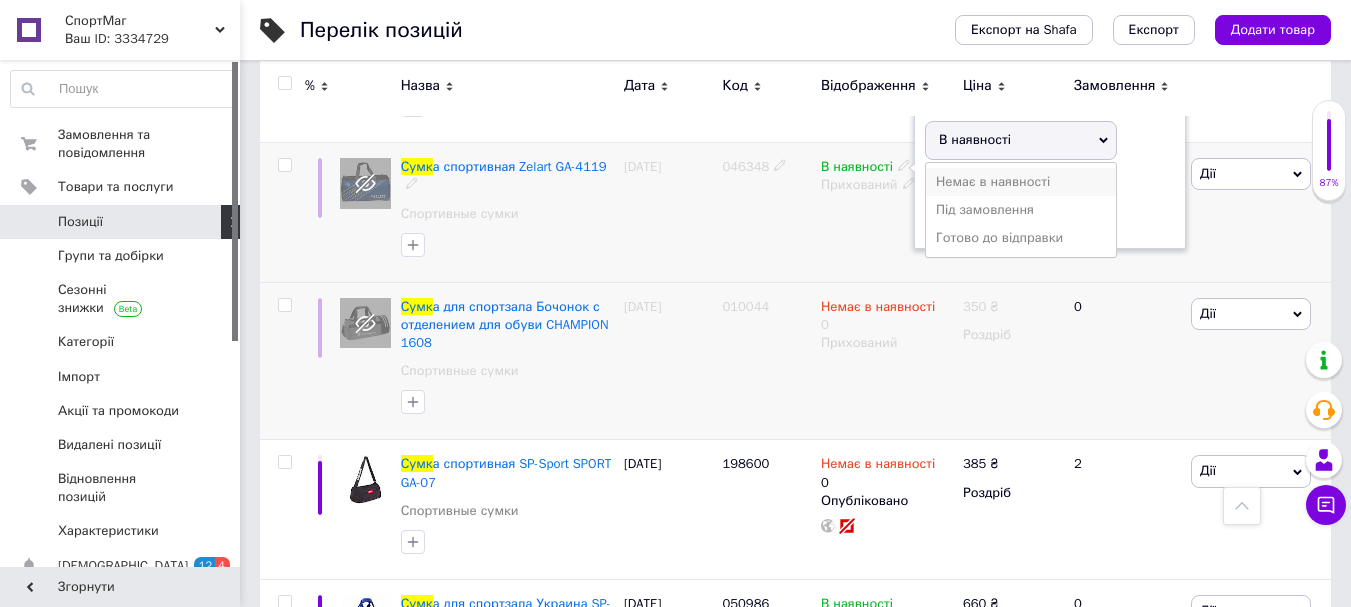 click on "Немає в наявності" at bounding box center [1021, 182] 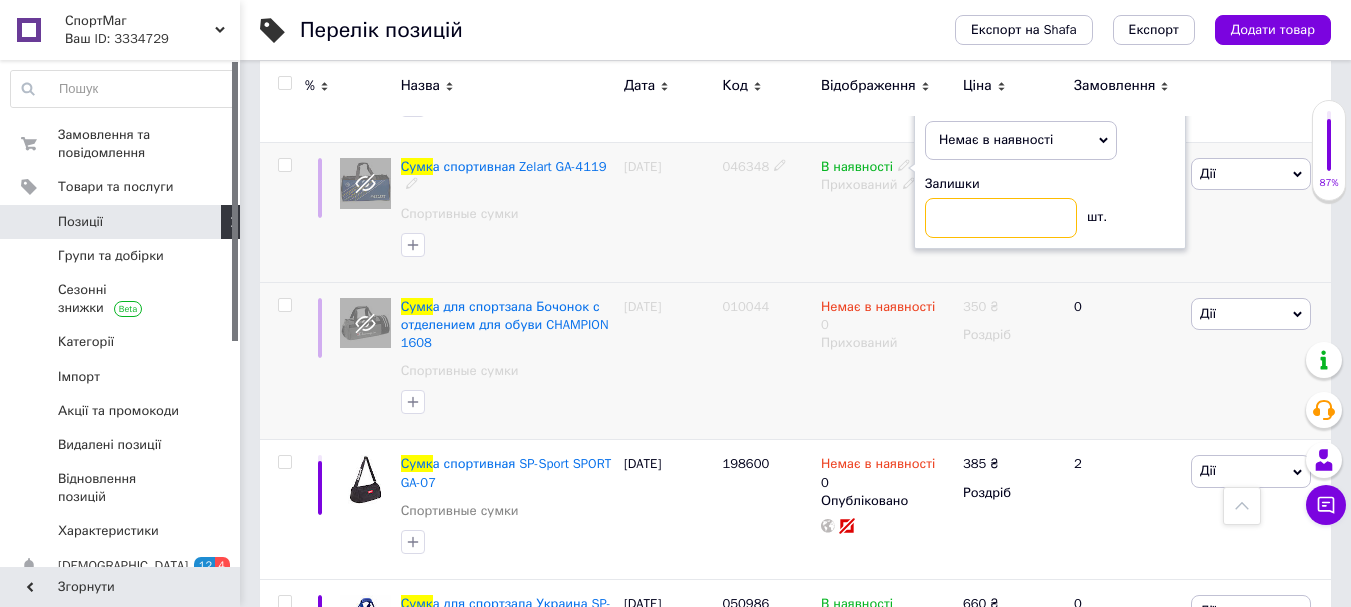 drag, startPoint x: 983, startPoint y: 207, endPoint x: 934, endPoint y: 227, distance: 52.924473 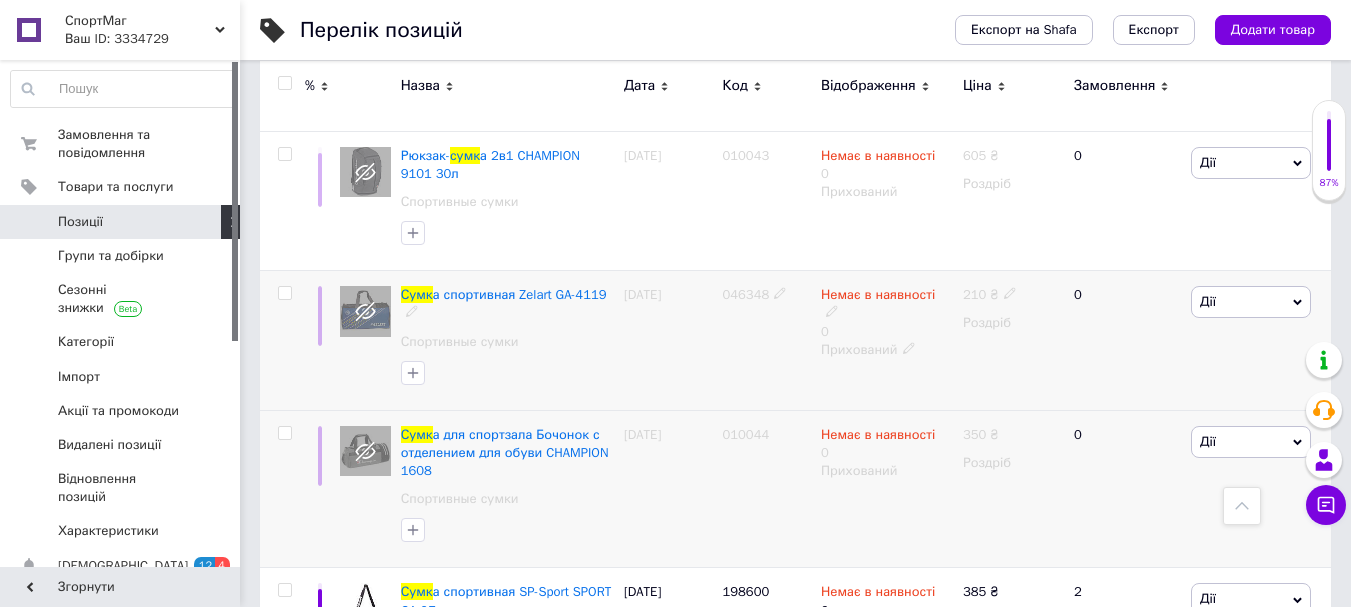 scroll, scrollTop: 720, scrollLeft: 0, axis: vertical 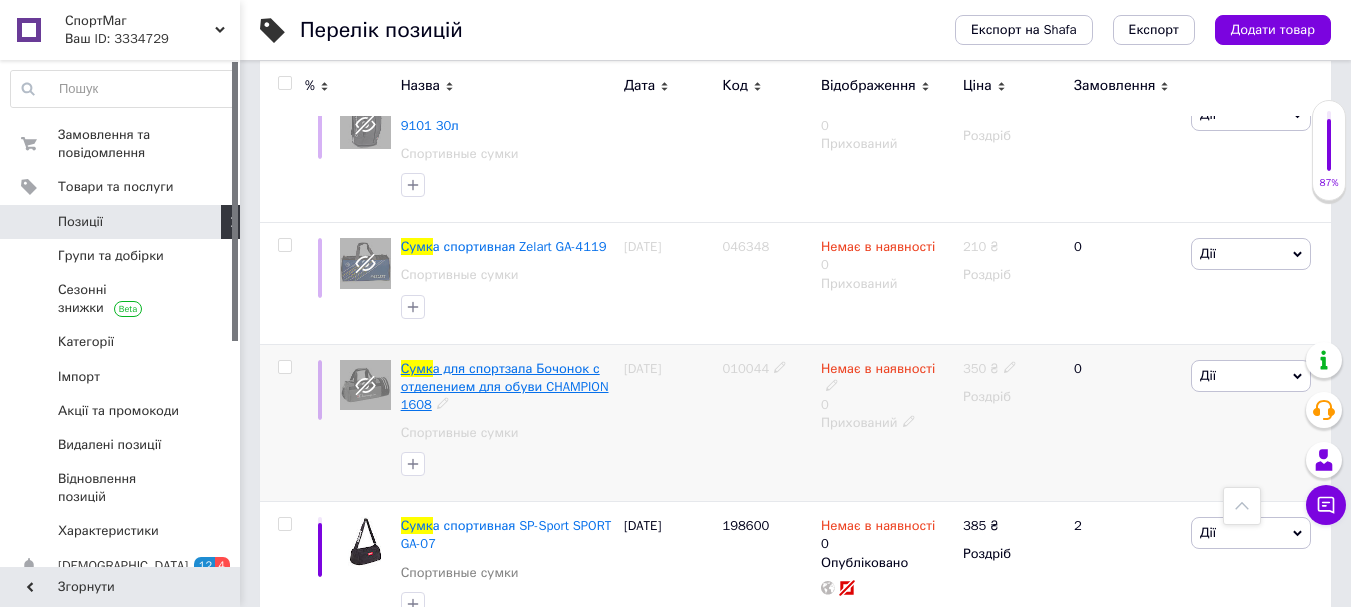 click on "а для спортзала Бочонок с отделением для обуви CHAMPION 1608" at bounding box center (505, 386) 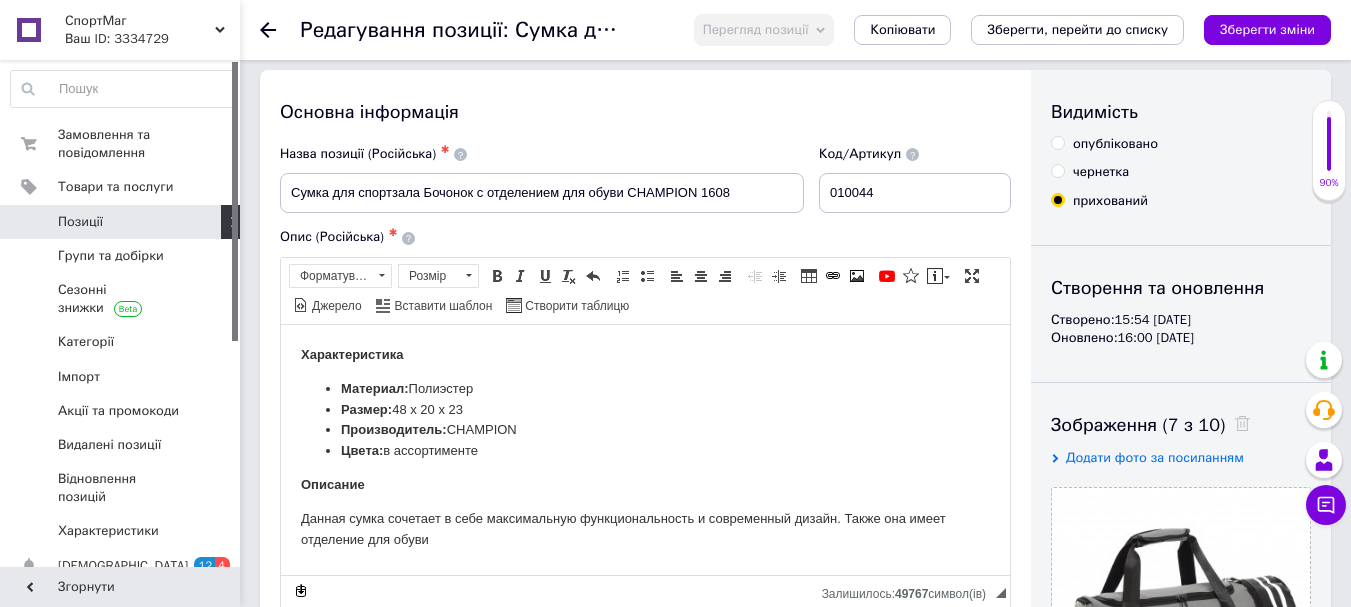scroll, scrollTop: 0, scrollLeft: 0, axis: both 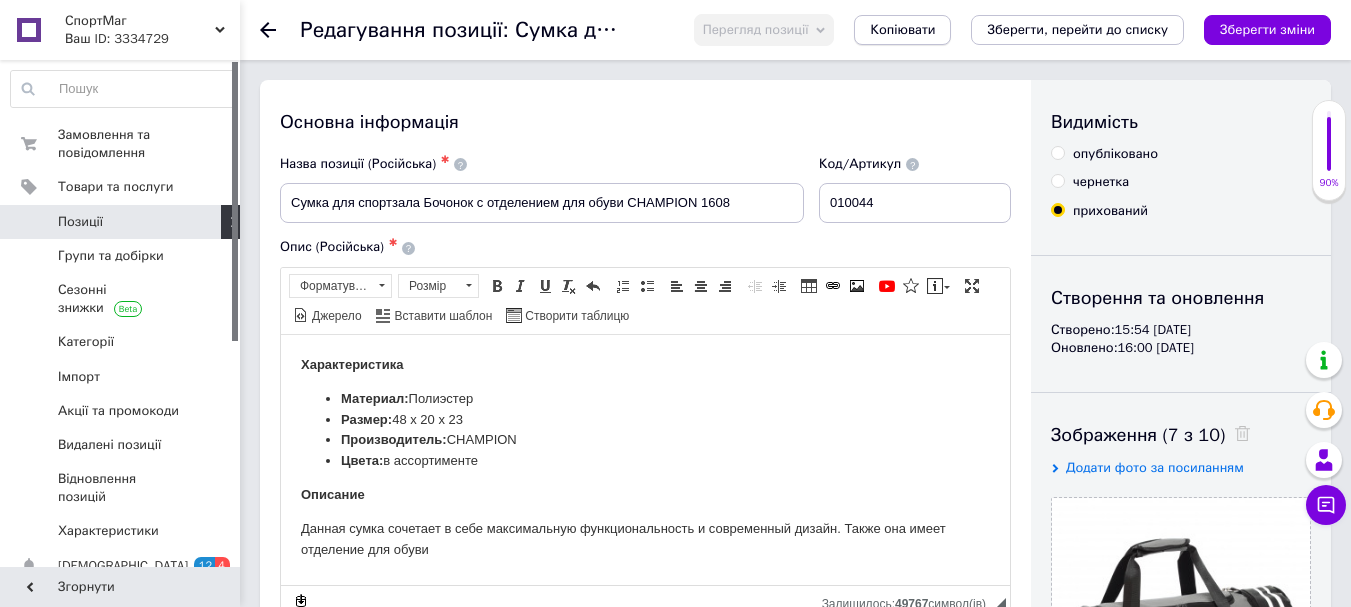 click on "Копіювати" at bounding box center [902, 30] 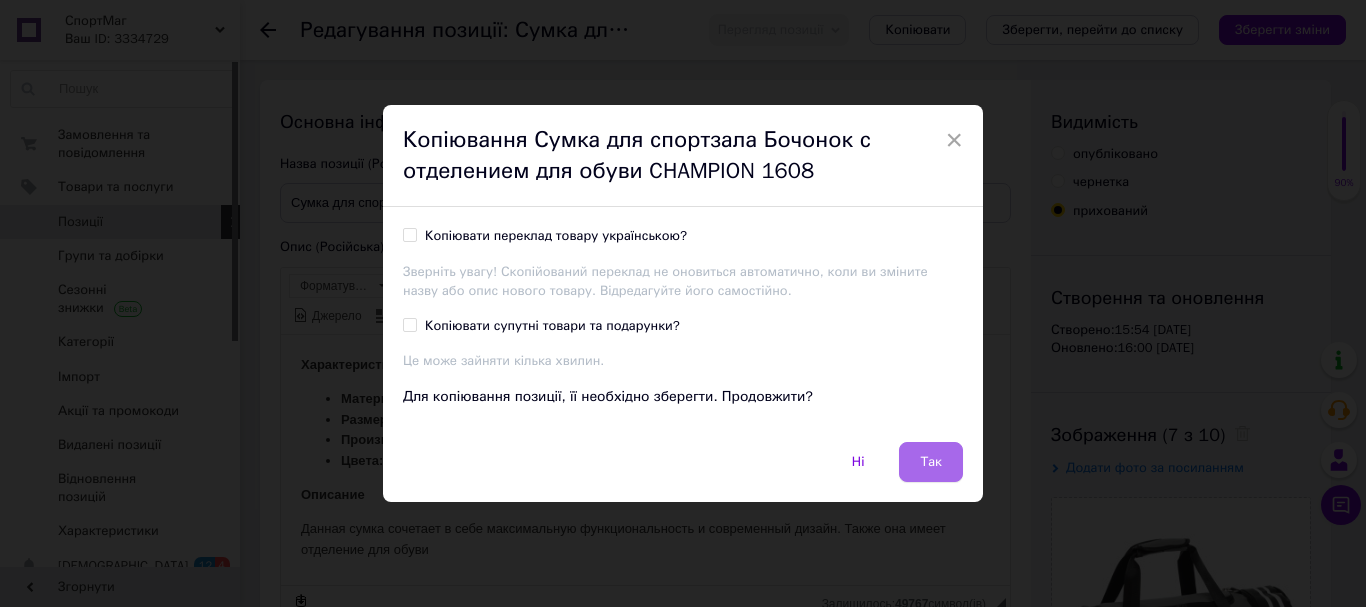 drag, startPoint x: 937, startPoint y: 451, endPoint x: 657, endPoint y: 116, distance: 436.60623 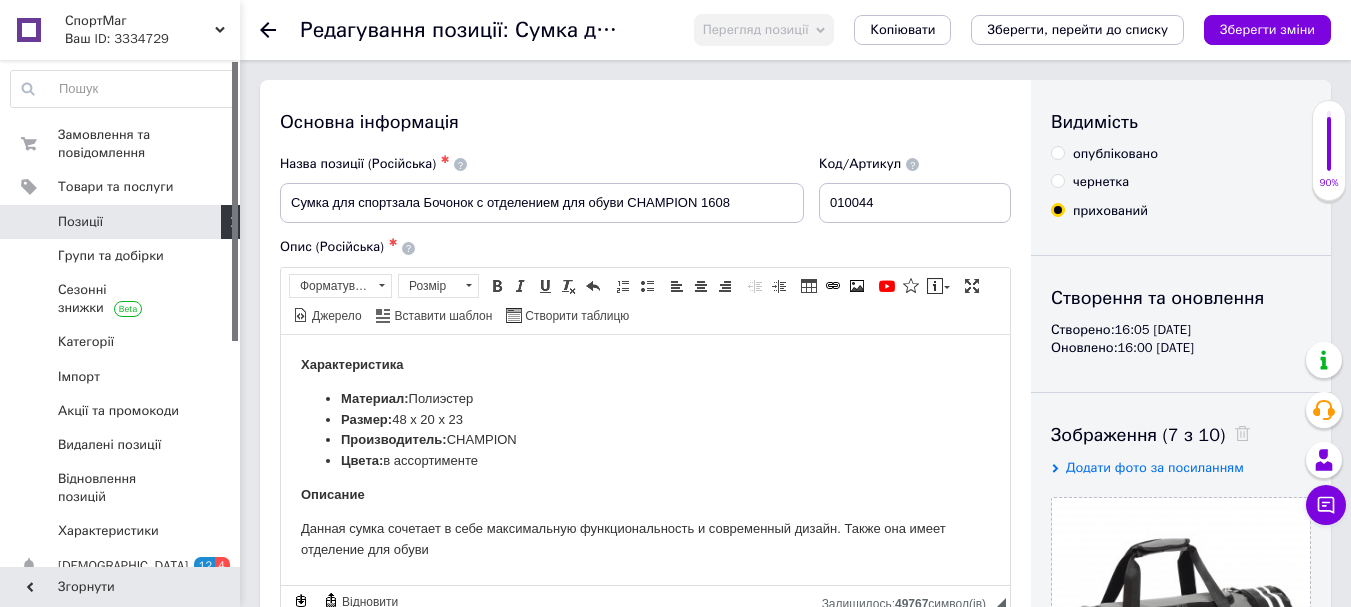 scroll, scrollTop: 0, scrollLeft: 0, axis: both 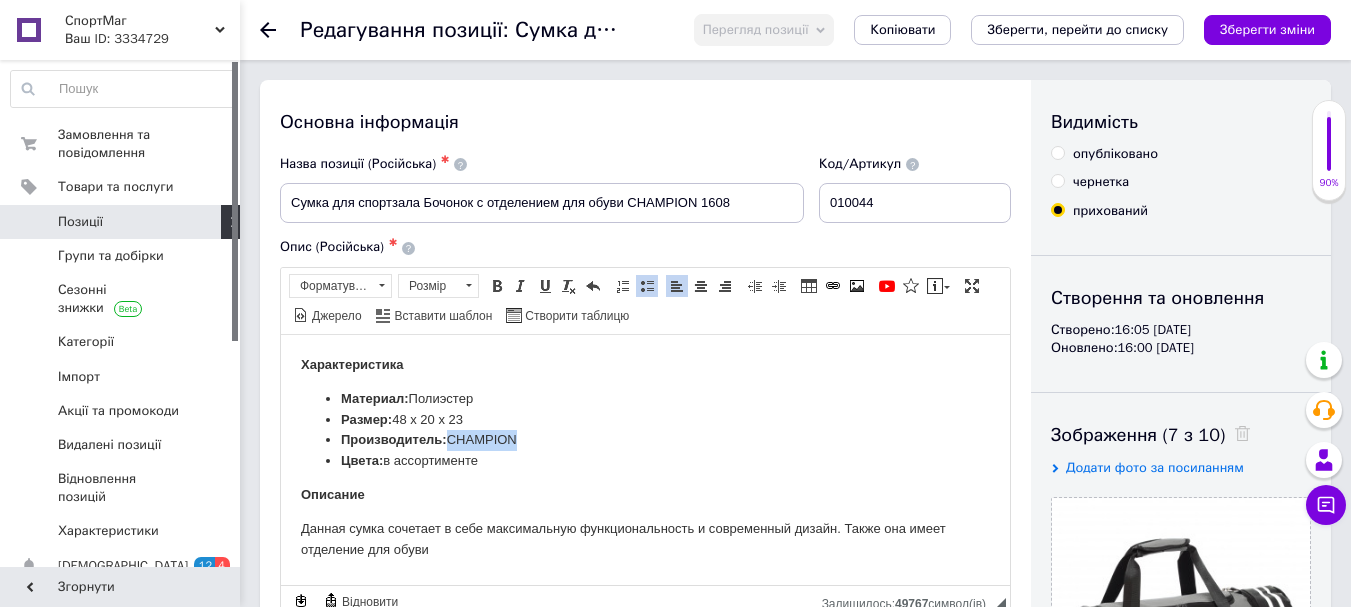 drag, startPoint x: 455, startPoint y: 434, endPoint x: 605, endPoint y: 442, distance: 150.21318 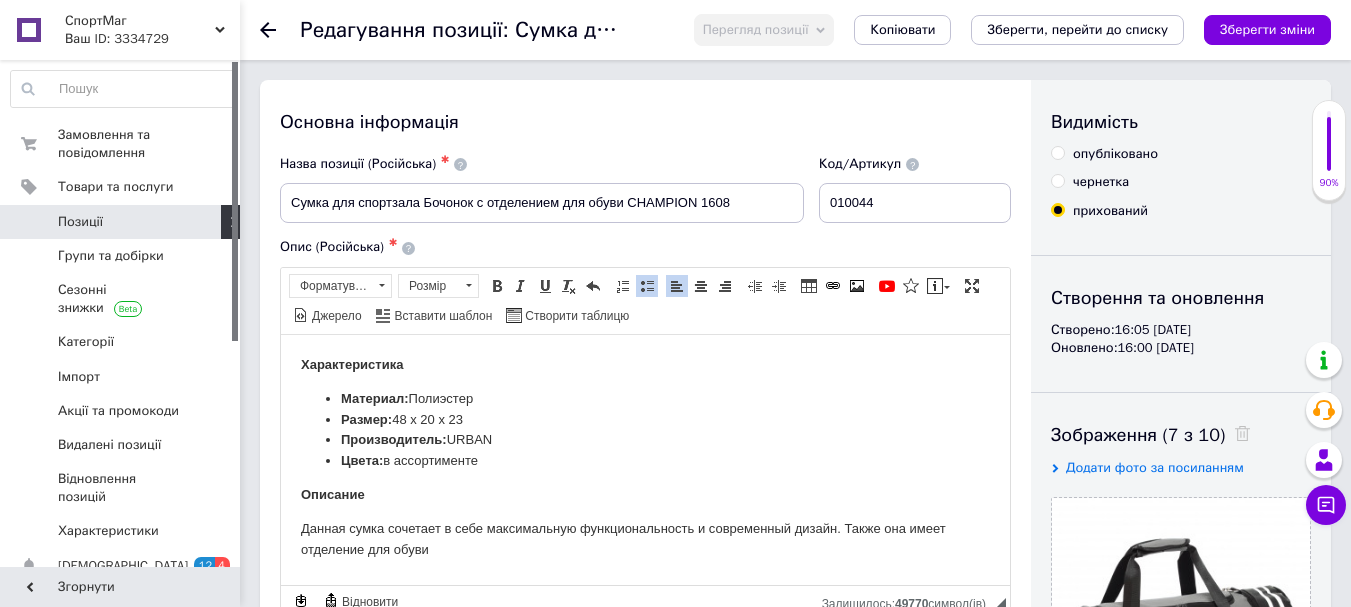 click on "Размер:  48 х 20 х 23" at bounding box center (645, 419) 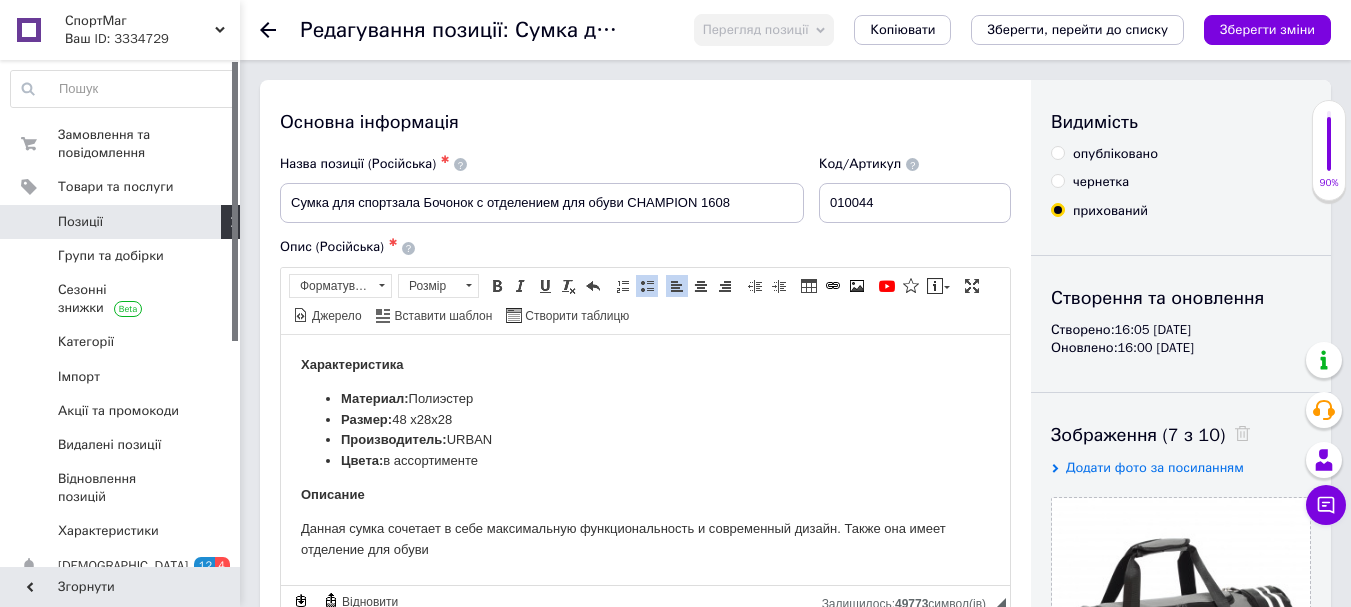 click on "Размер:  48 х 28 х28" at bounding box center [645, 419] 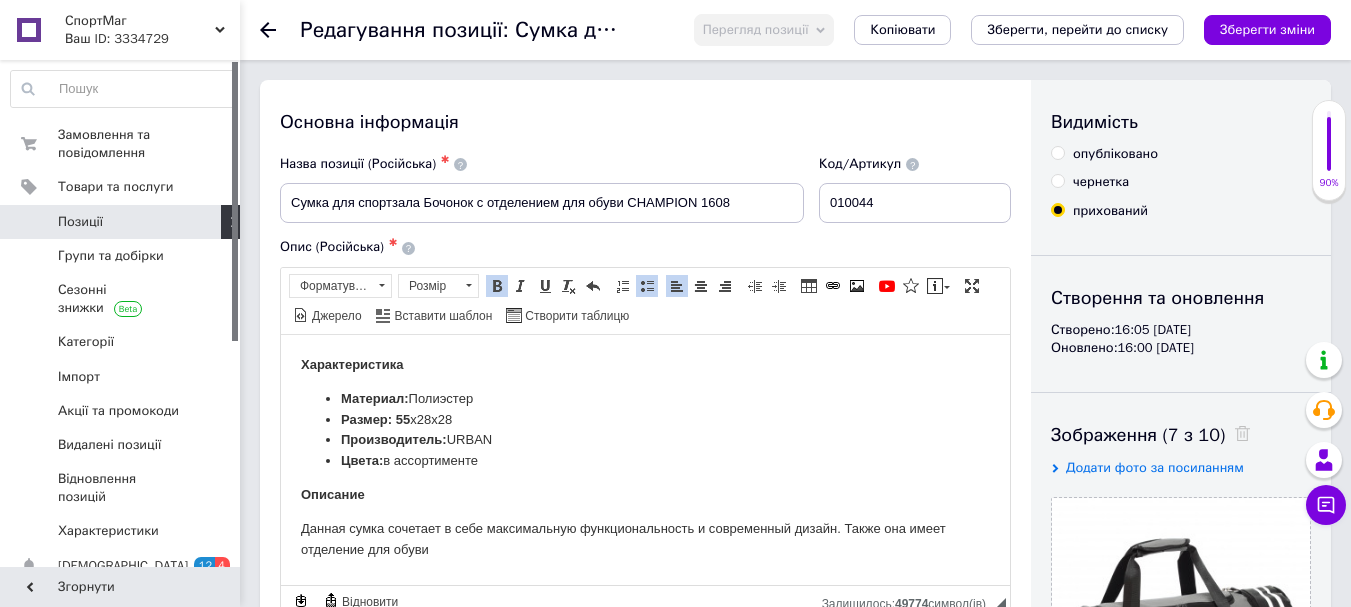click on "Размер: 55 х 28 х28" at bounding box center [645, 419] 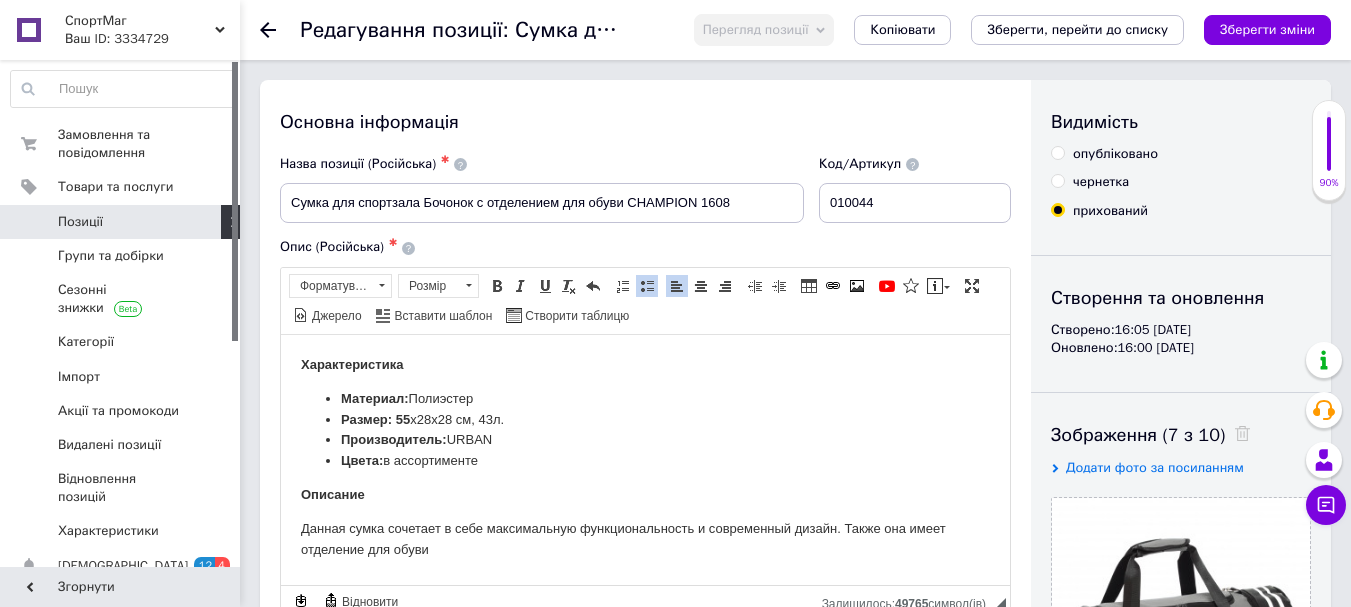 drag, startPoint x: 385, startPoint y: 460, endPoint x: 511, endPoint y: 456, distance: 126.06348 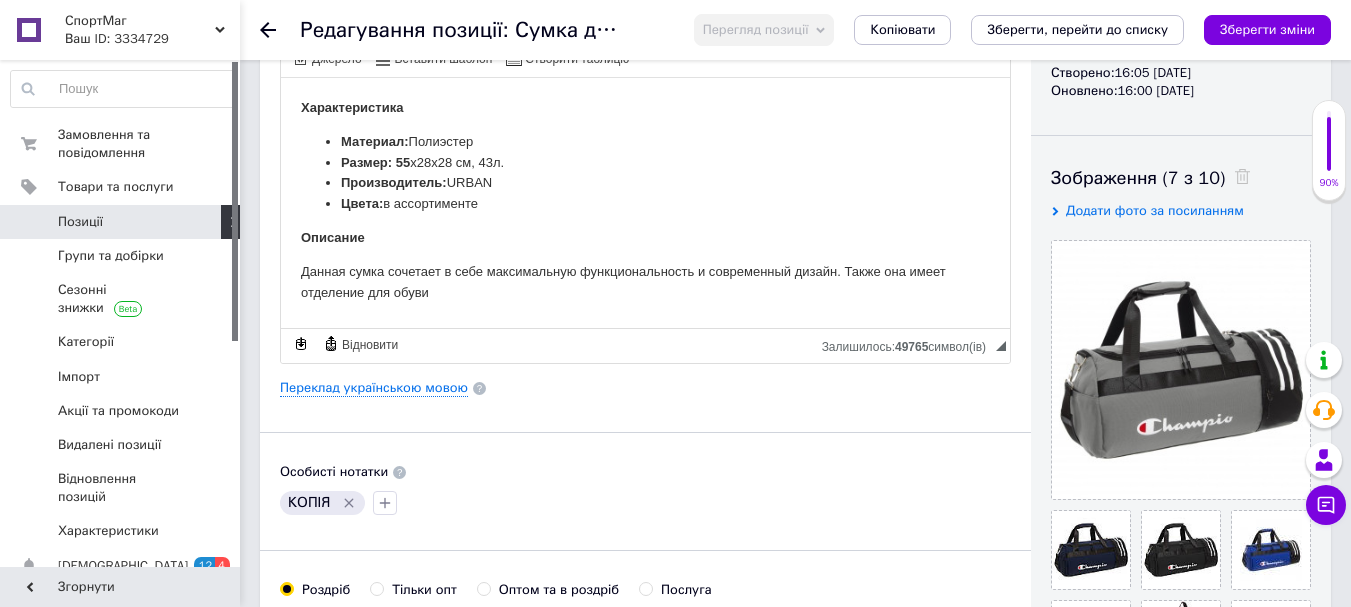 scroll, scrollTop: 300, scrollLeft: 0, axis: vertical 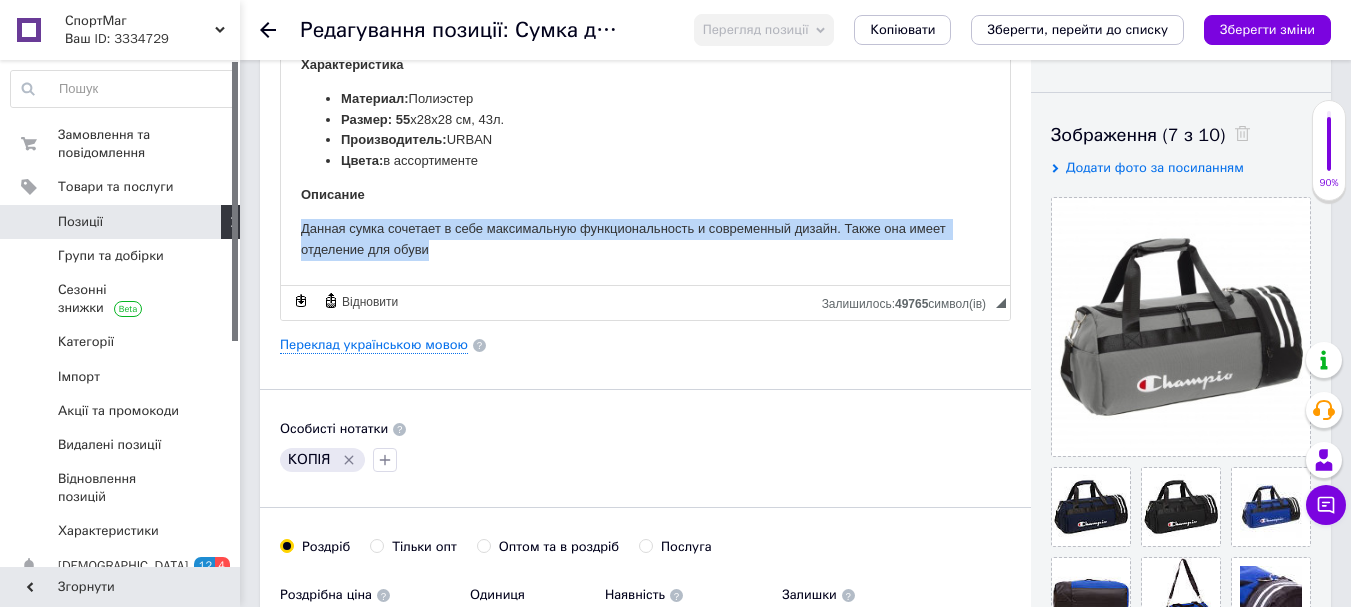 drag, startPoint x: 301, startPoint y: 227, endPoint x: 553, endPoint y: 295, distance: 261.0134 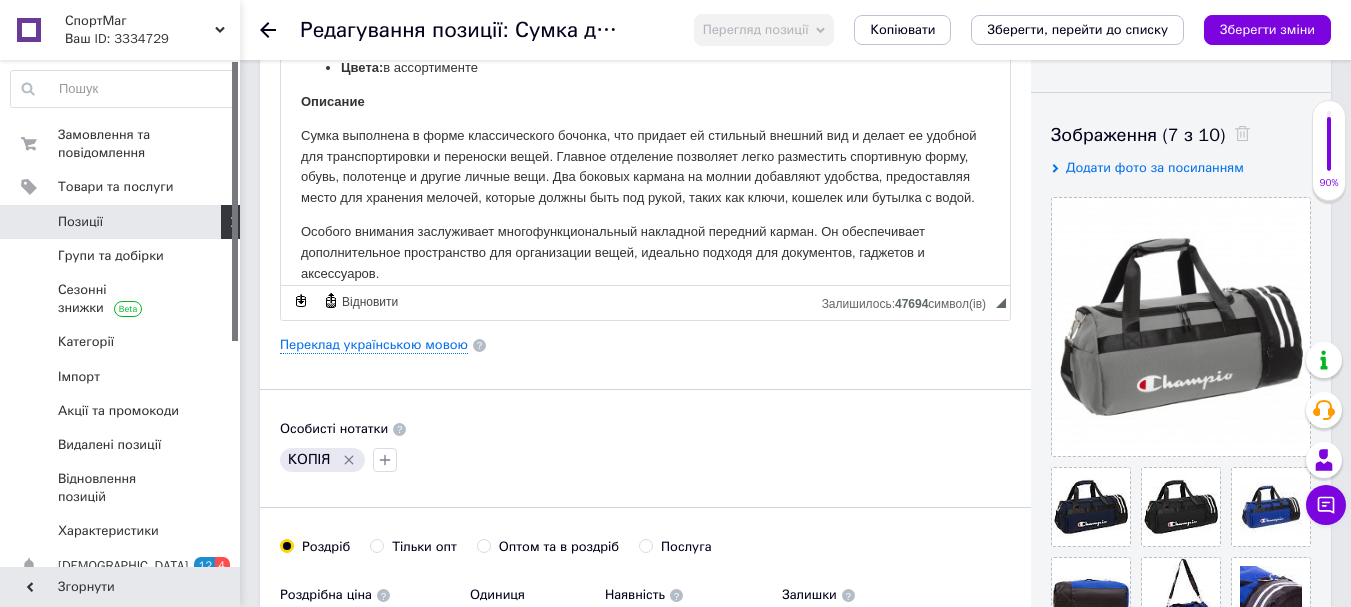 scroll, scrollTop: 124, scrollLeft: 0, axis: vertical 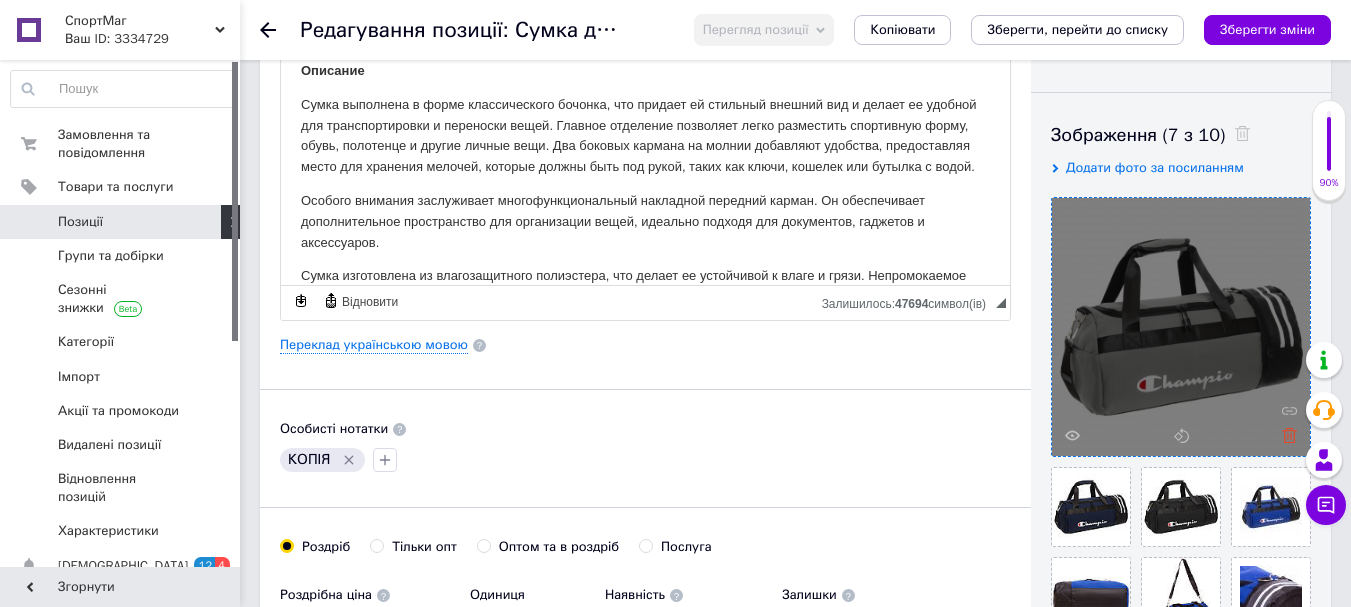 click 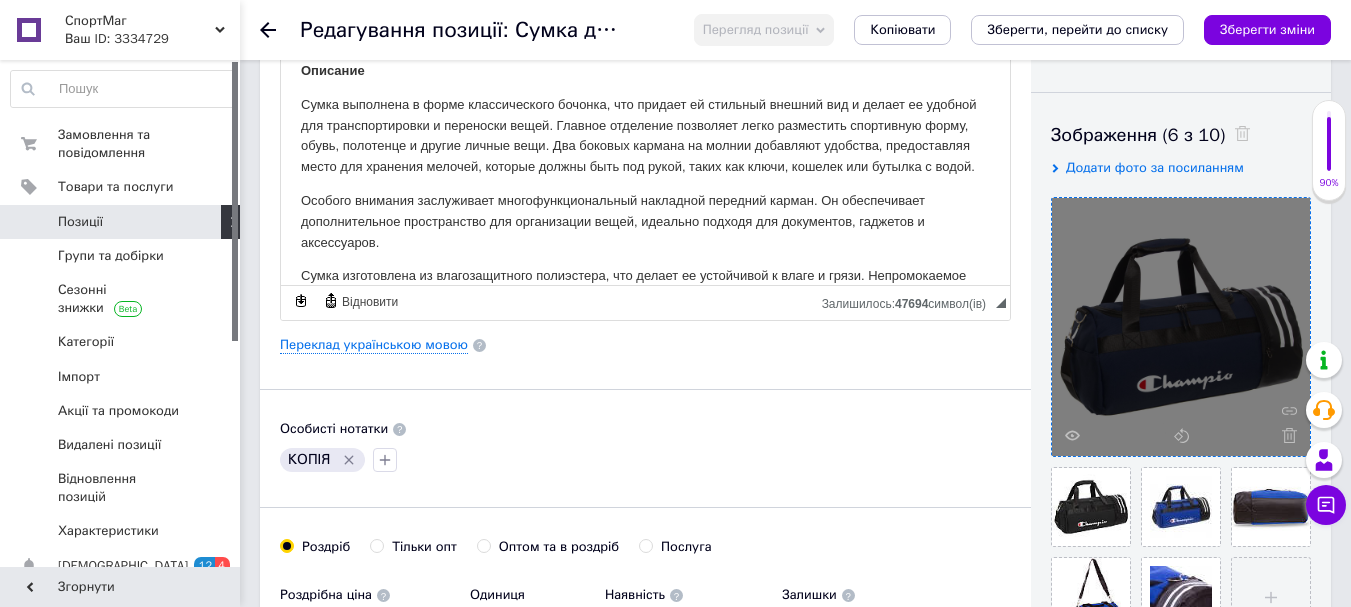 click 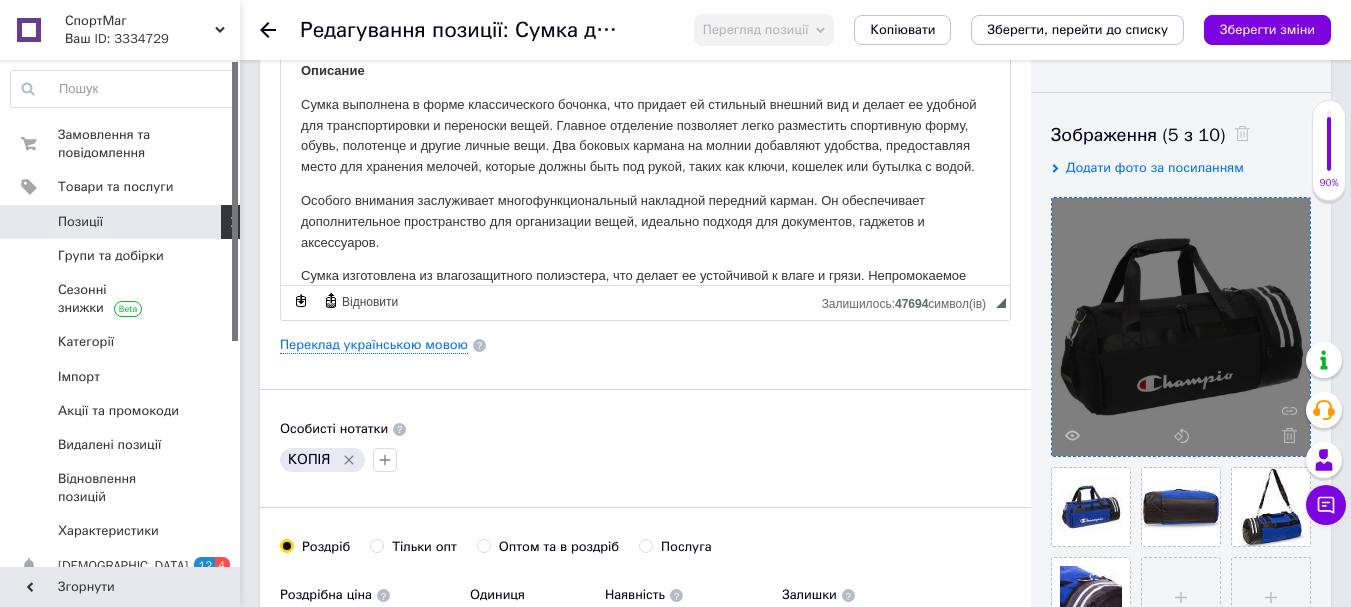 click 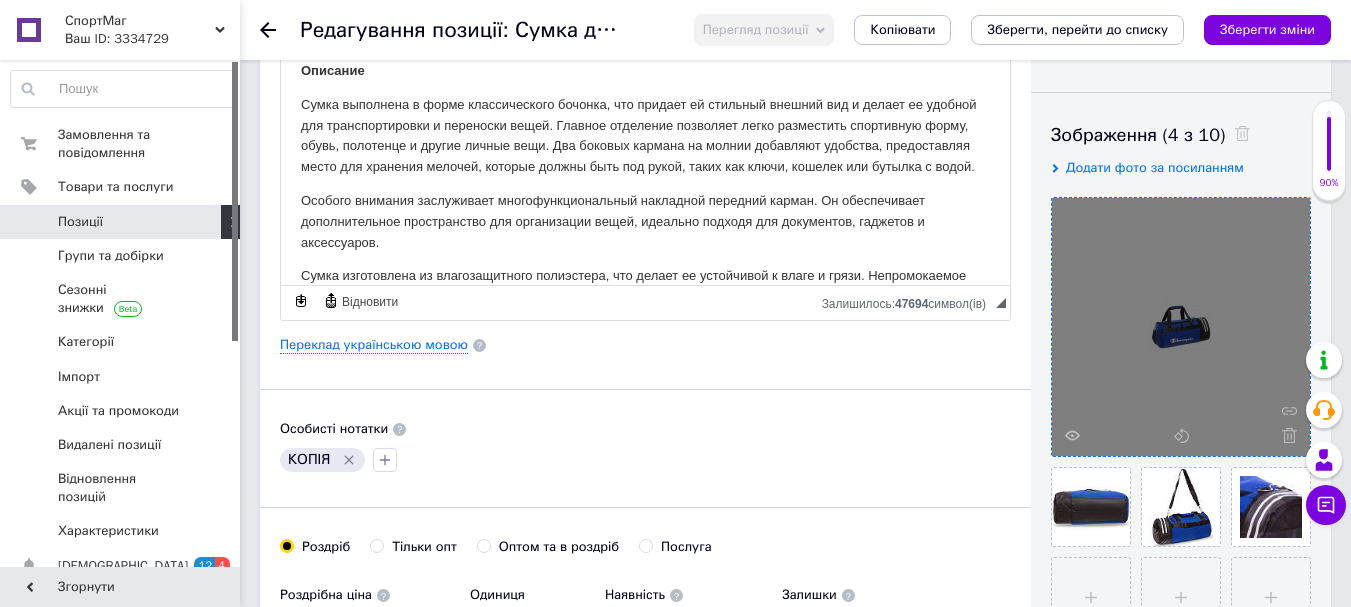 click 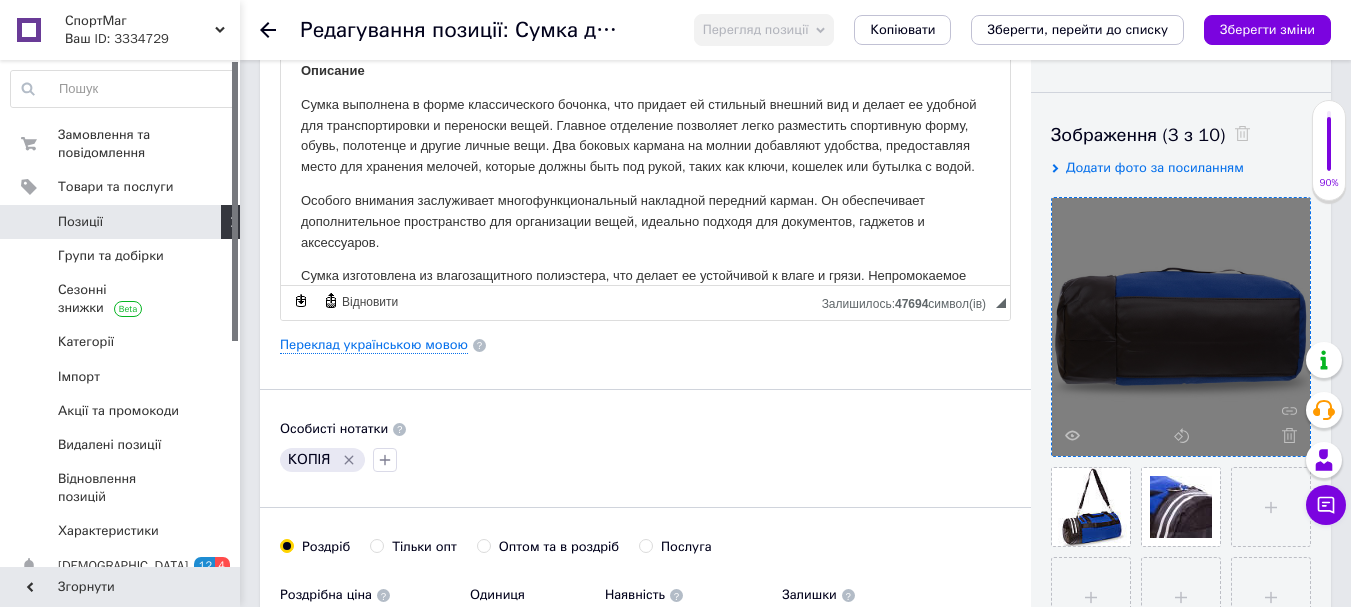 click 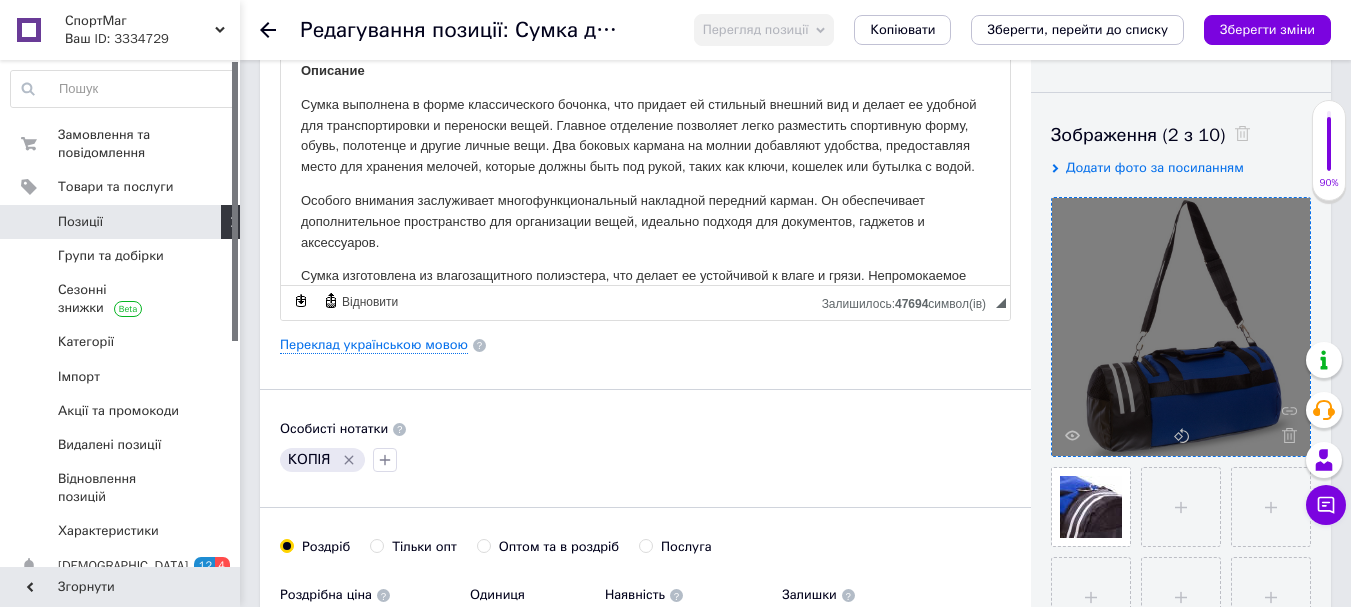 click 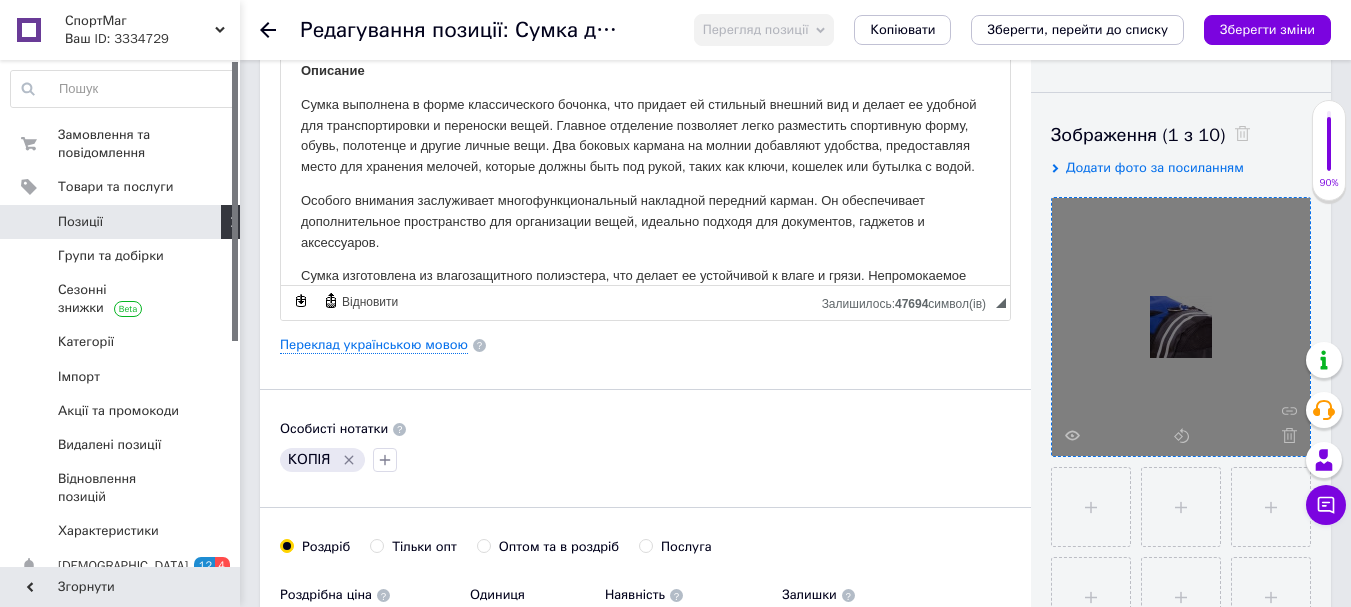 click 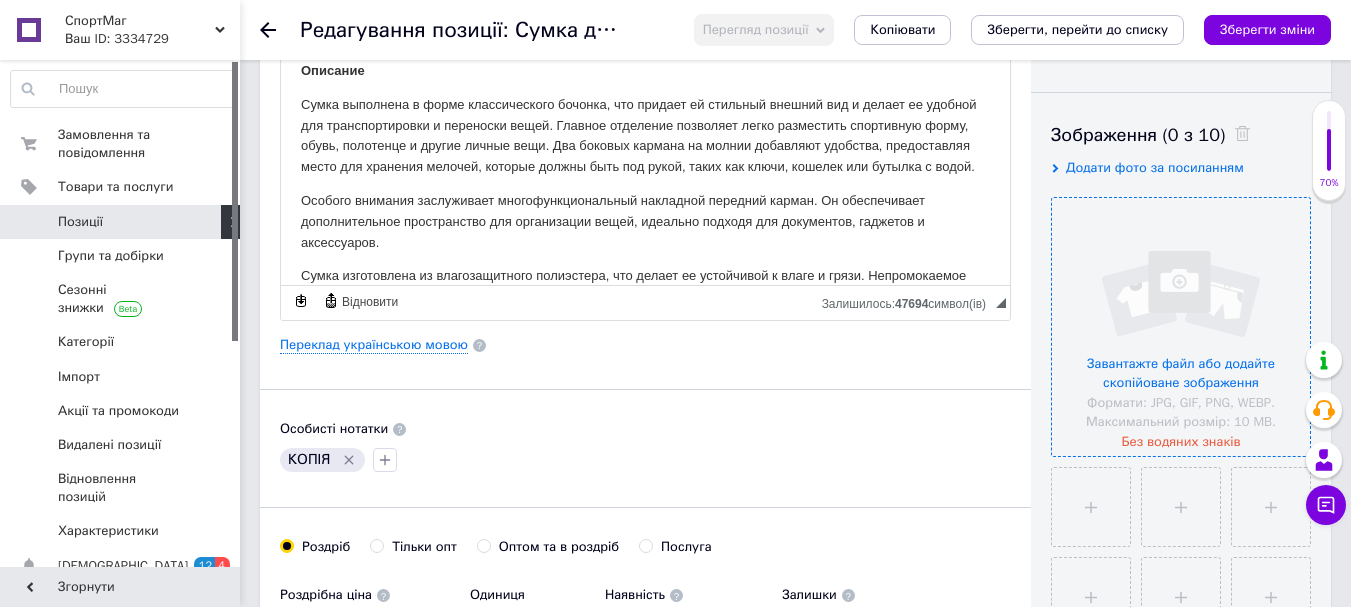 click at bounding box center [1181, 327] 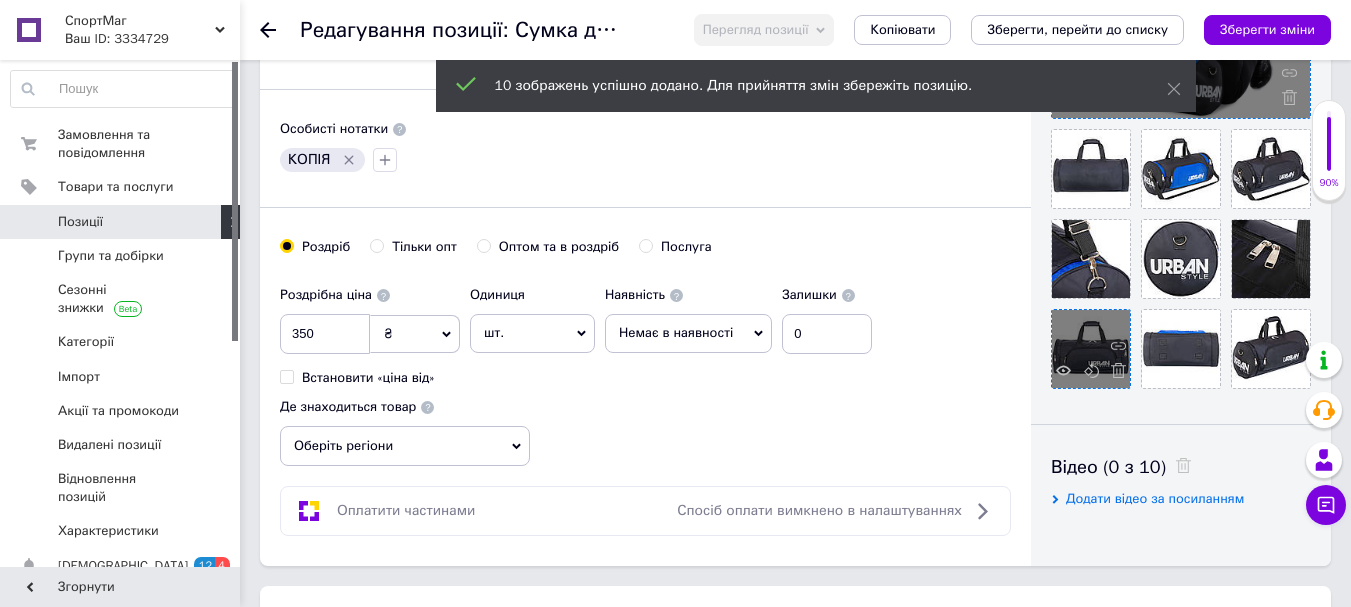 scroll, scrollTop: 500, scrollLeft: 0, axis: vertical 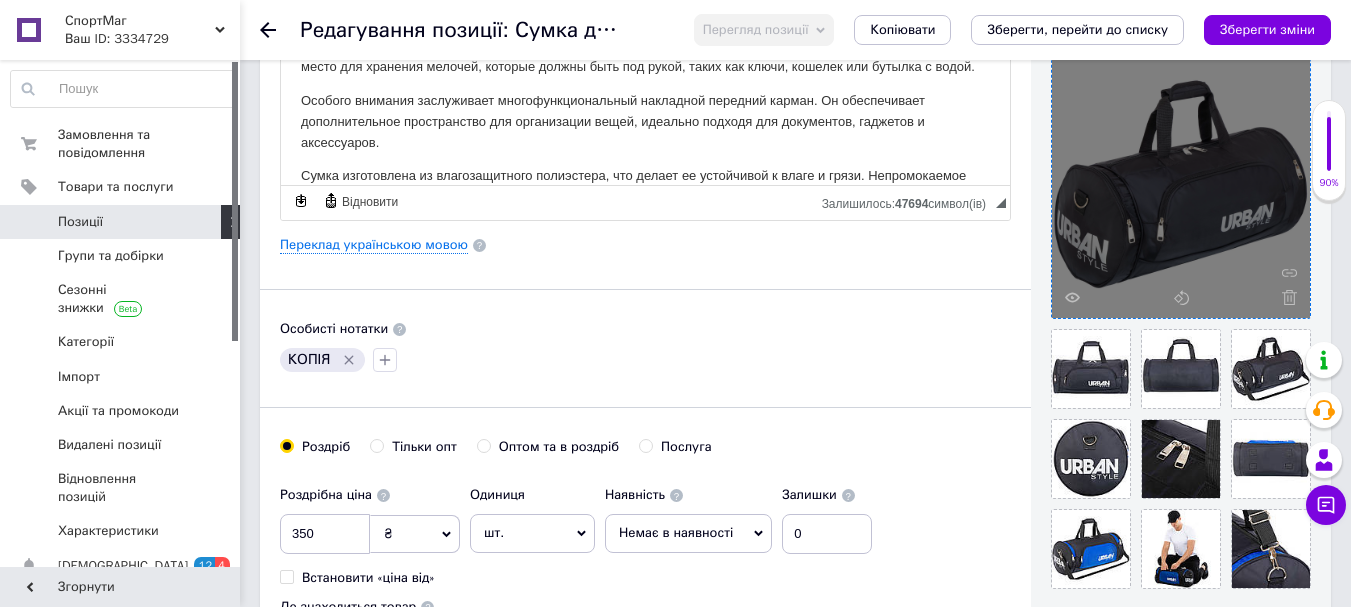 click 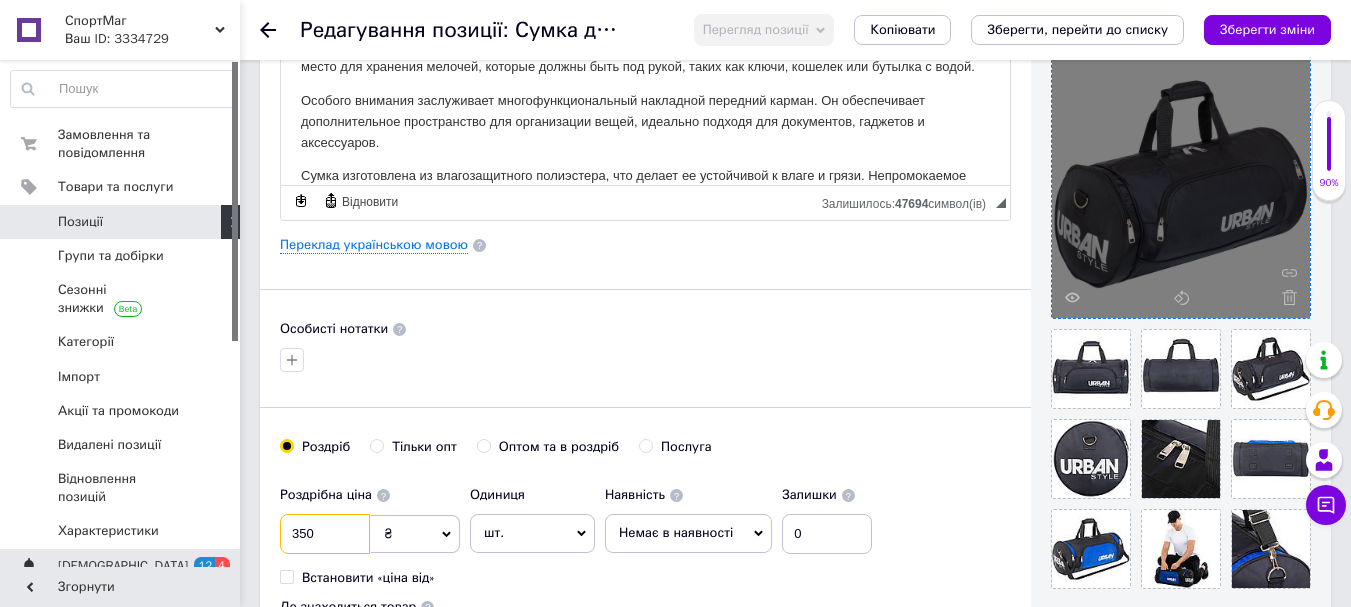 drag, startPoint x: 338, startPoint y: 541, endPoint x: 181, endPoint y: 551, distance: 157.31815 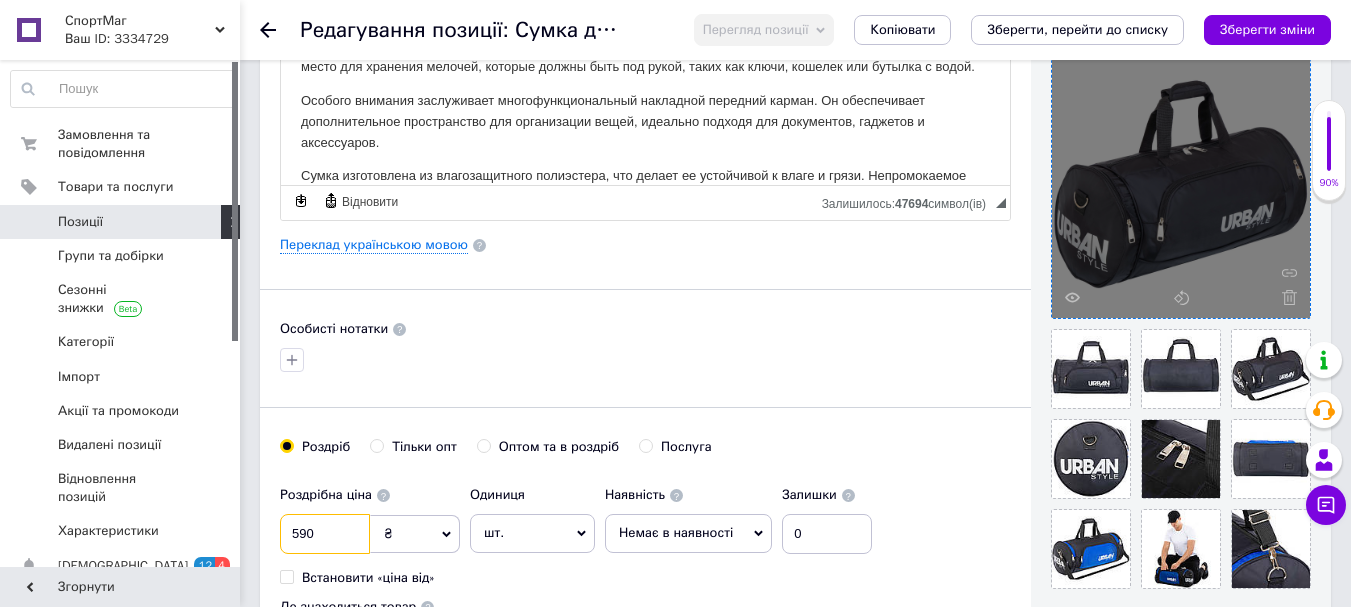 type on "590" 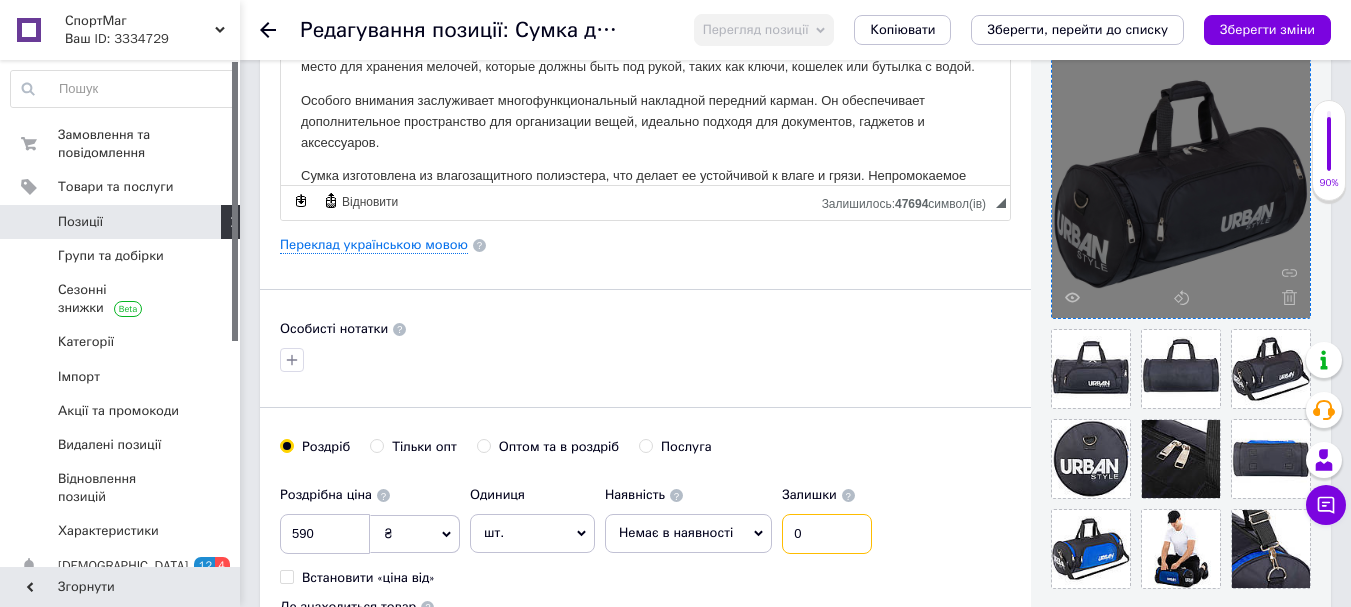 drag, startPoint x: 804, startPoint y: 545, endPoint x: 773, endPoint y: 534, distance: 32.89377 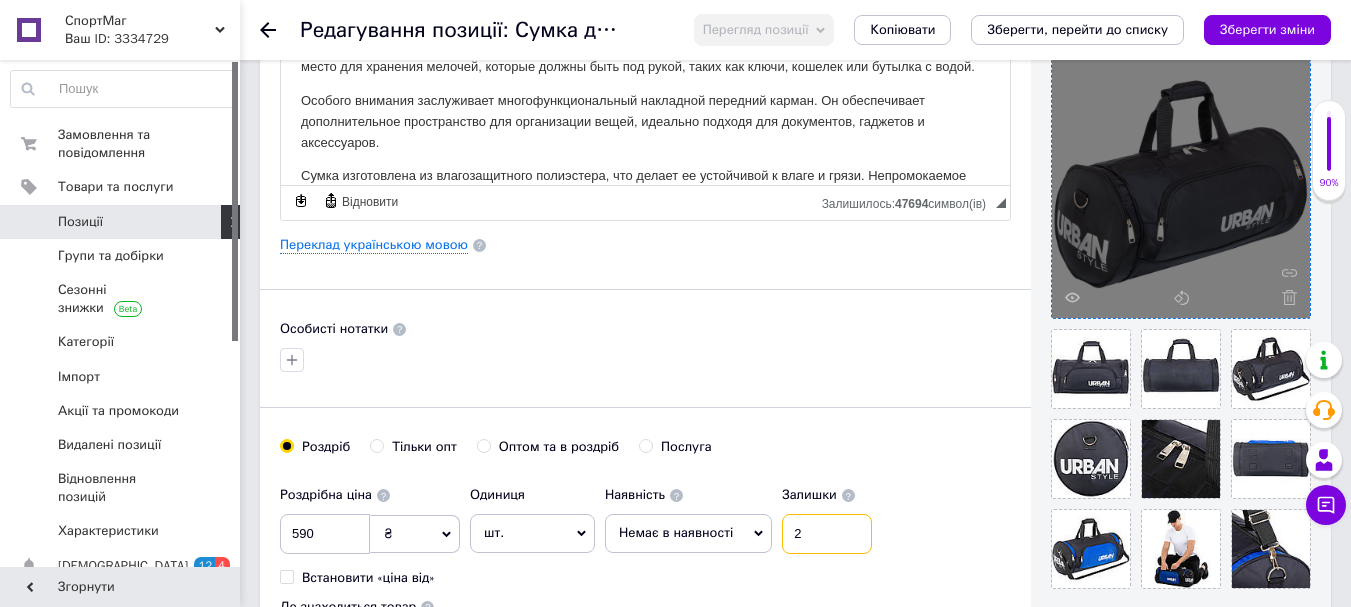 type on "2" 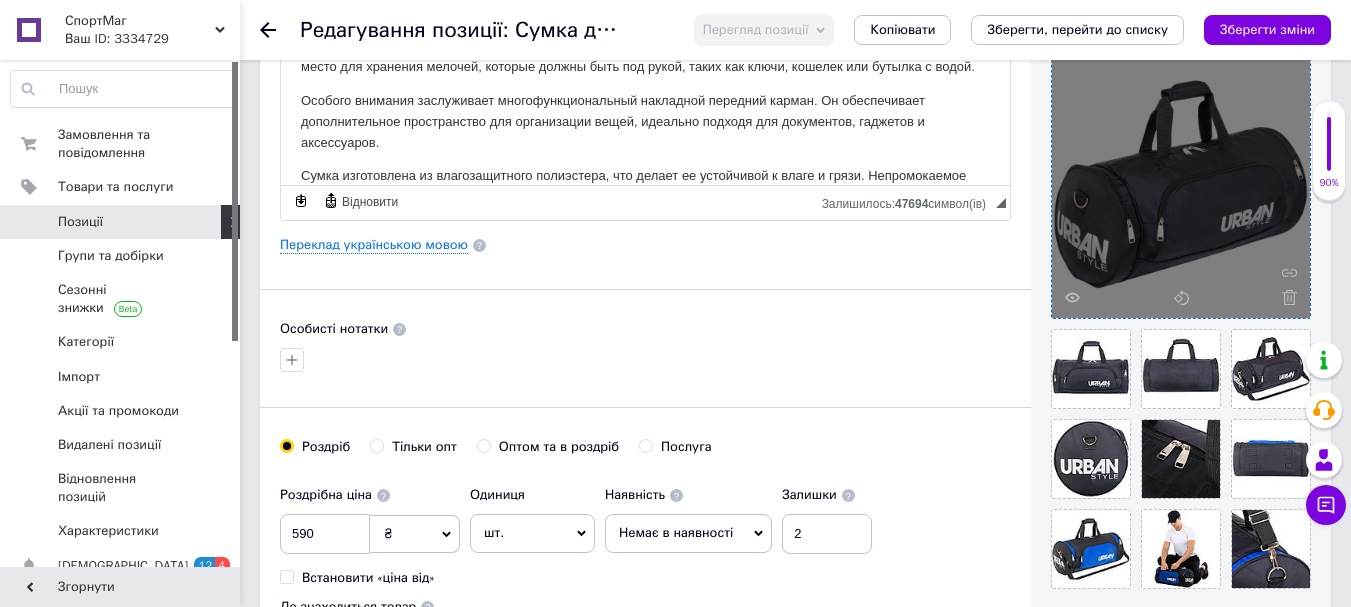 click on "Немає в наявності" at bounding box center [688, 533] 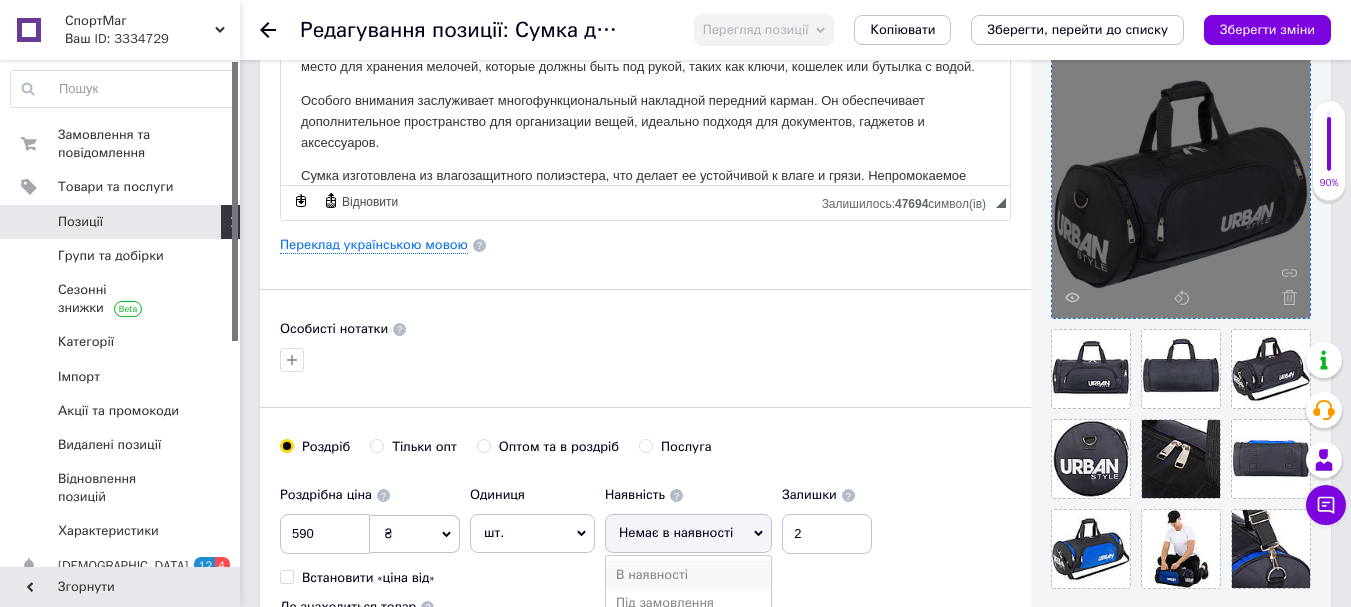 click on "В наявності" at bounding box center (688, 575) 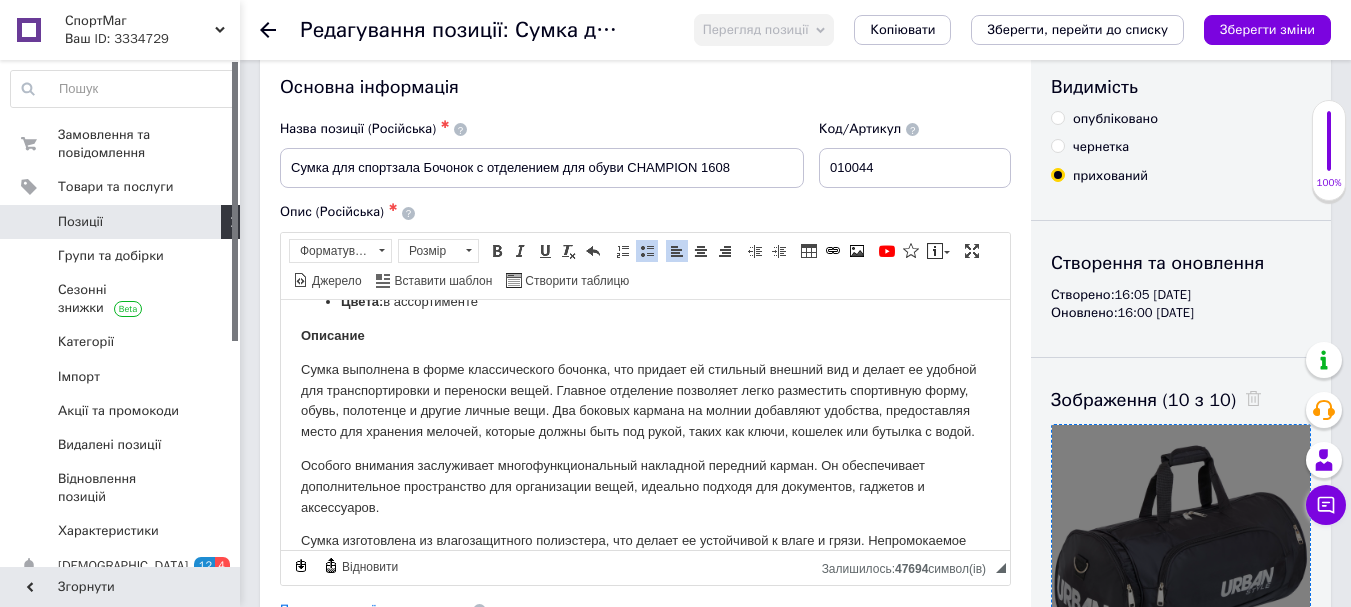 scroll, scrollTop: 0, scrollLeft: 0, axis: both 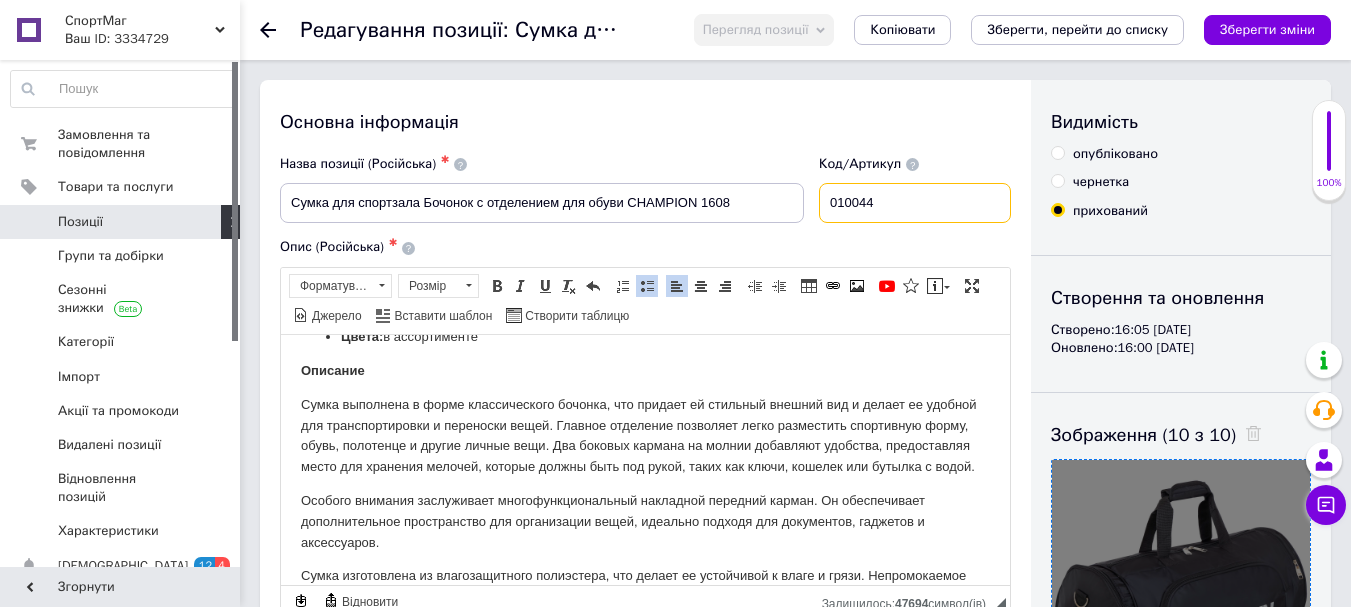 drag, startPoint x: 898, startPoint y: 202, endPoint x: 642, endPoint y: 590, distance: 464.84406 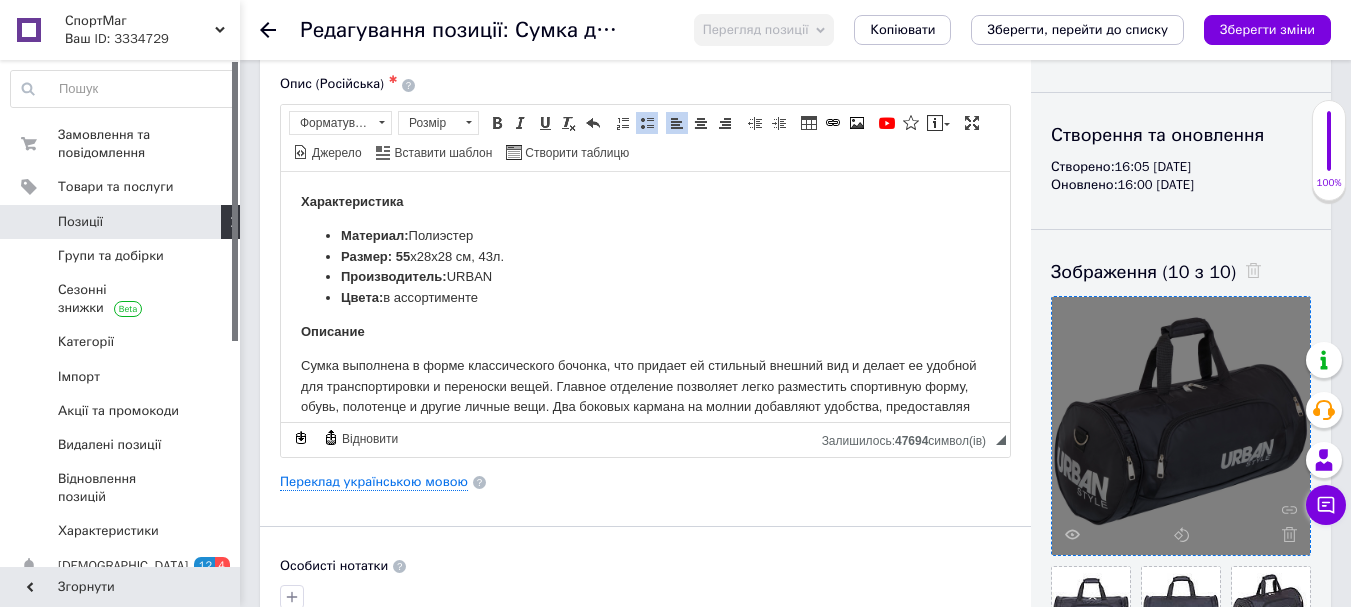 scroll, scrollTop: 0, scrollLeft: 0, axis: both 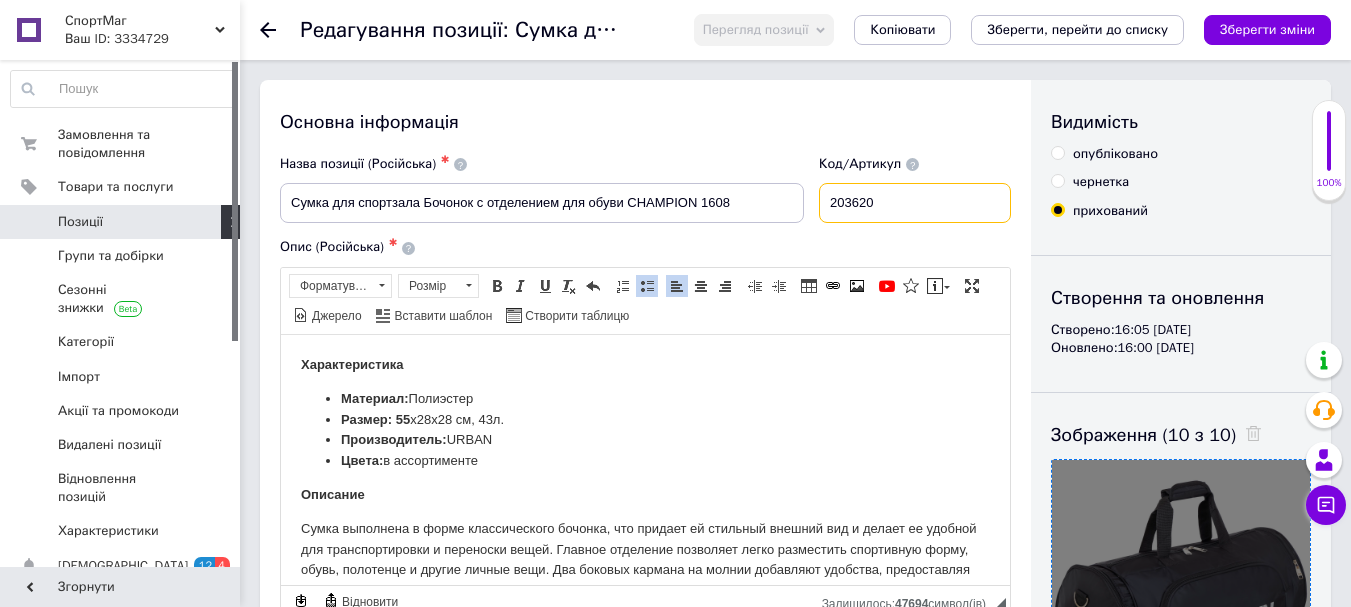 type on "203620" 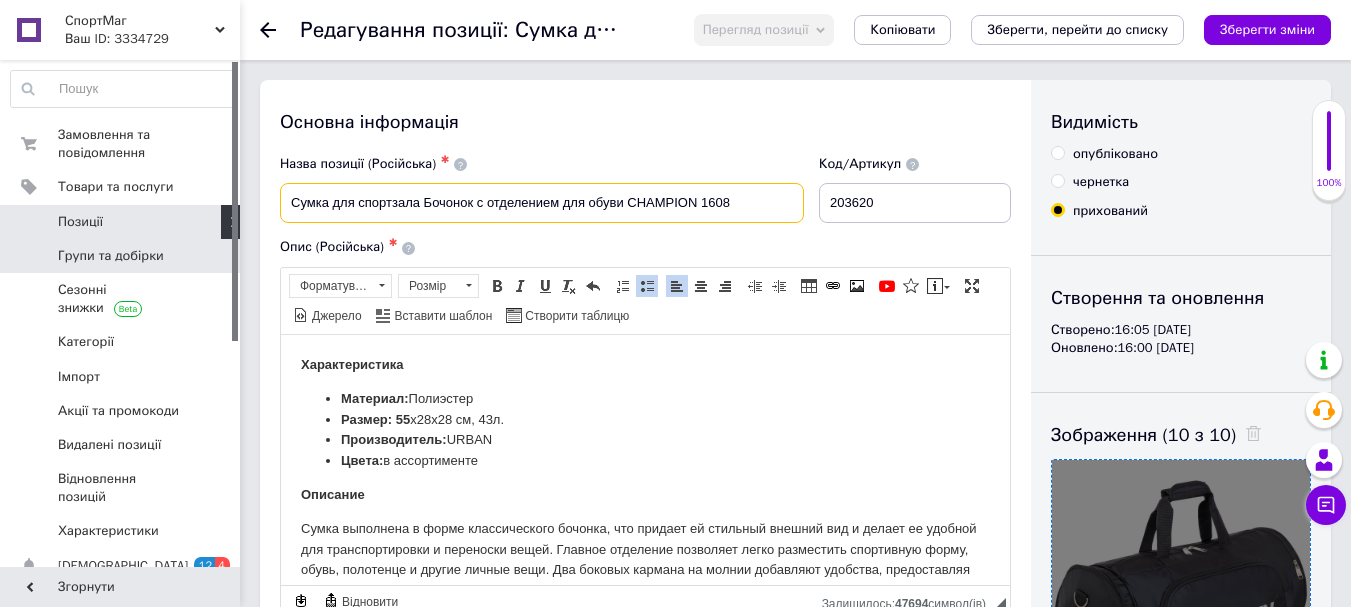 drag, startPoint x: 730, startPoint y: 203, endPoint x: 0, endPoint y: 269, distance: 732.9775 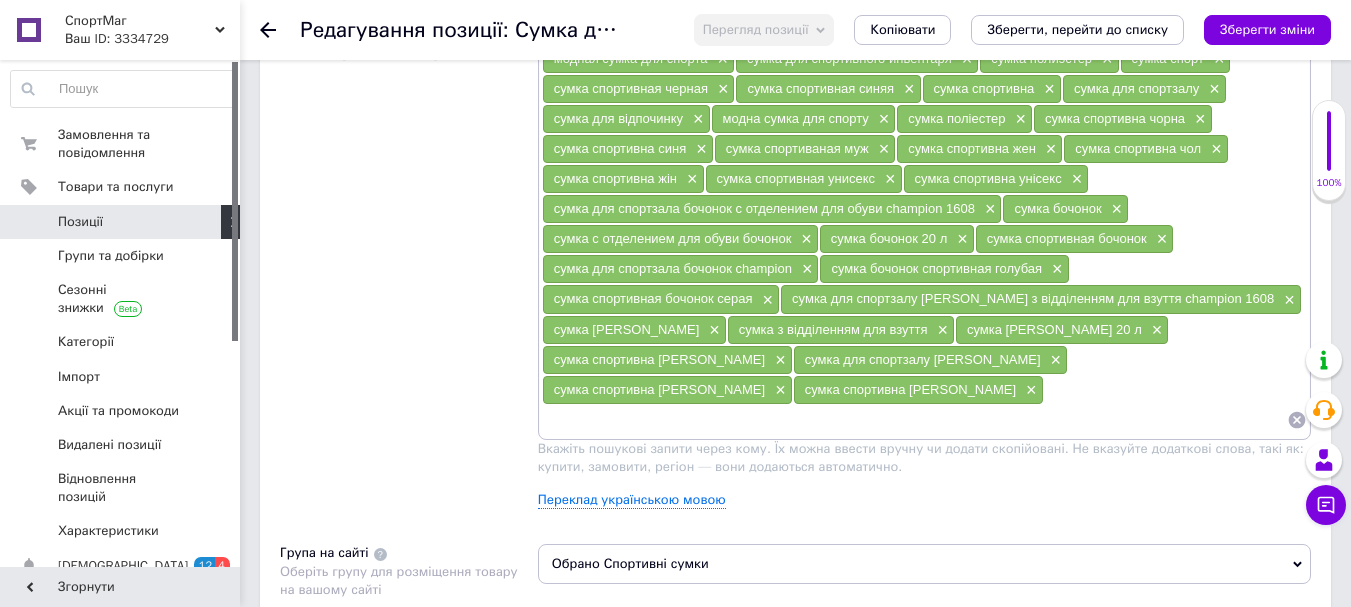 scroll, scrollTop: 1200, scrollLeft: 0, axis: vertical 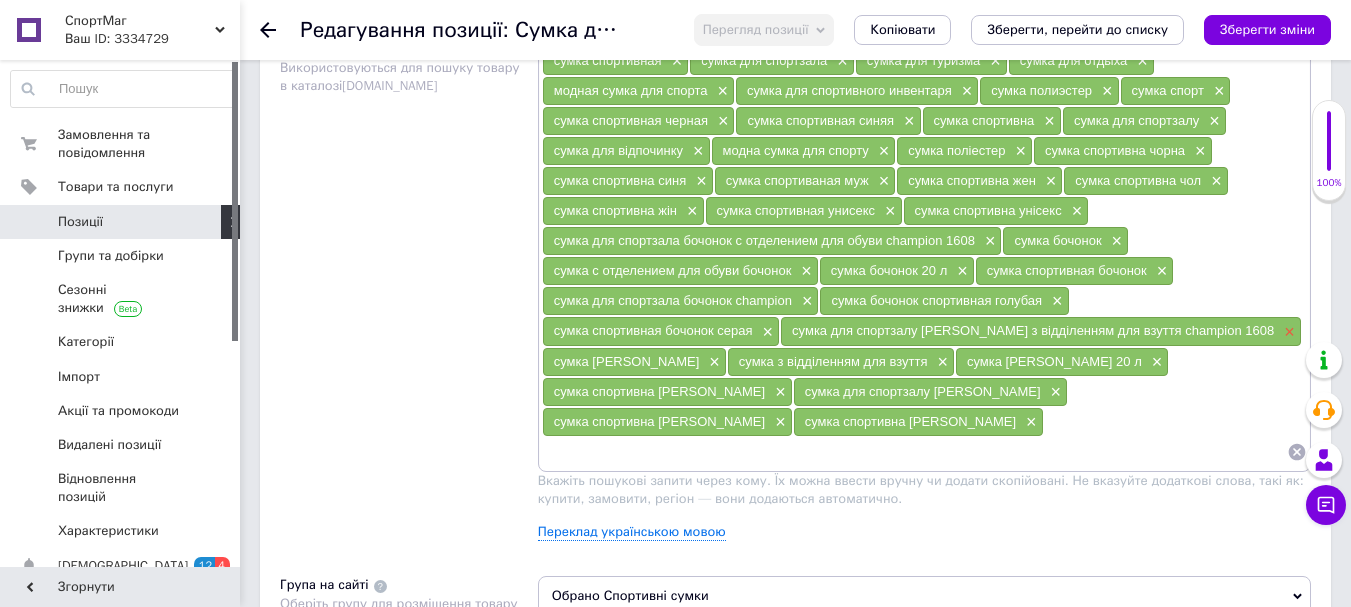 type on "Сумка спортивная Бочонок URBAN STILE GA-9784" 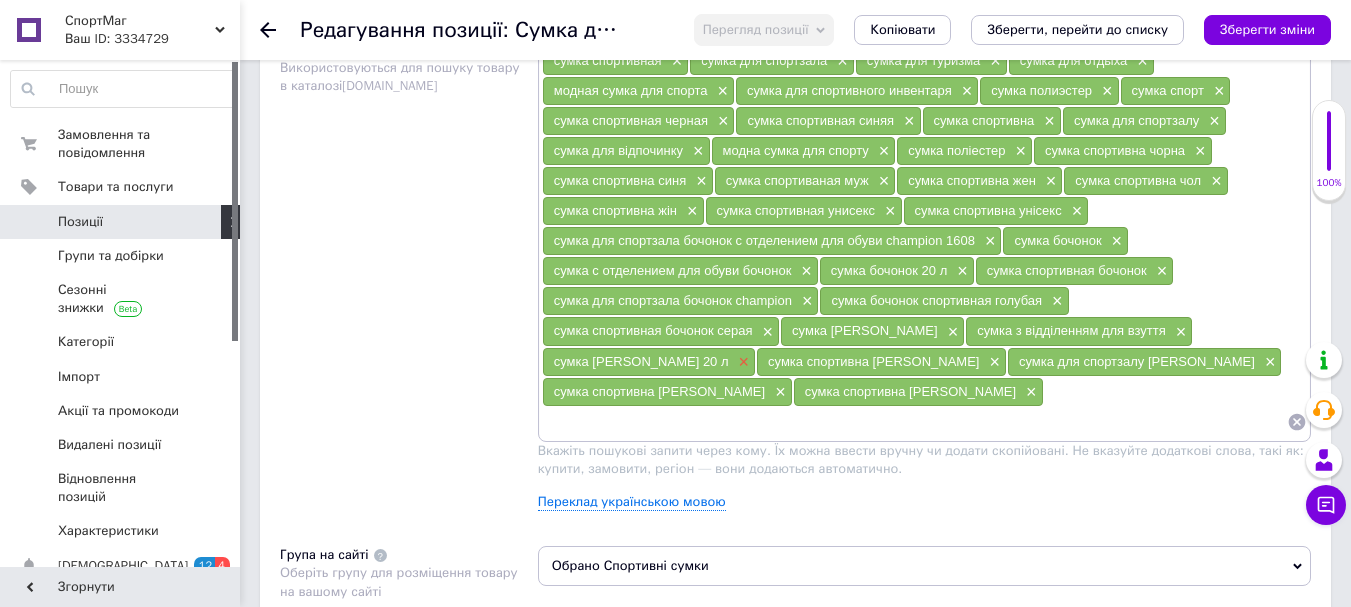 click on "×" at bounding box center (742, 362) 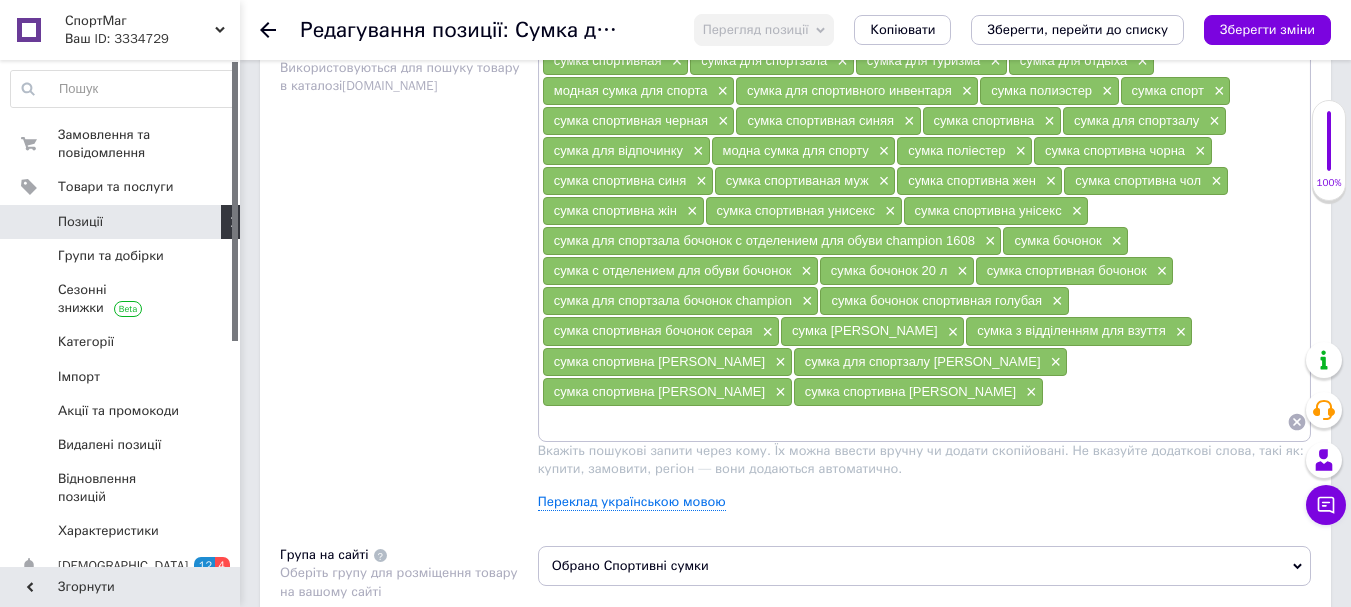 click on "×" at bounding box center (1029, 392) 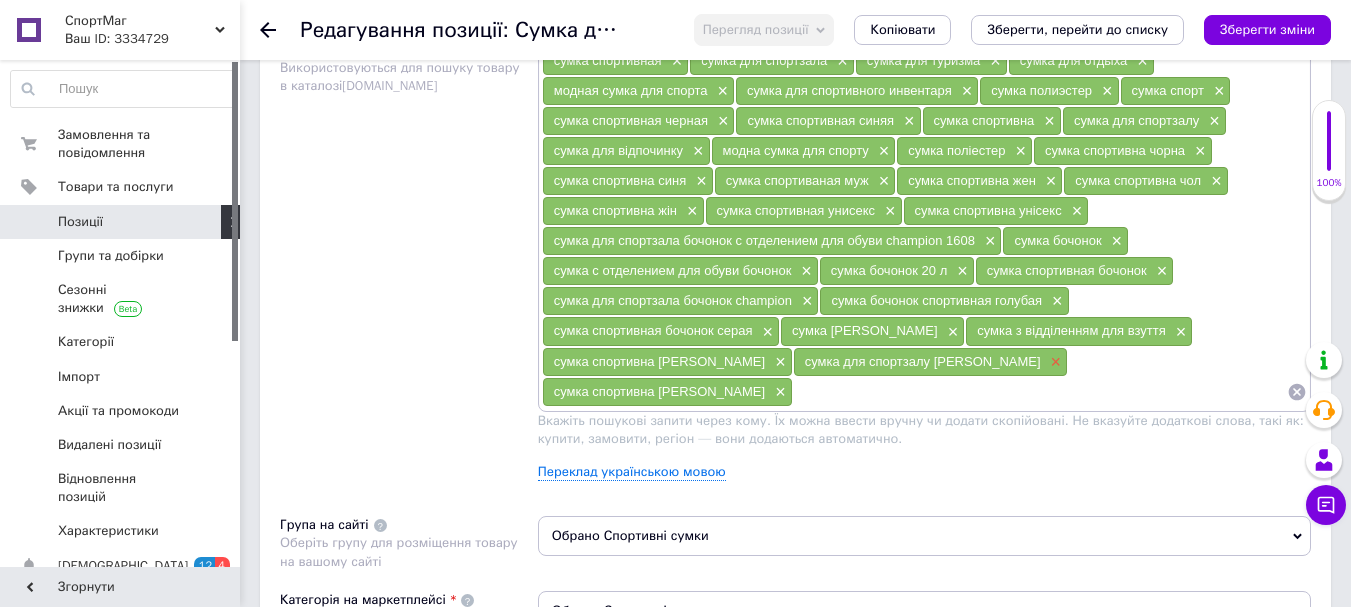 click on "×" at bounding box center [1054, 362] 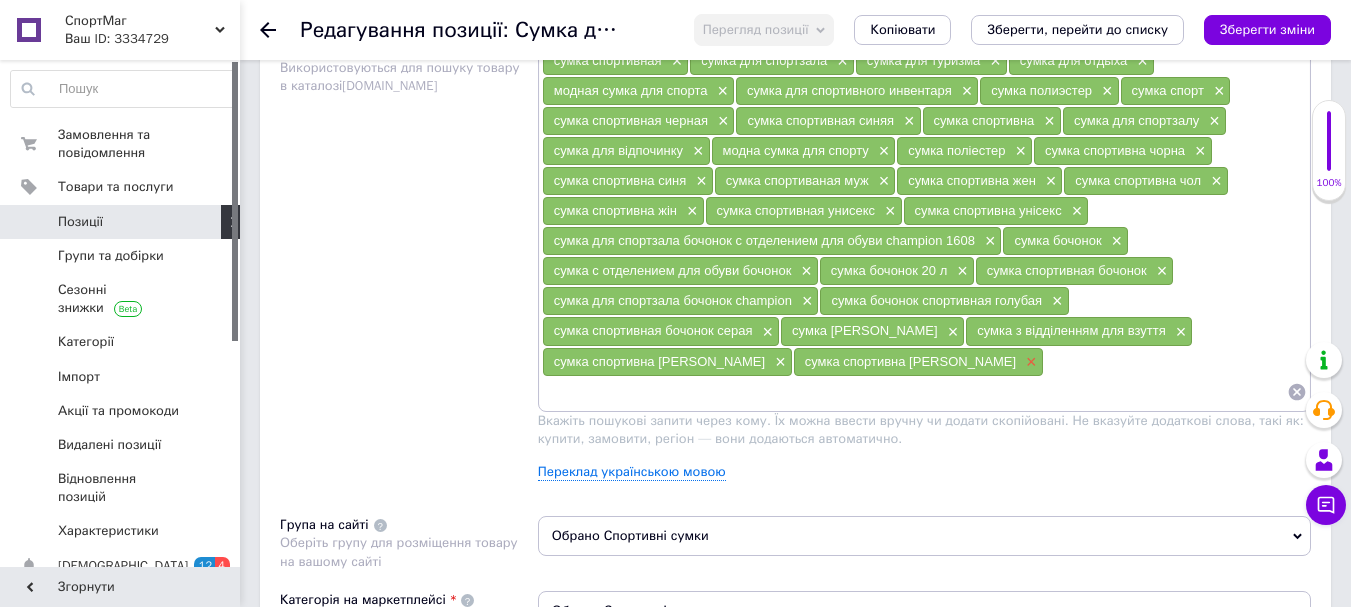 click on "×" at bounding box center [1029, 362] 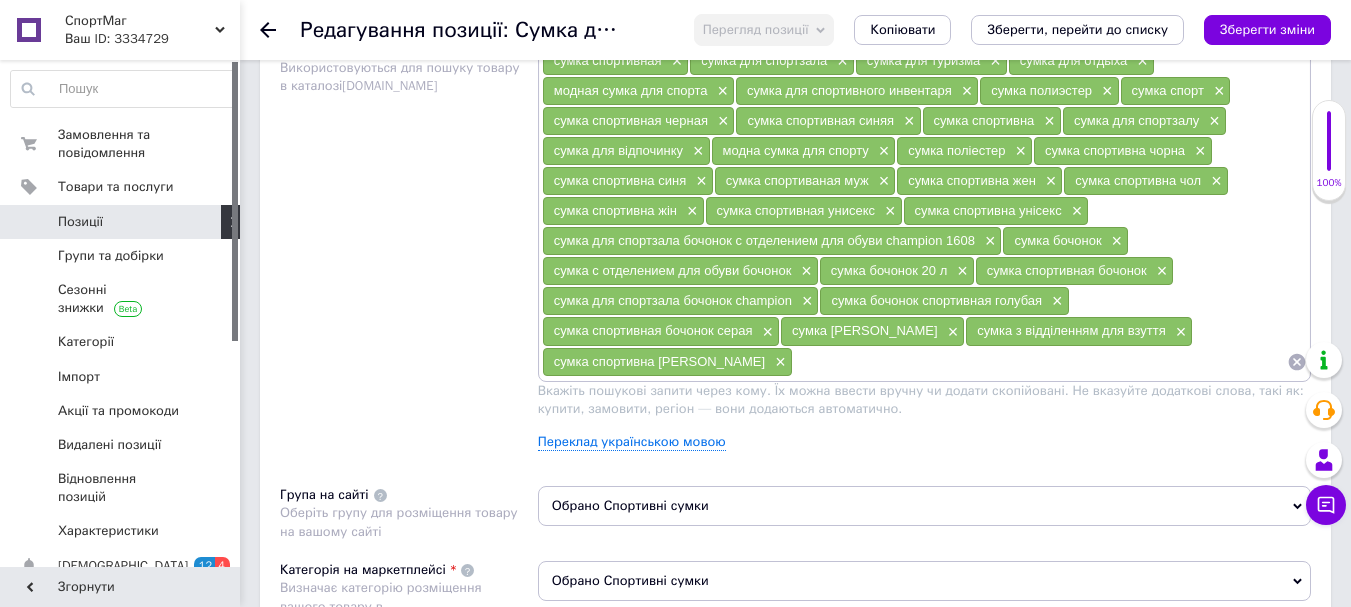 click on "×" at bounding box center [1179, 332] 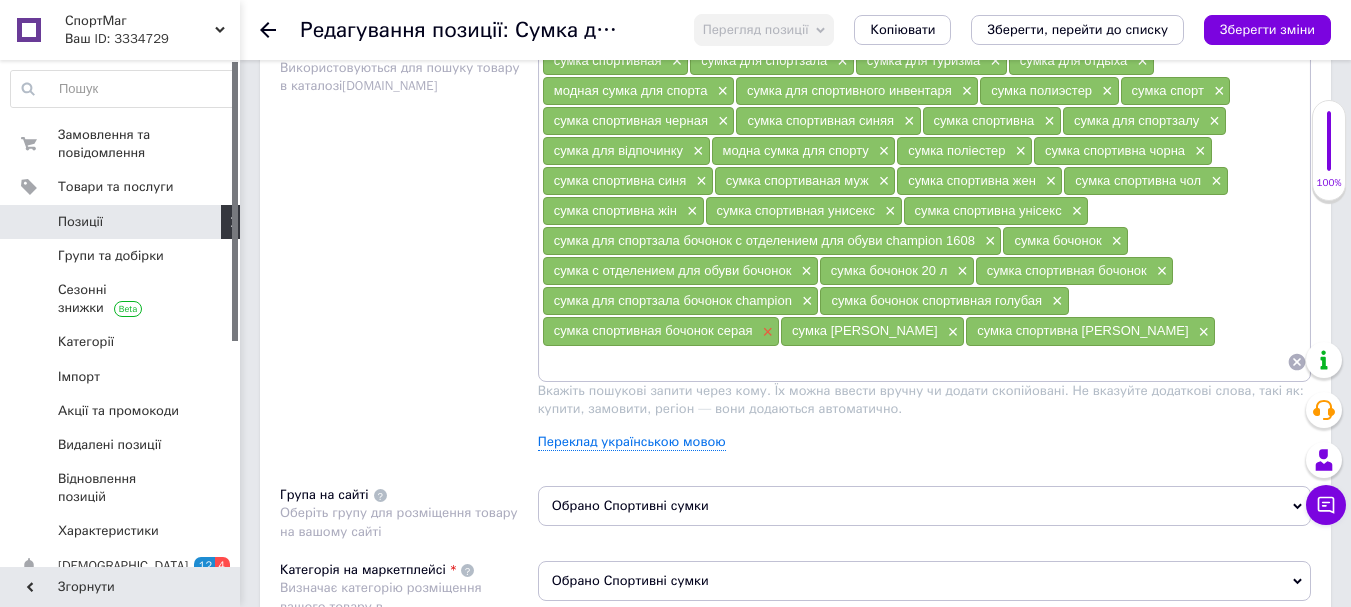 click on "×" at bounding box center [766, 332] 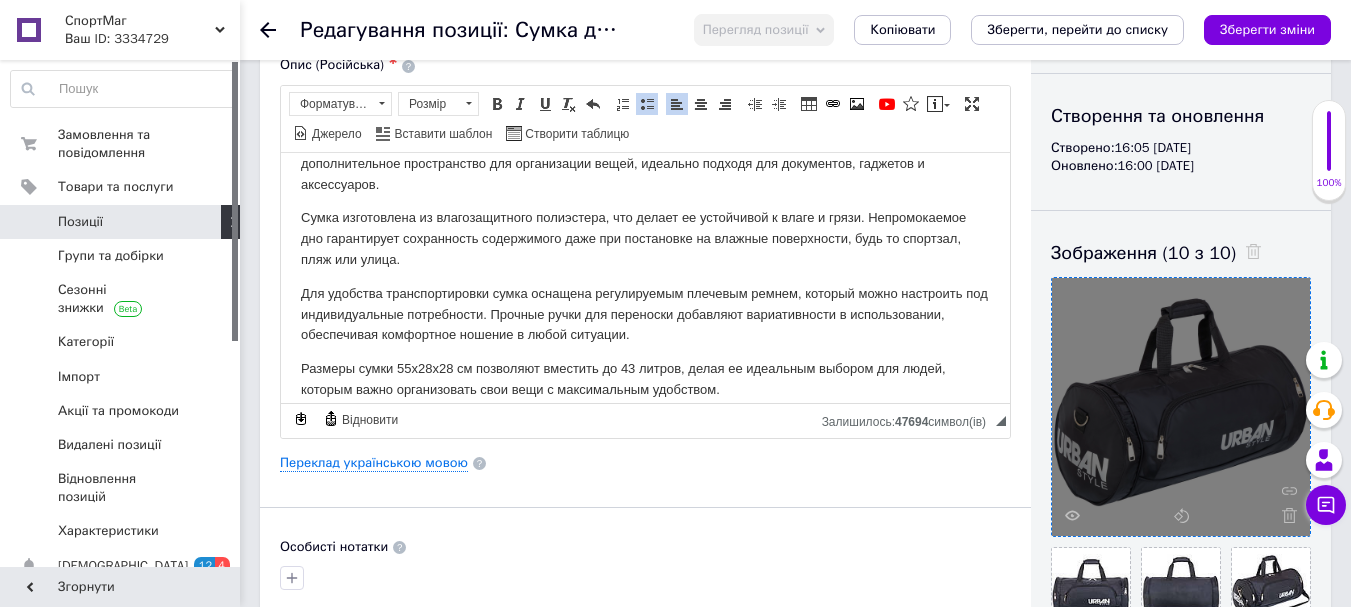 scroll, scrollTop: 0, scrollLeft: 0, axis: both 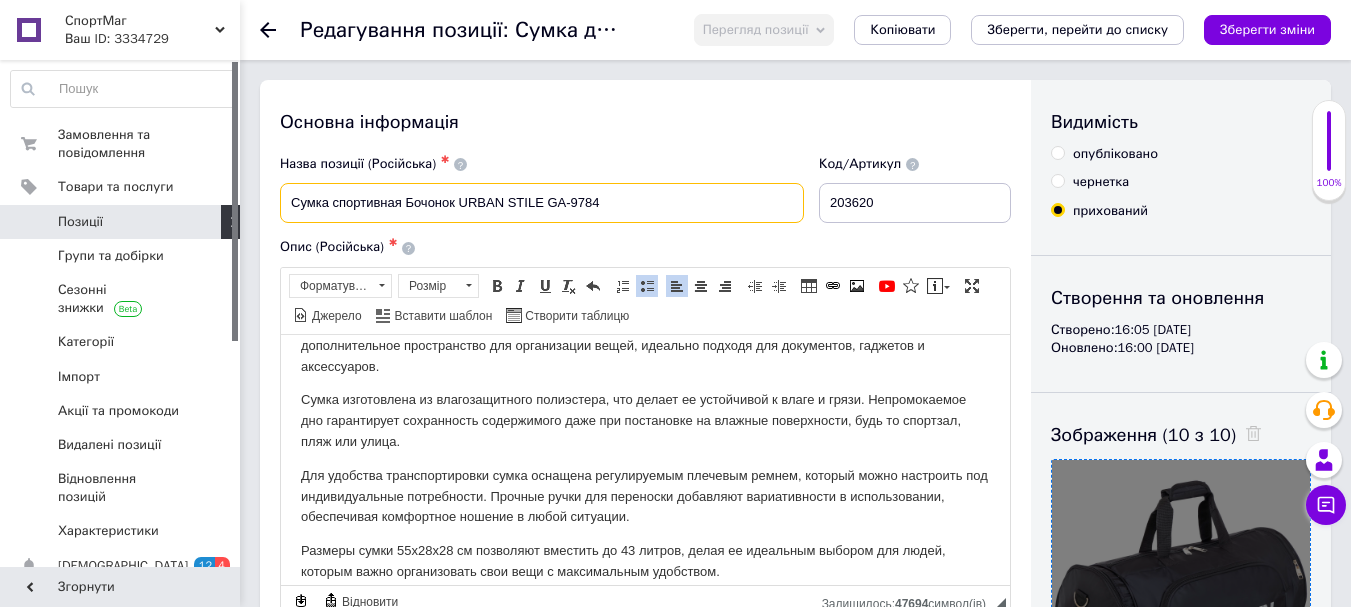 drag, startPoint x: 610, startPoint y: 195, endPoint x: 372, endPoint y: 202, distance: 238.10292 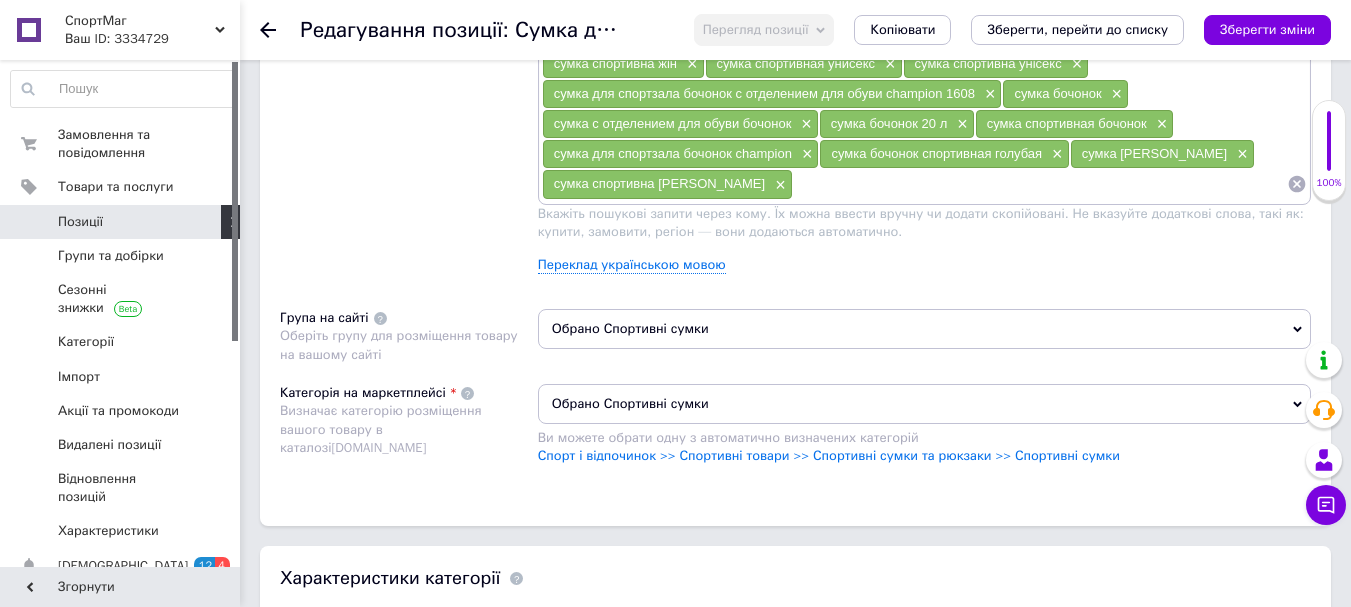 scroll, scrollTop: 1400, scrollLeft: 0, axis: vertical 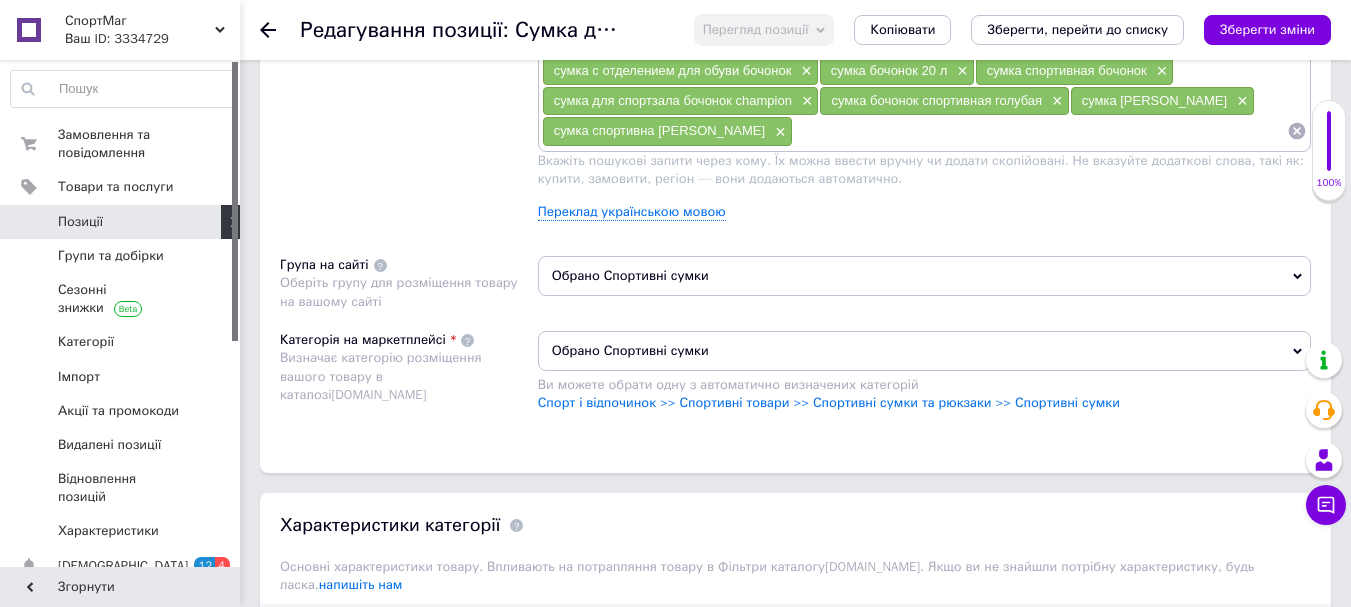 click at bounding box center (1040, 131) 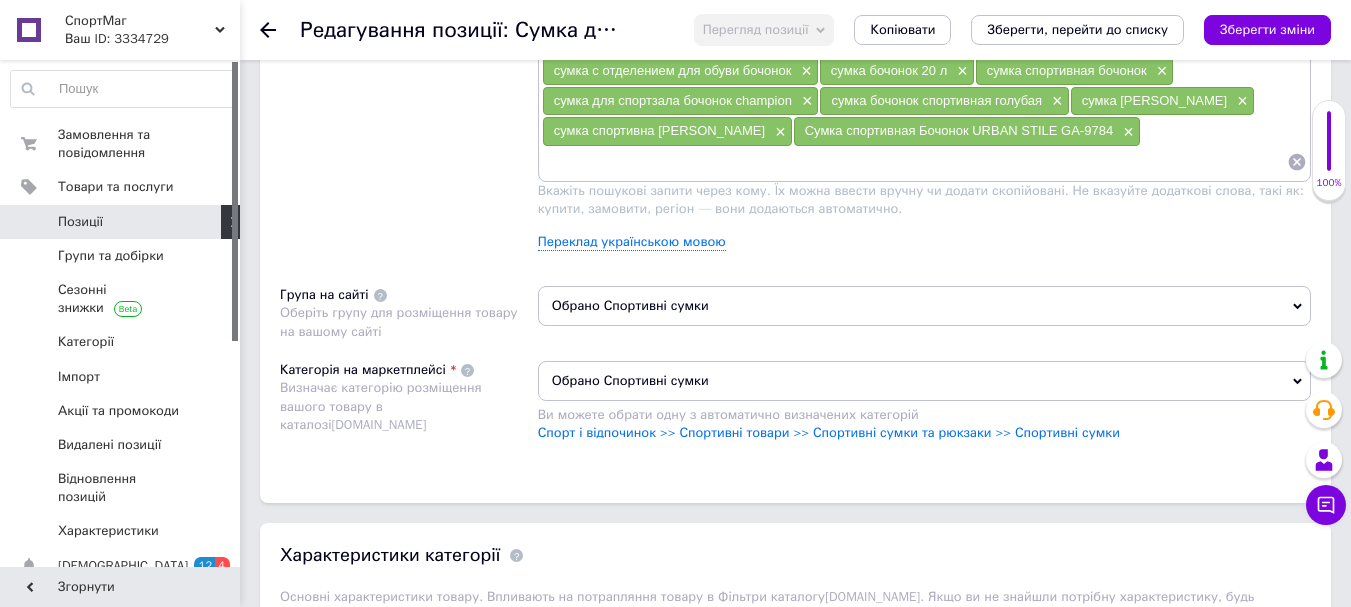 paste on "Сумка спортивная Бочонок URBAN STILE GA-9784" 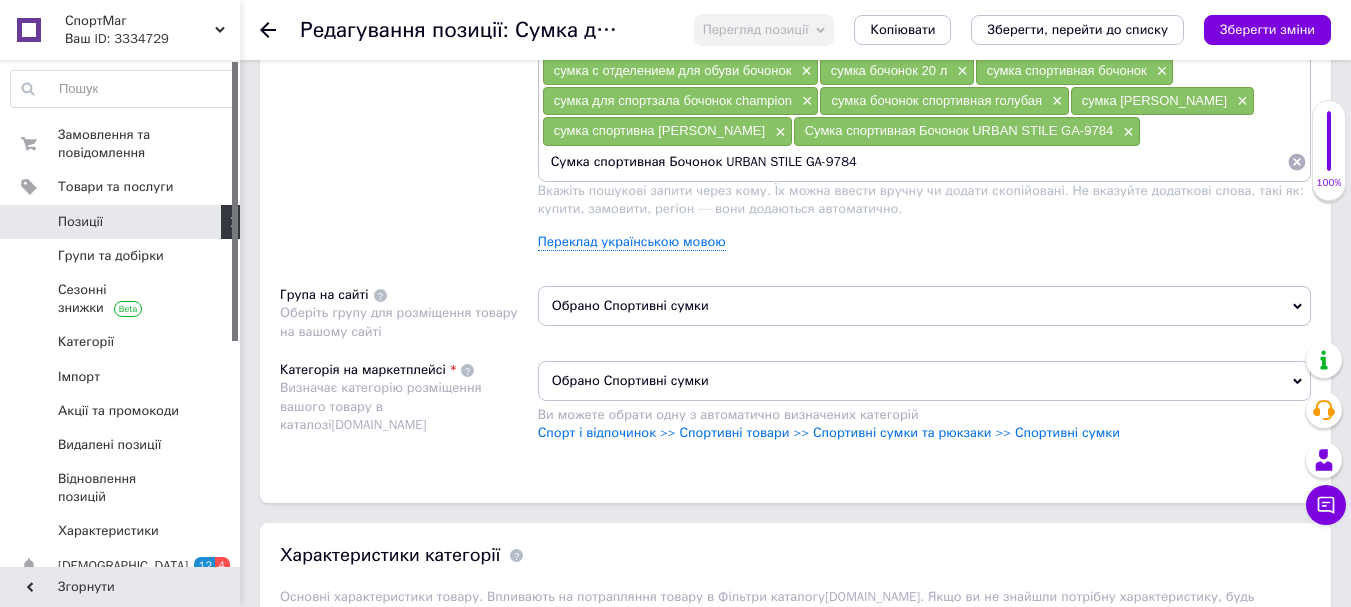 drag, startPoint x: 760, startPoint y: 157, endPoint x: 1090, endPoint y: 186, distance: 331.2718 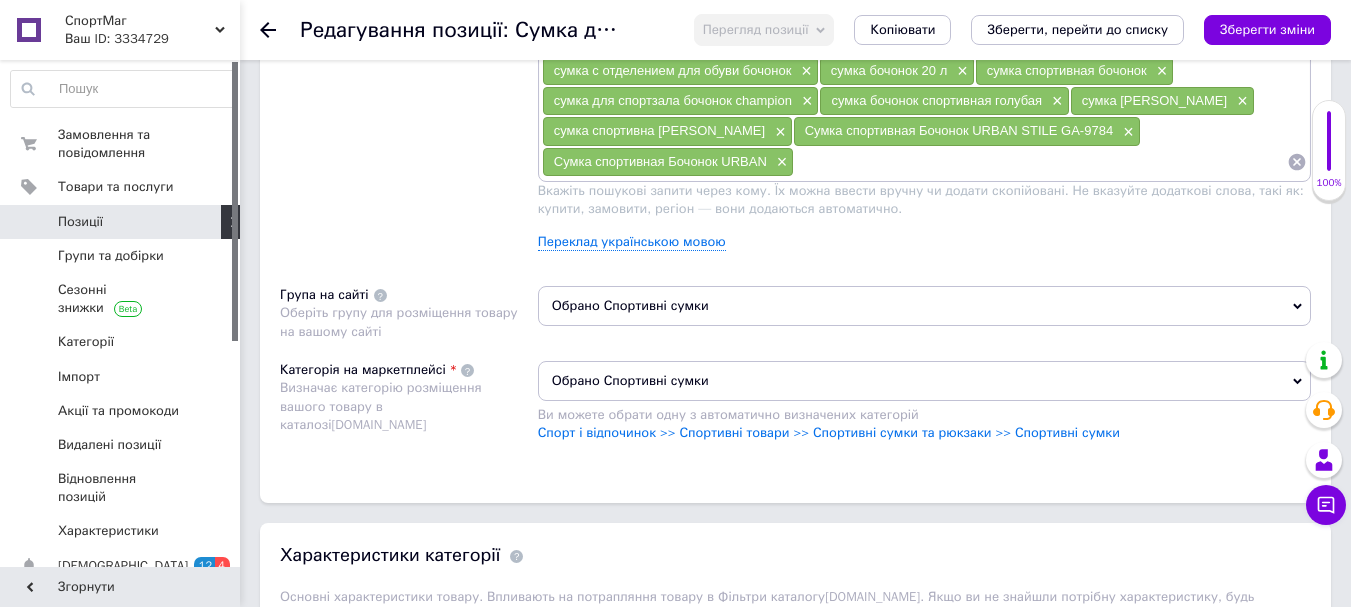 paste on "Сумка спортивная Бочонок URBAN STILE GA-9784" 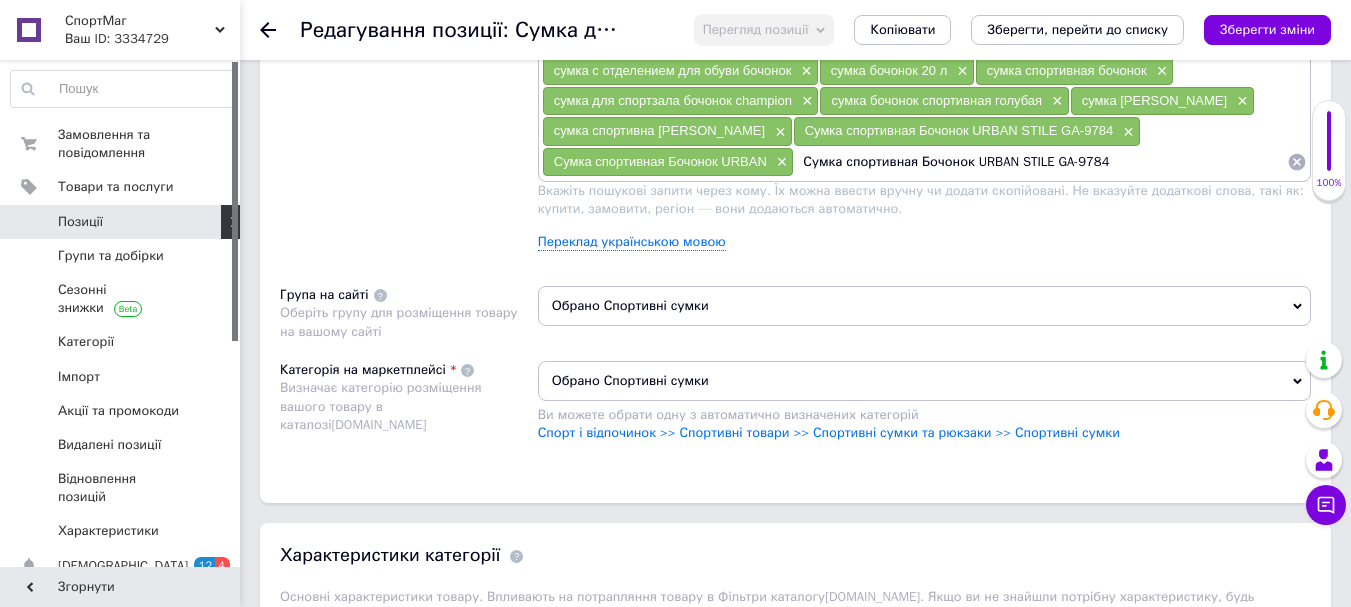 click on "Сумка спортивная Бочонок URBAN STILE GA-9784" at bounding box center (1040, 162) 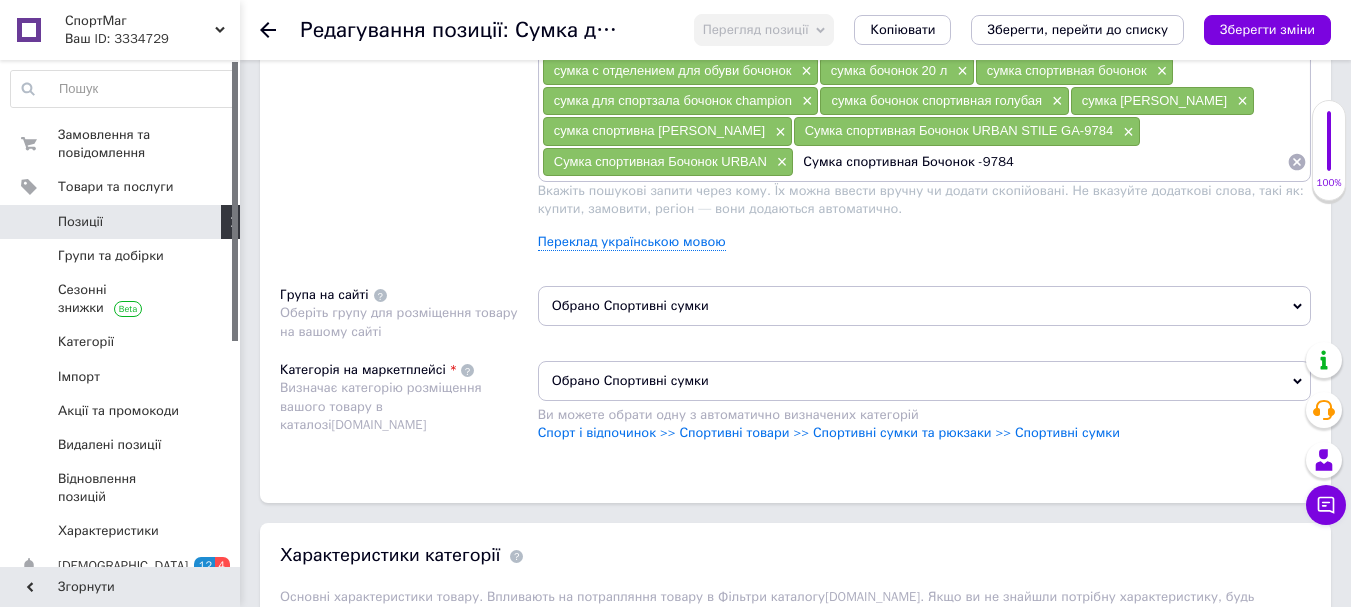 type on "Сумка спортивная Бочонок 9784" 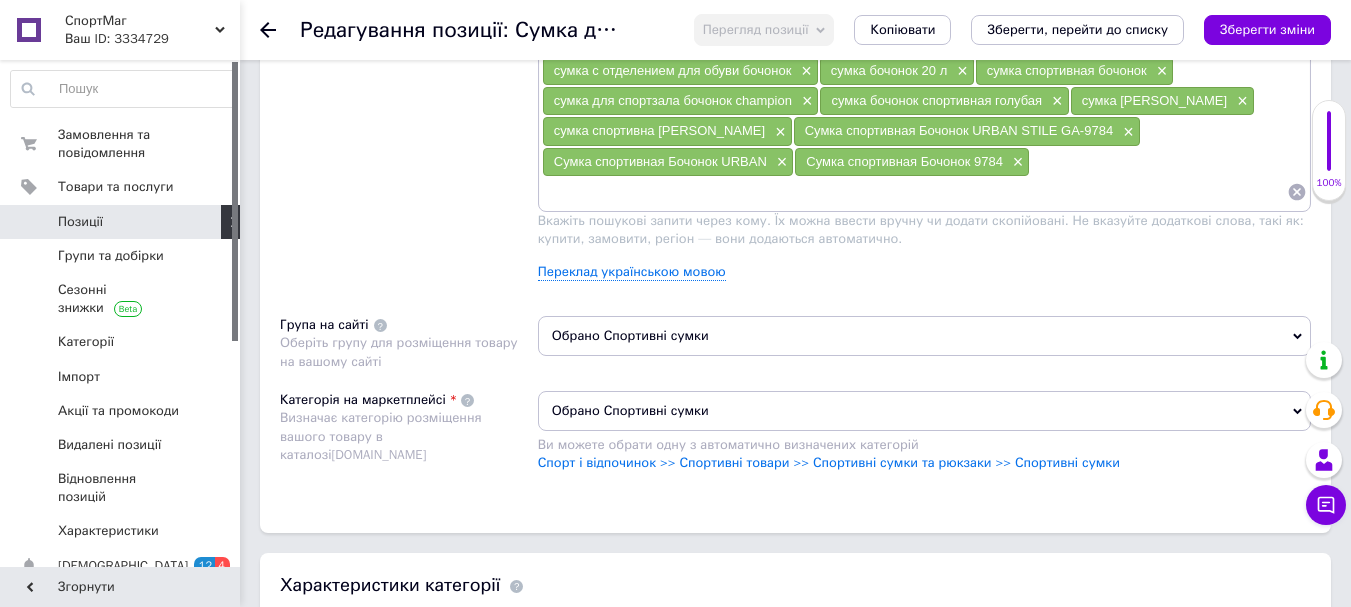 paste on "Сумка спортивная Бочонок URBAN STILE GA-9784" 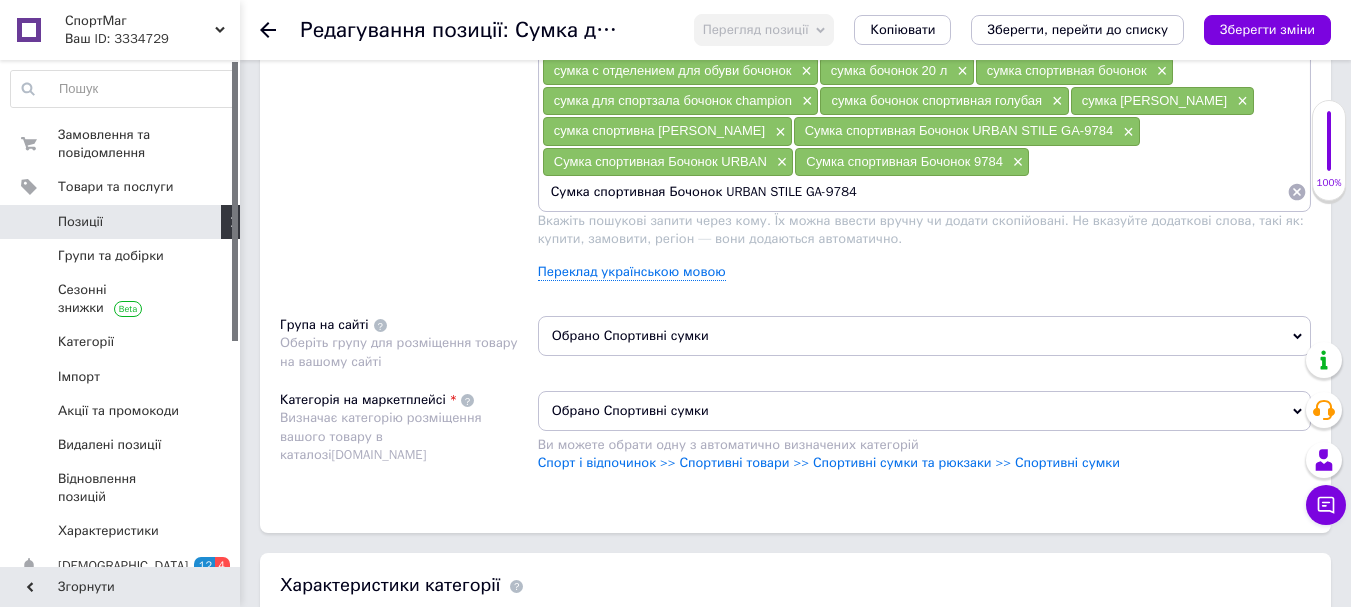drag, startPoint x: 589, startPoint y: 189, endPoint x: 712, endPoint y: 166, distance: 125.13193 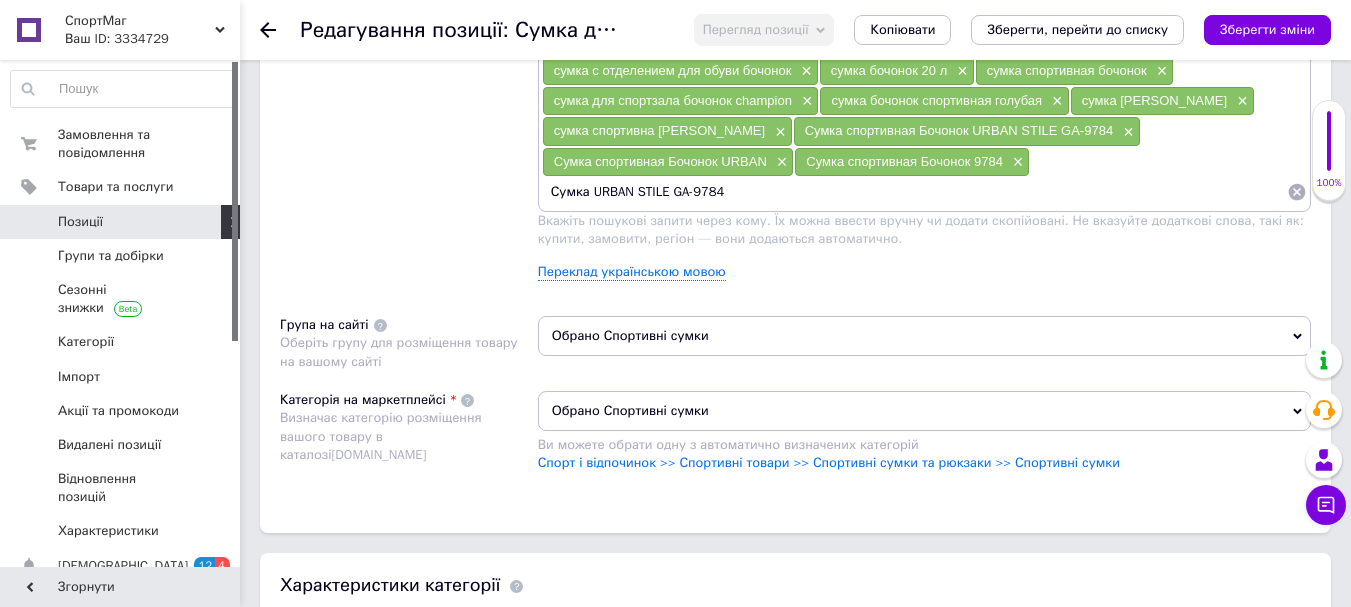 drag, startPoint x: 635, startPoint y: 191, endPoint x: 692, endPoint y: 189, distance: 57.035076 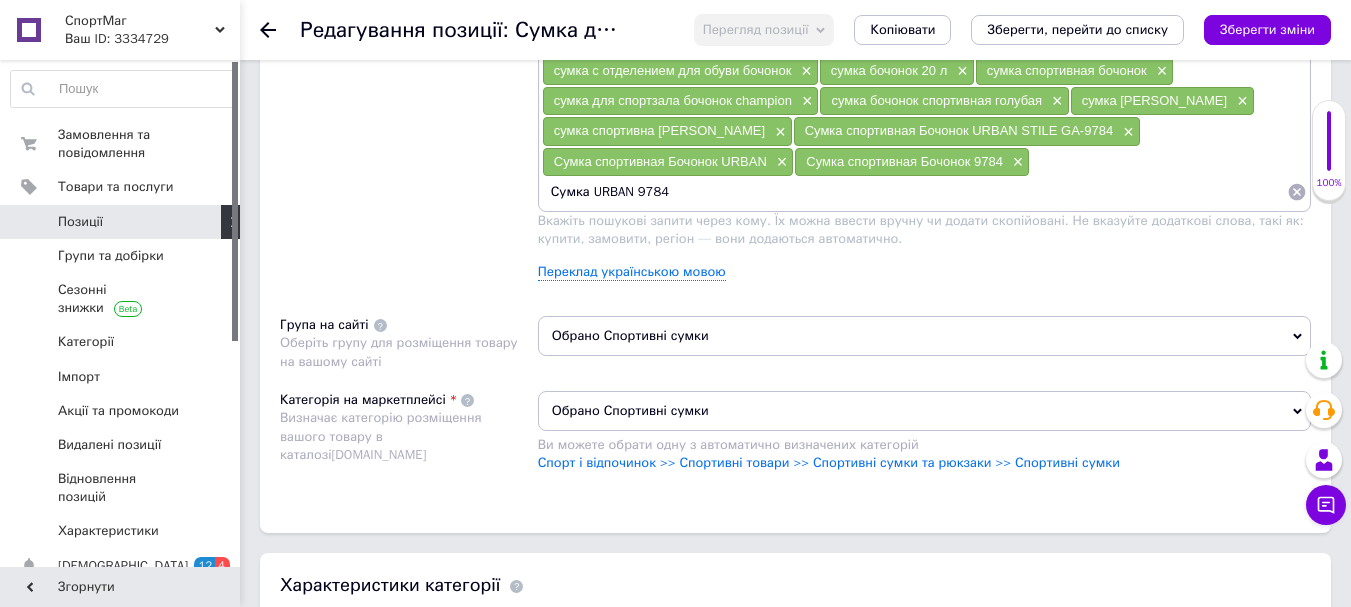 type 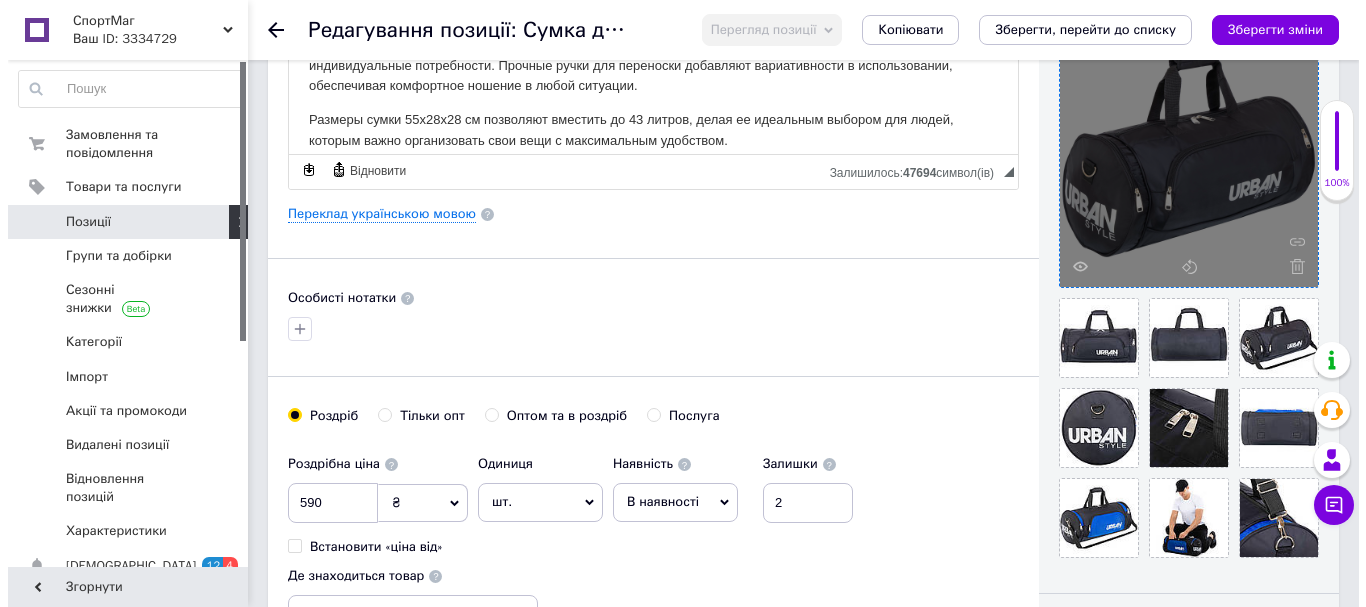 scroll, scrollTop: 400, scrollLeft: 0, axis: vertical 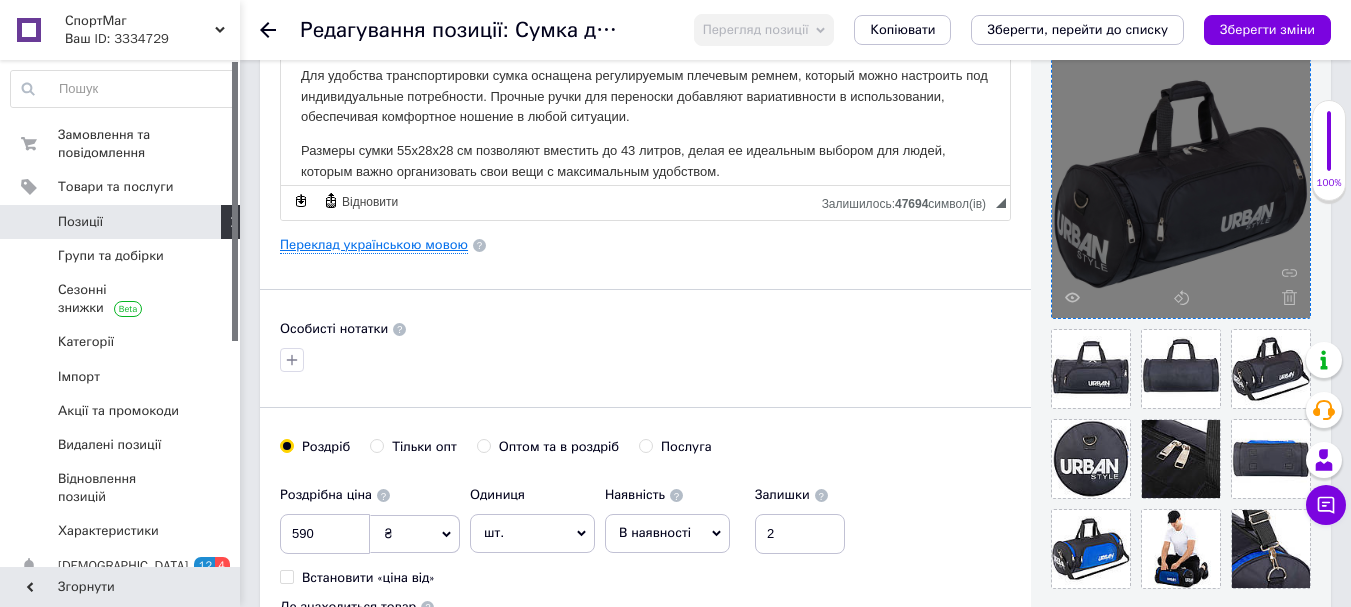 click on "Переклад українською мовою" at bounding box center (374, 245) 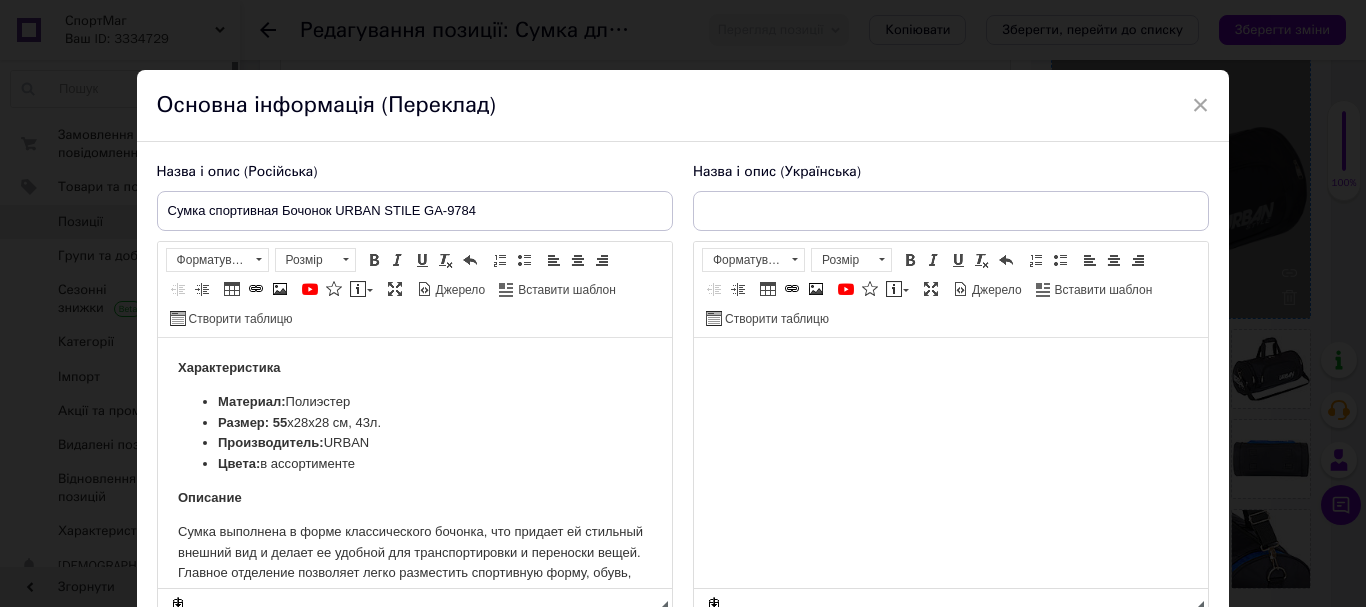 scroll, scrollTop: 0, scrollLeft: 0, axis: both 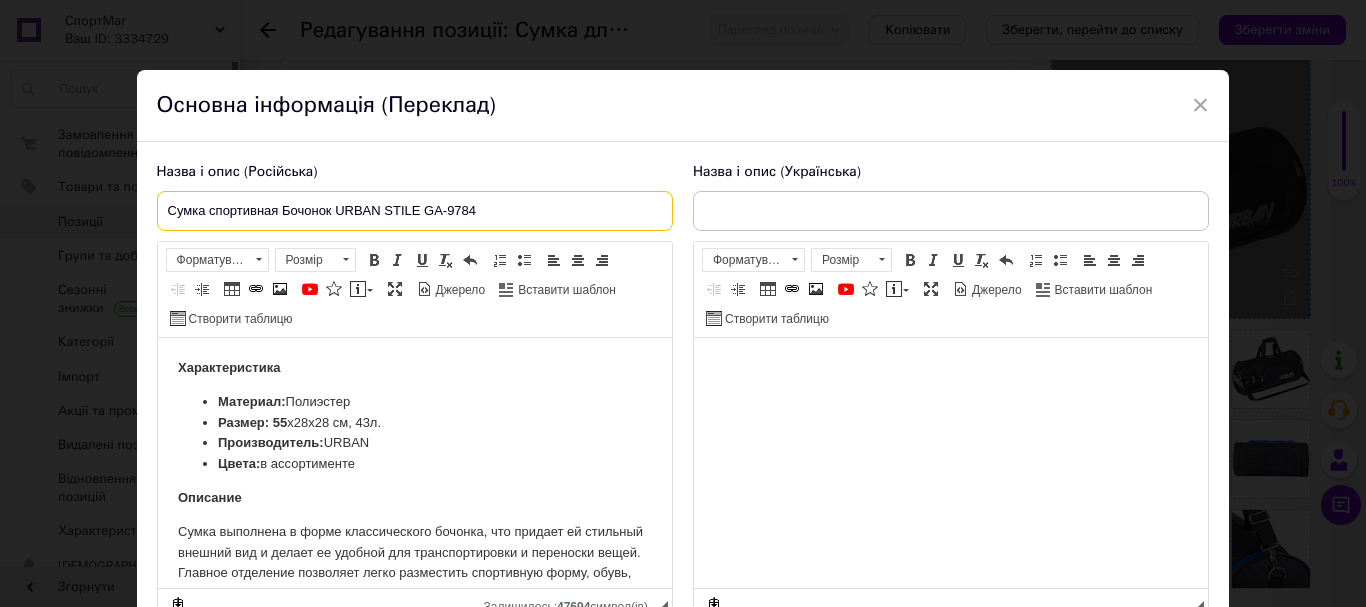 drag, startPoint x: 514, startPoint y: 214, endPoint x: 222, endPoint y: 212, distance: 292.00684 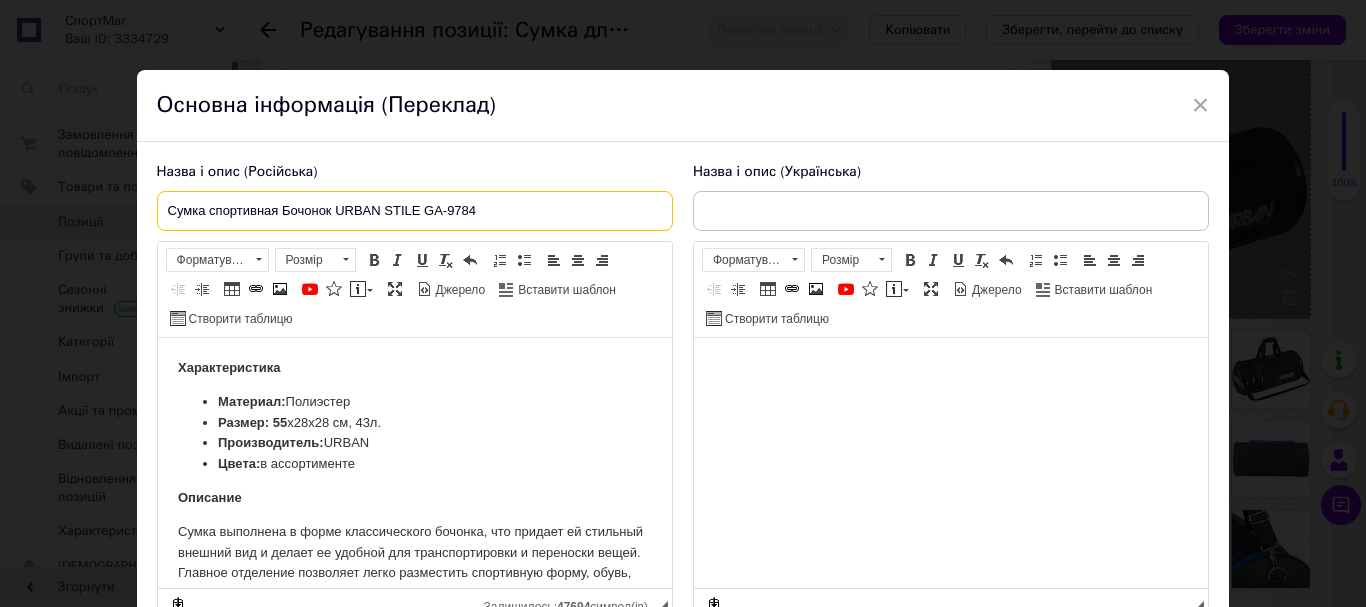 click on "Сумка спортивная Бочонок URBAN STILE GA-9784" at bounding box center [415, 211] 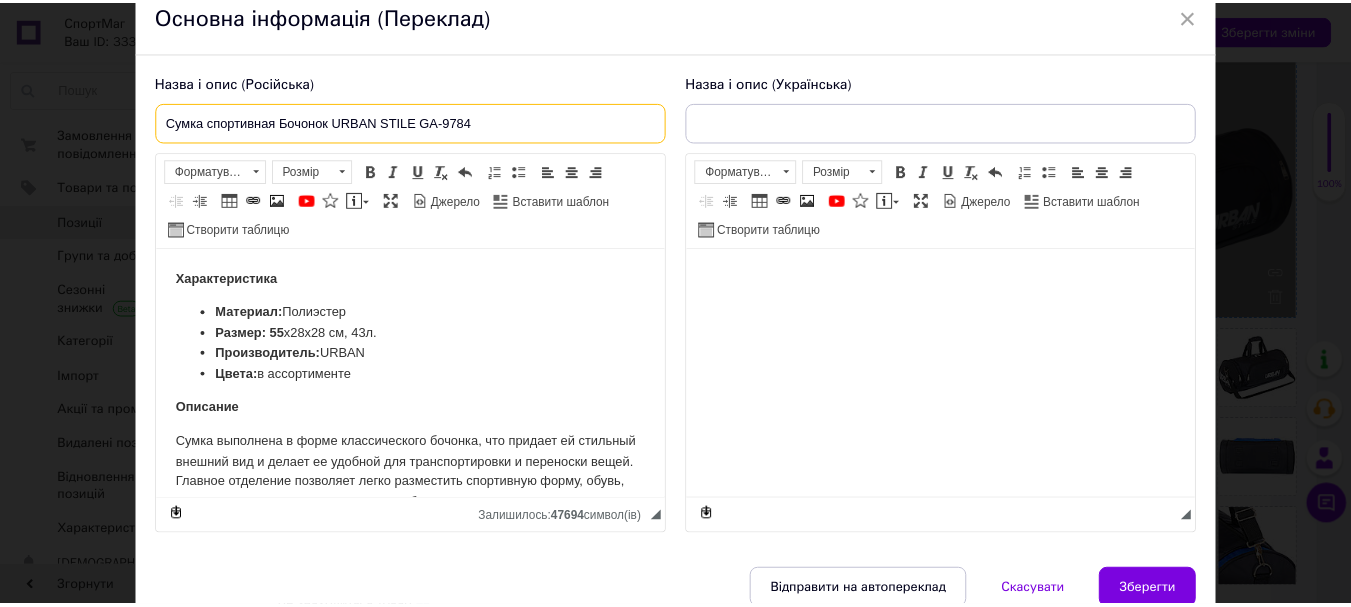 scroll, scrollTop: 0, scrollLeft: 0, axis: both 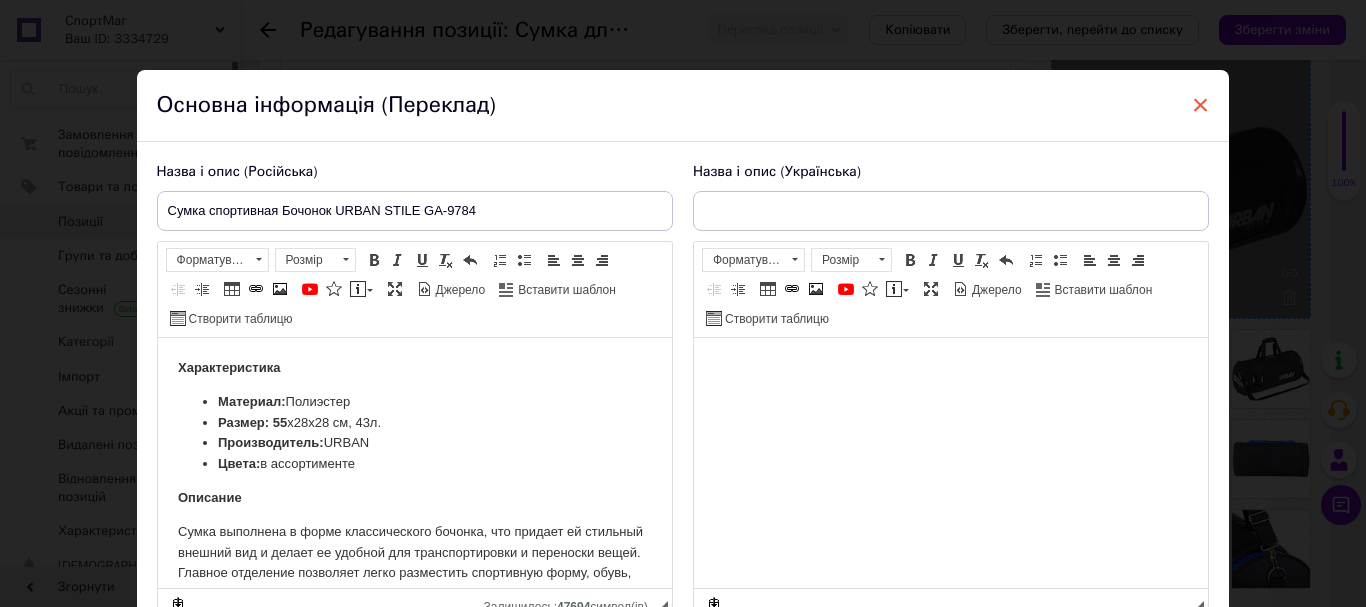 click on "×" at bounding box center (1201, 105) 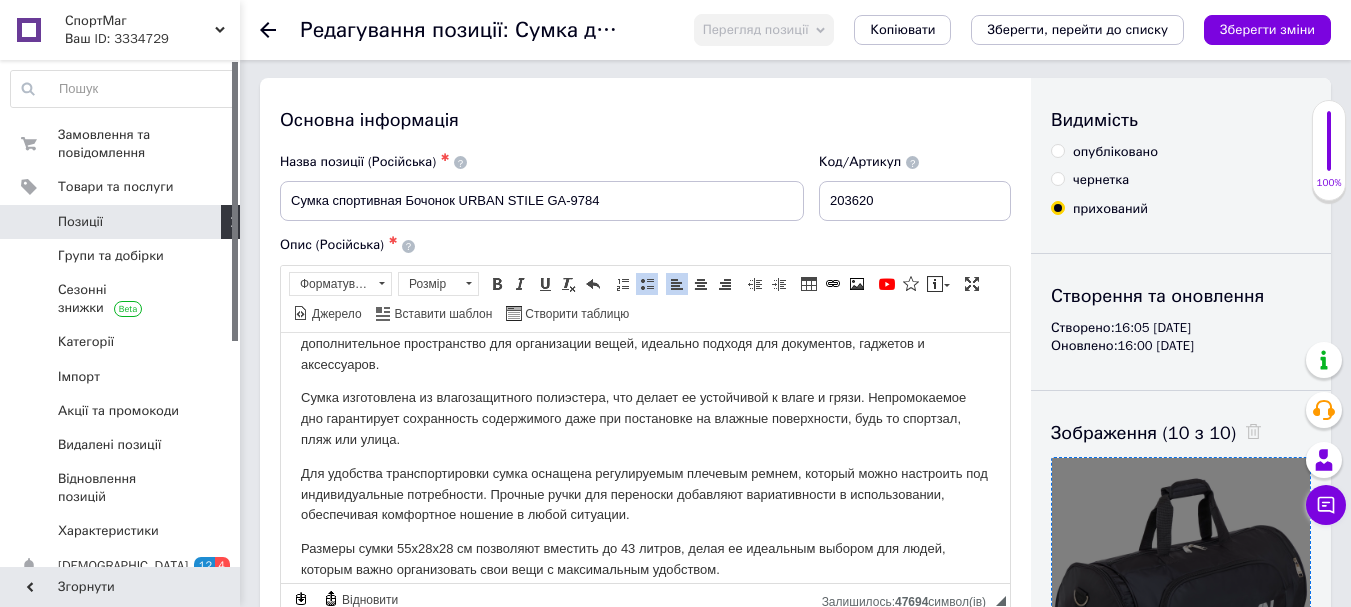 scroll, scrollTop: 0, scrollLeft: 0, axis: both 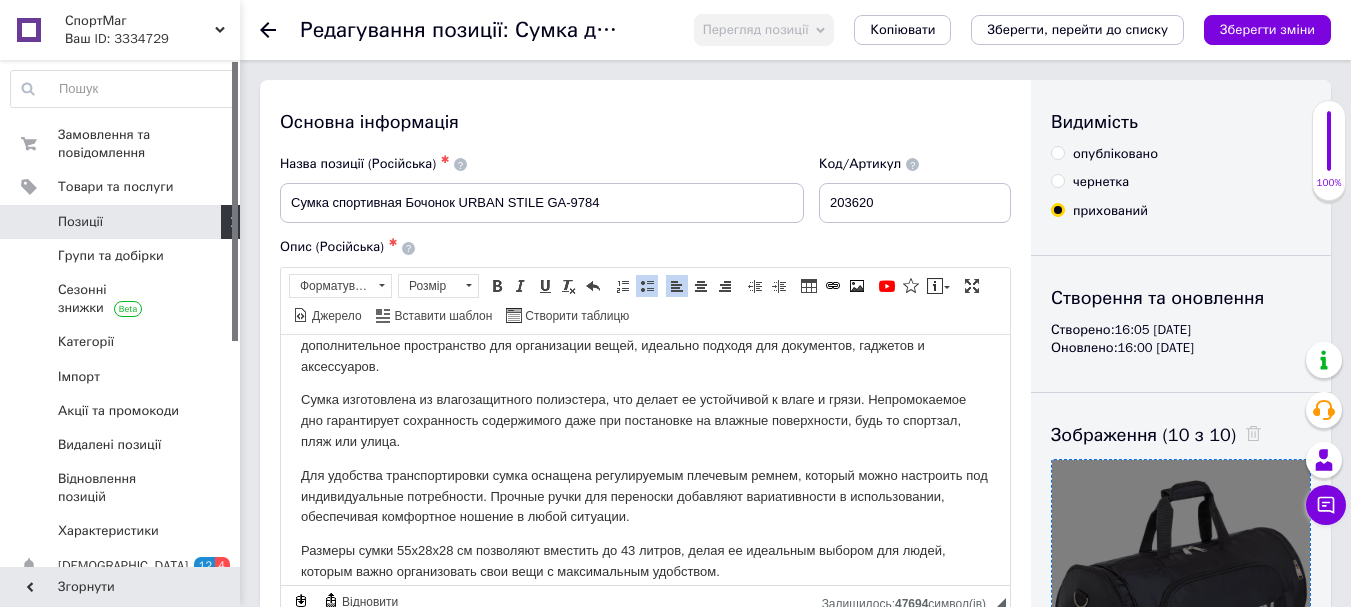 click on "опубліковано" at bounding box center (1057, 152) 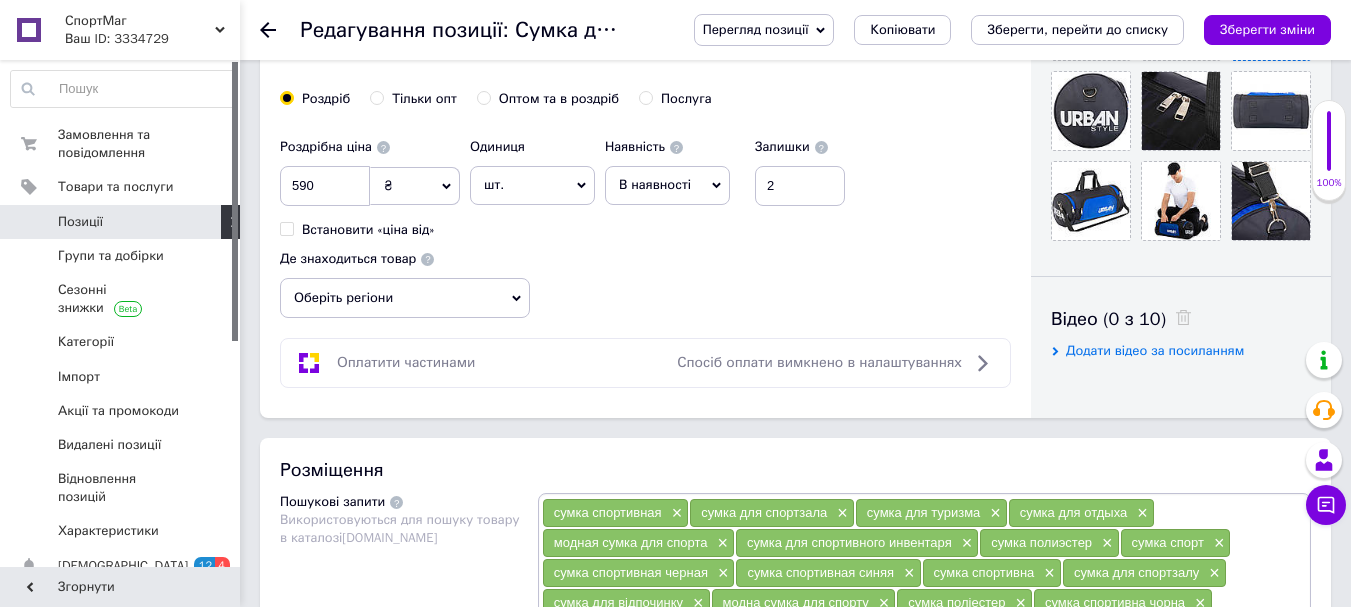 scroll, scrollTop: 700, scrollLeft: 0, axis: vertical 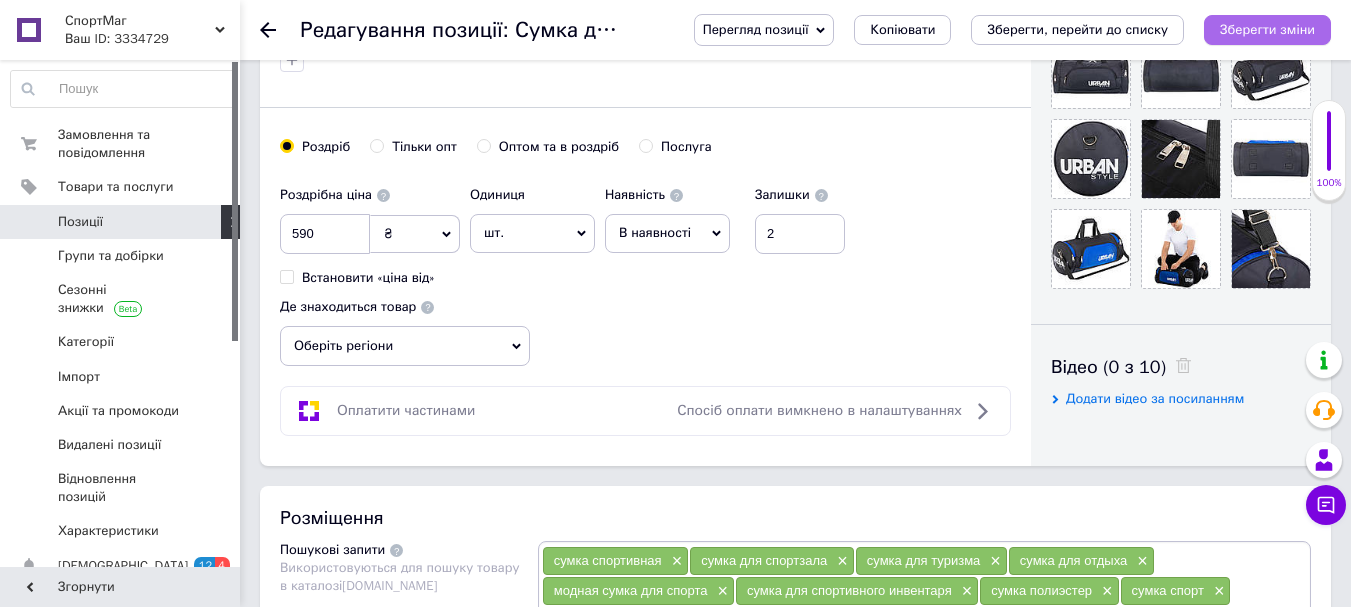 click on "Зберегти зміни" at bounding box center (1267, 29) 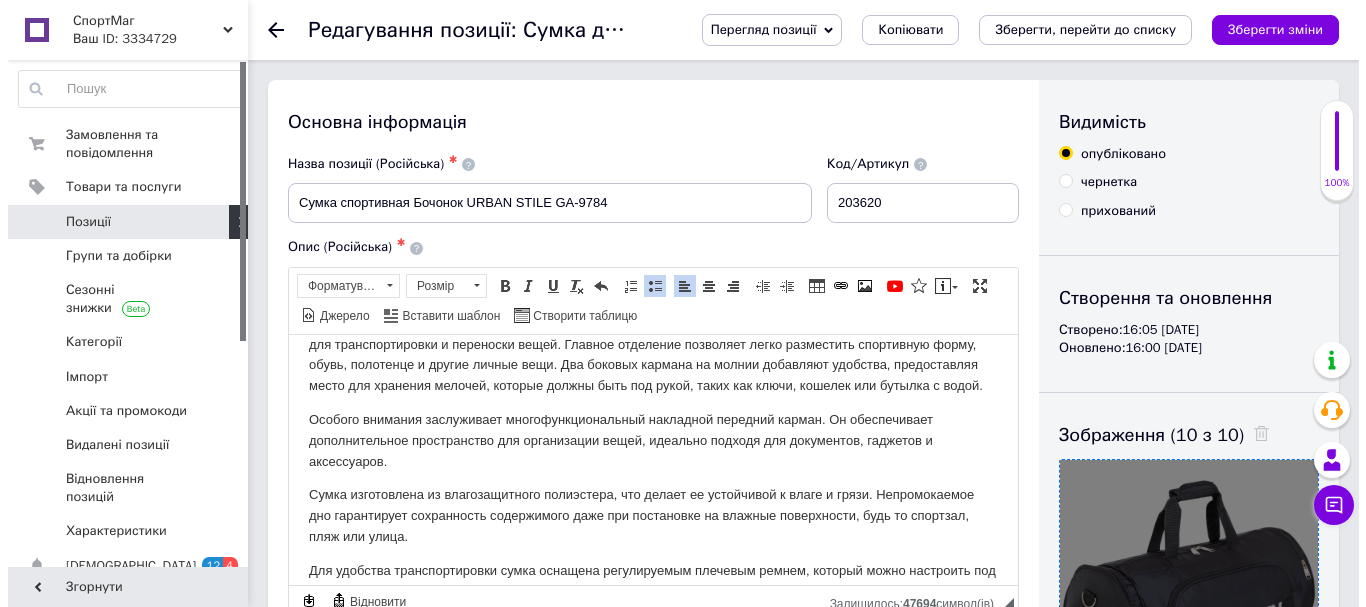 scroll, scrollTop: 0, scrollLeft: 0, axis: both 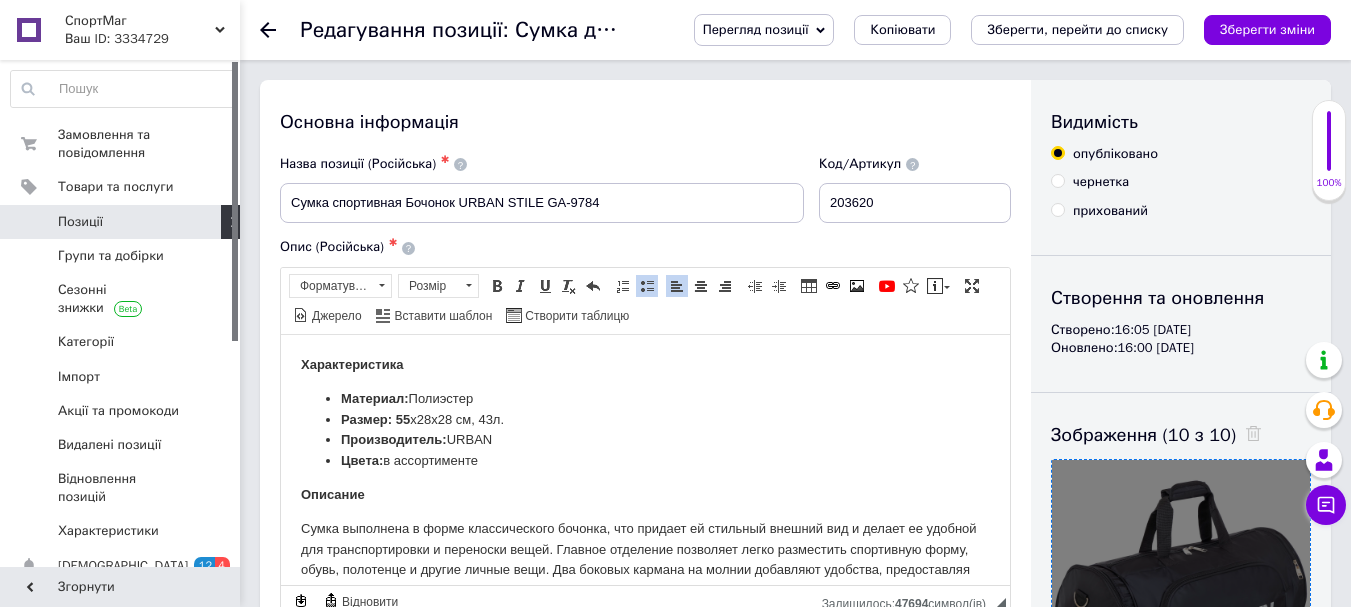 drag, startPoint x: 1161, startPoint y: 28, endPoint x: 1086, endPoint y: 7, distance: 77.88453 